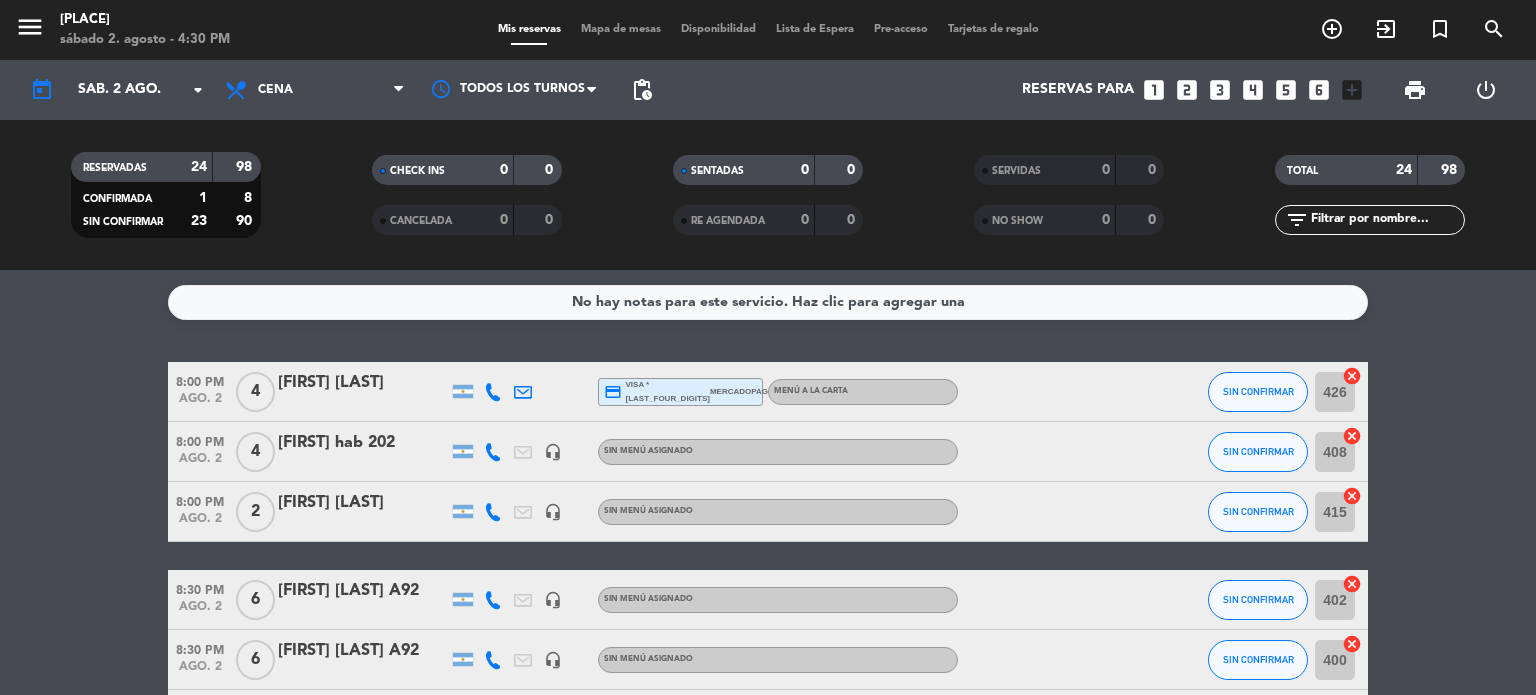 scroll, scrollTop: 0, scrollLeft: 0, axis: both 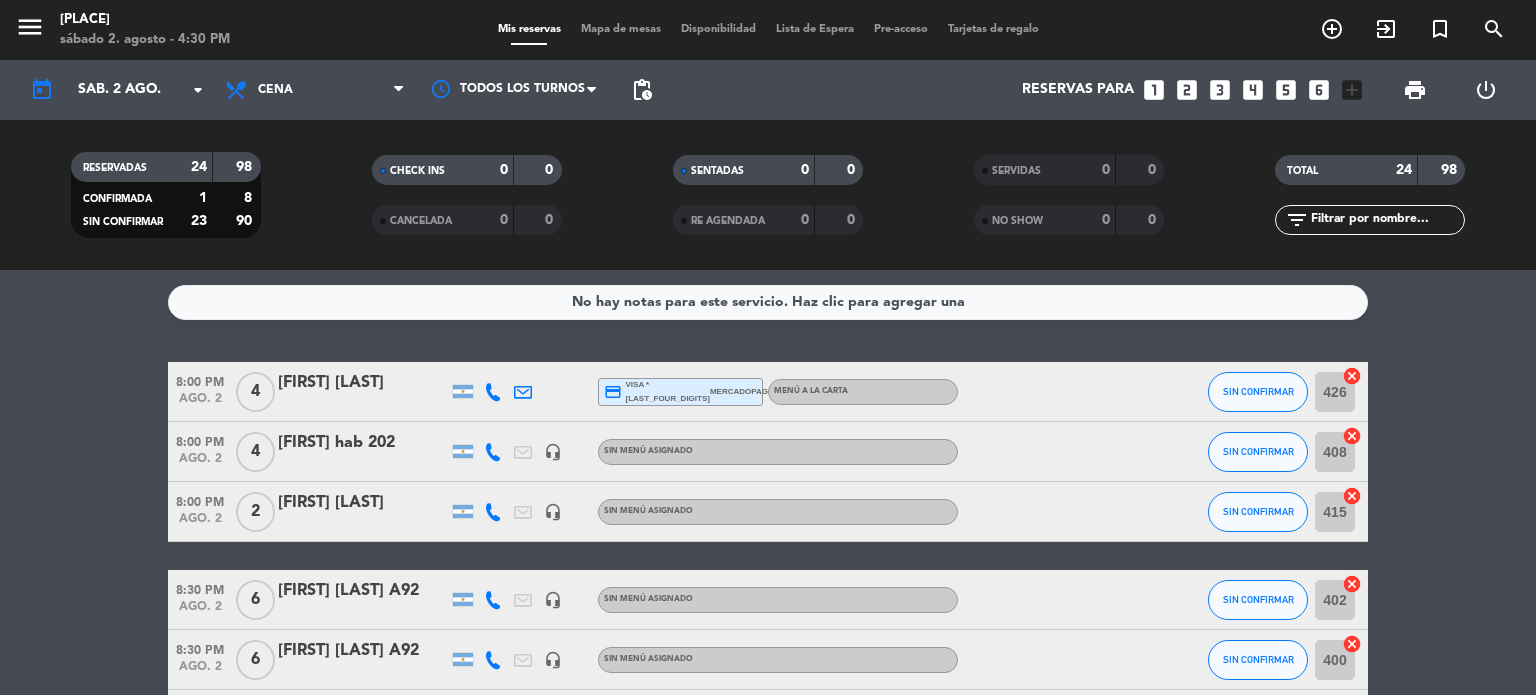 click on "[FIRST] [LAST]" 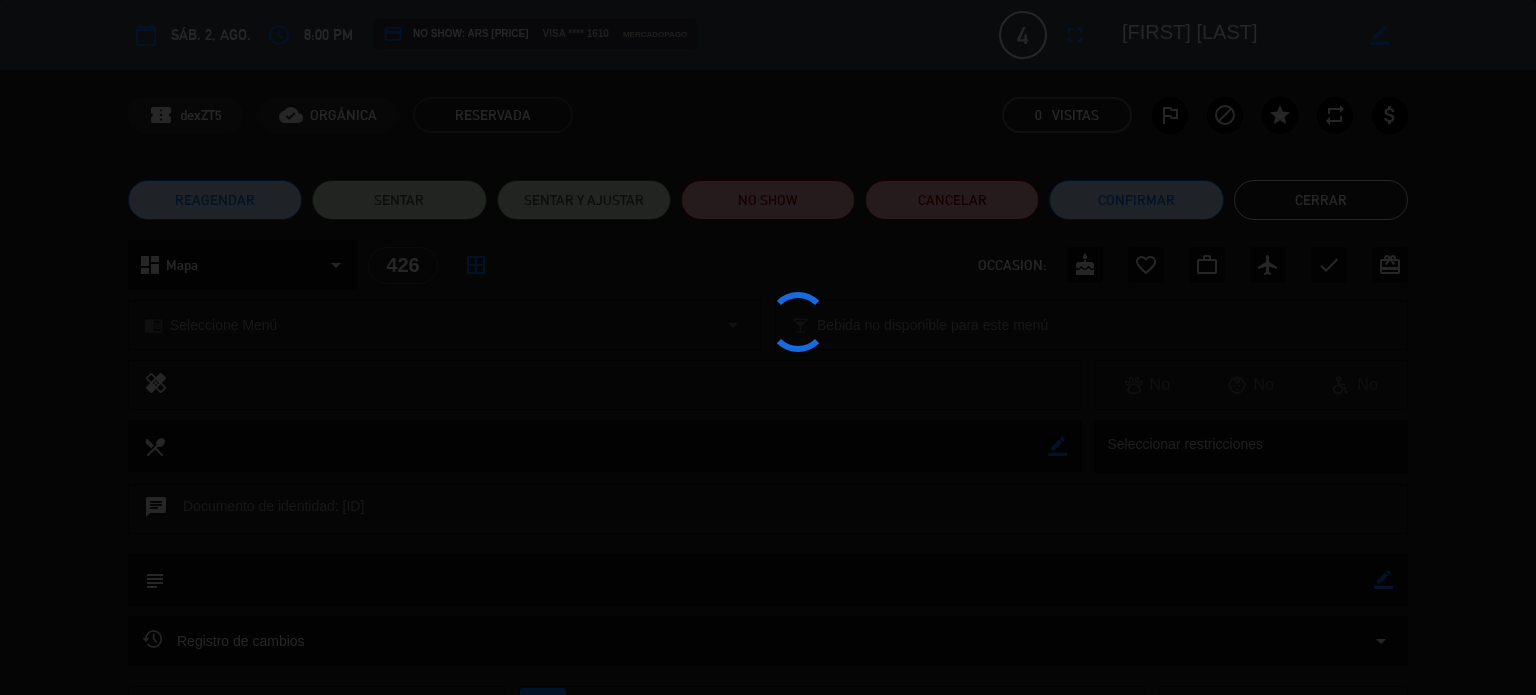 click 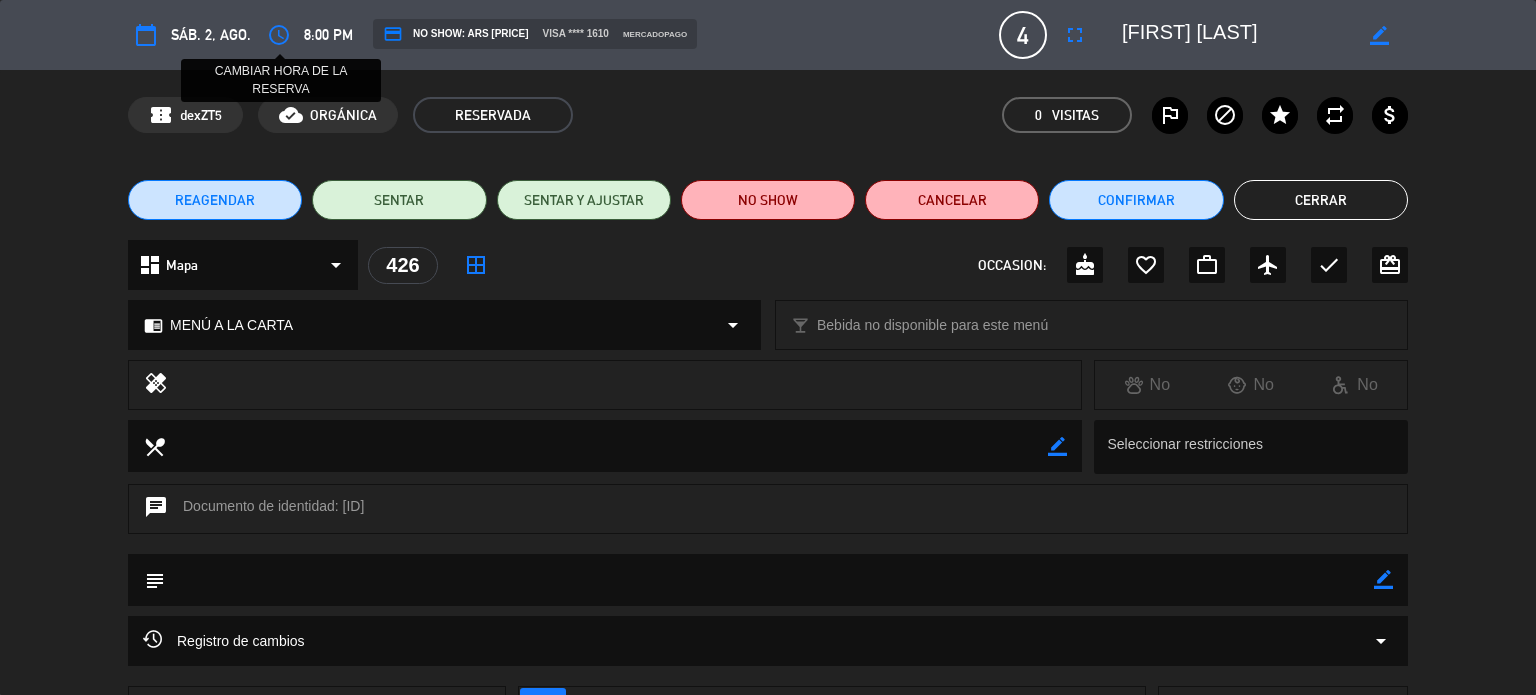 click on "access_time" at bounding box center (279, 35) 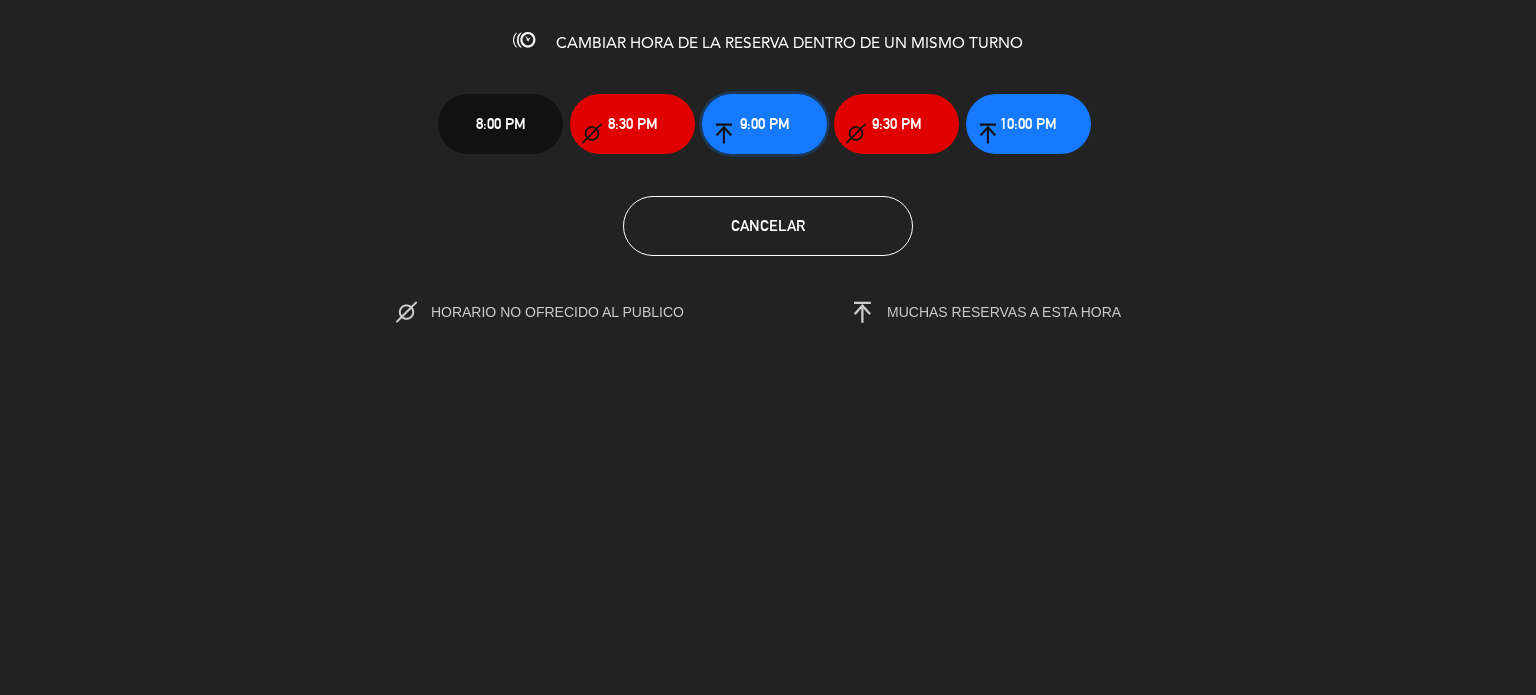 click on "9:00 PM" 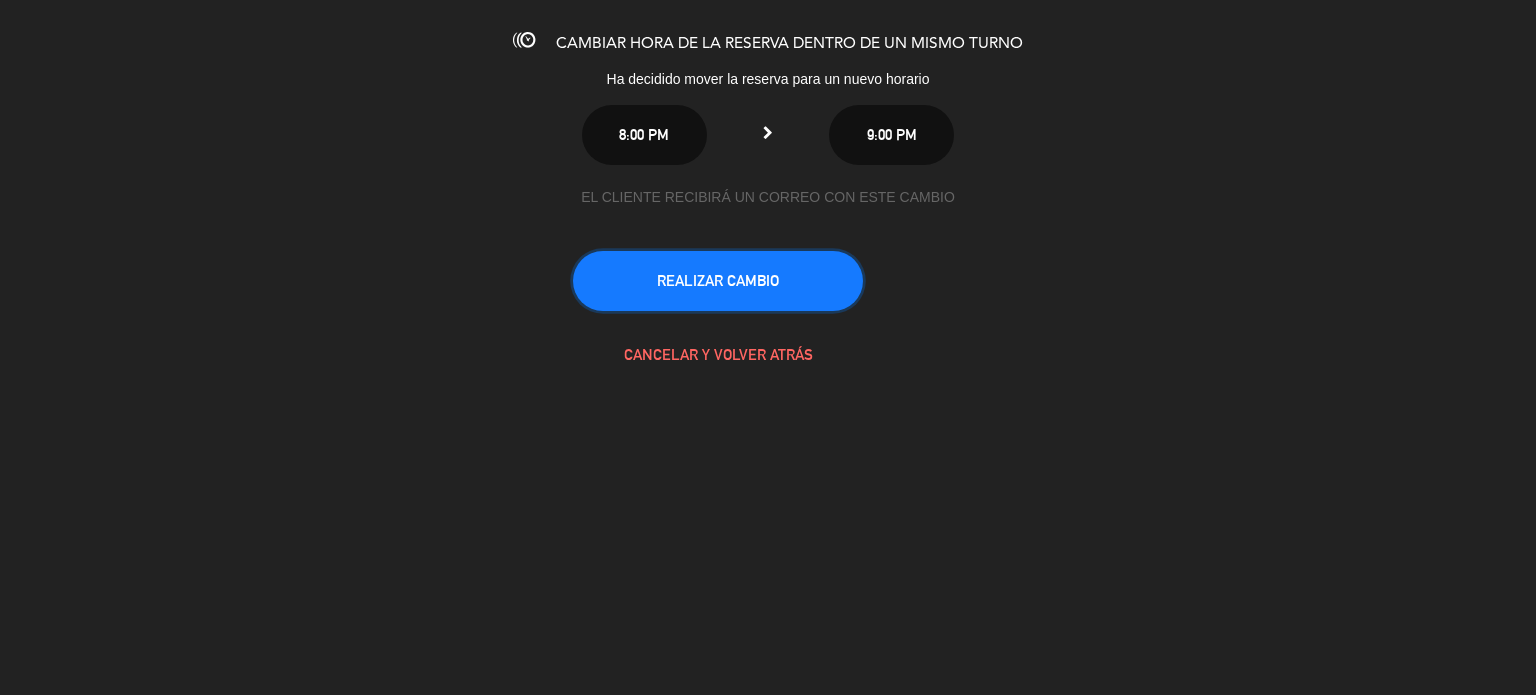 click on "REALIZAR CAMBIO" 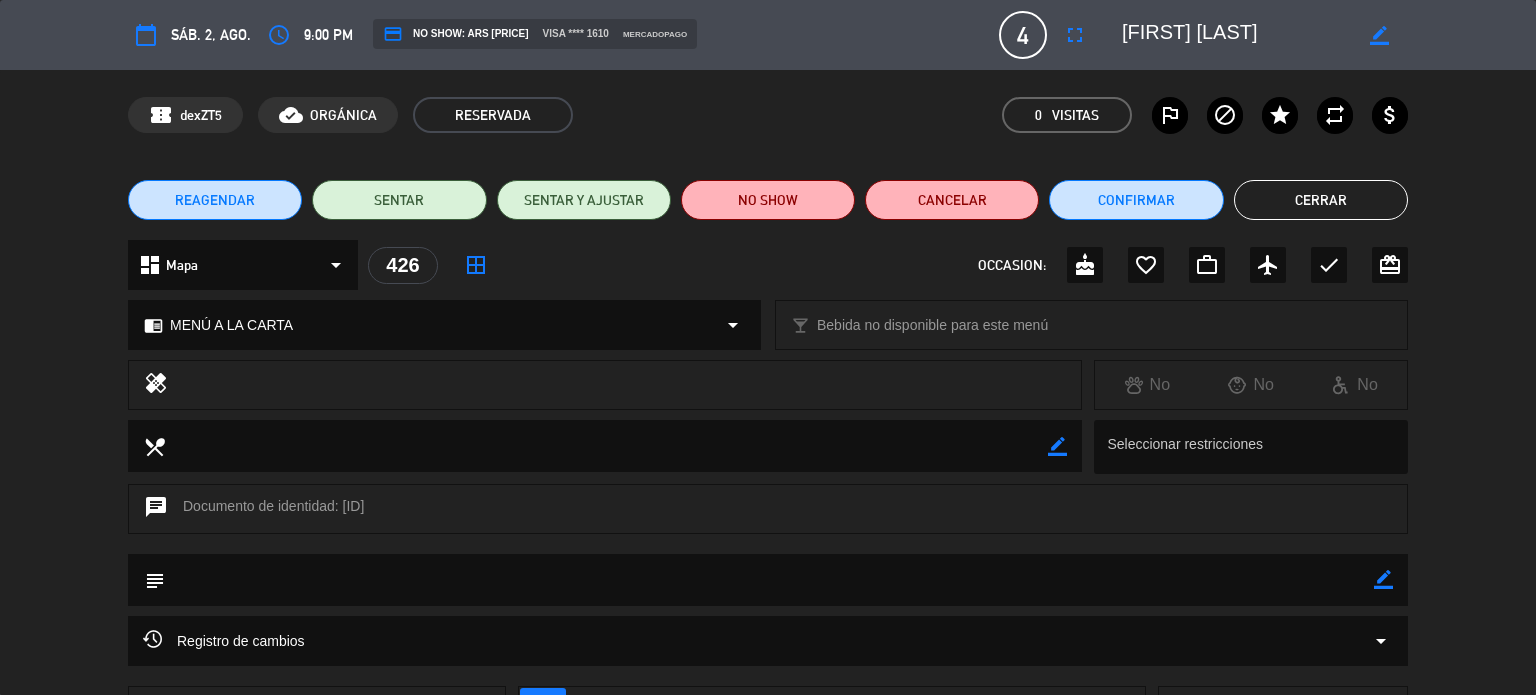 click on "Cerrar" 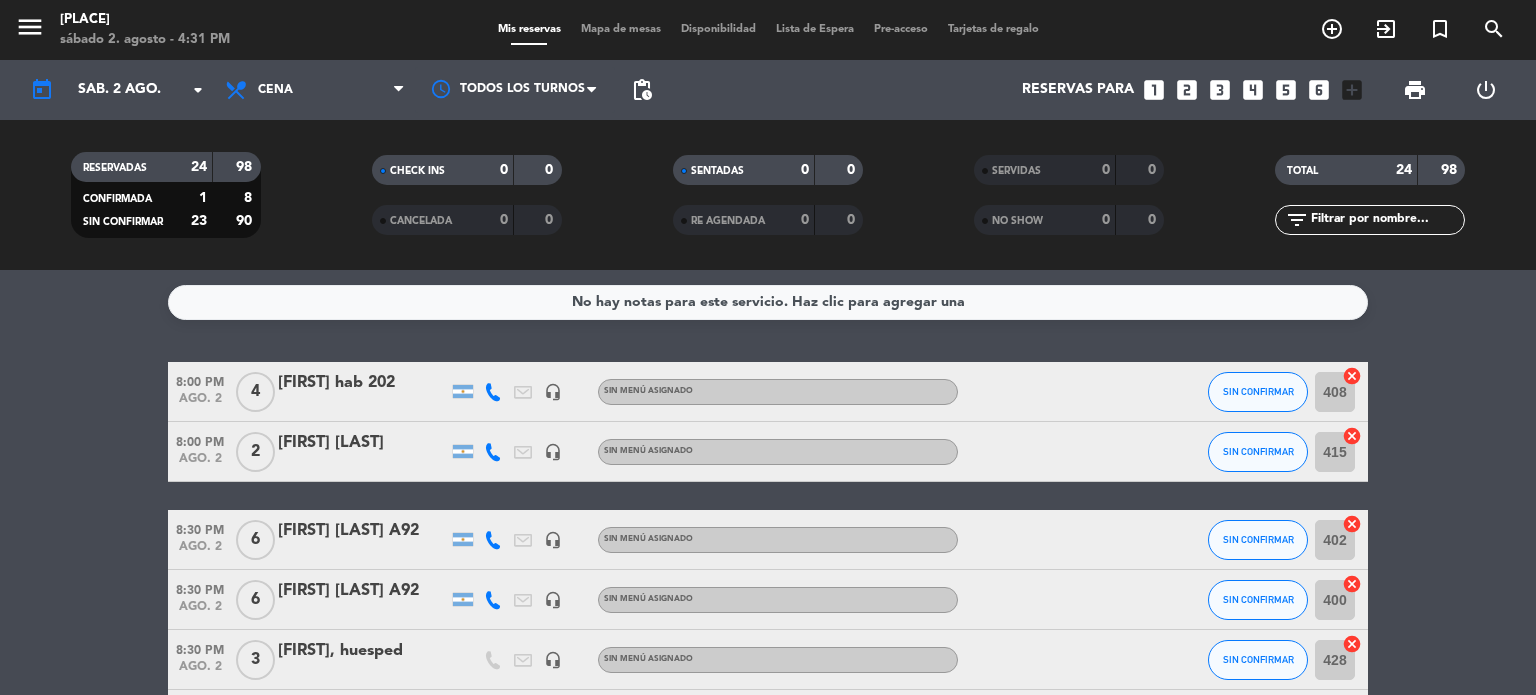 click on "No hay notas para este servicio. Haz clic para agregar una" 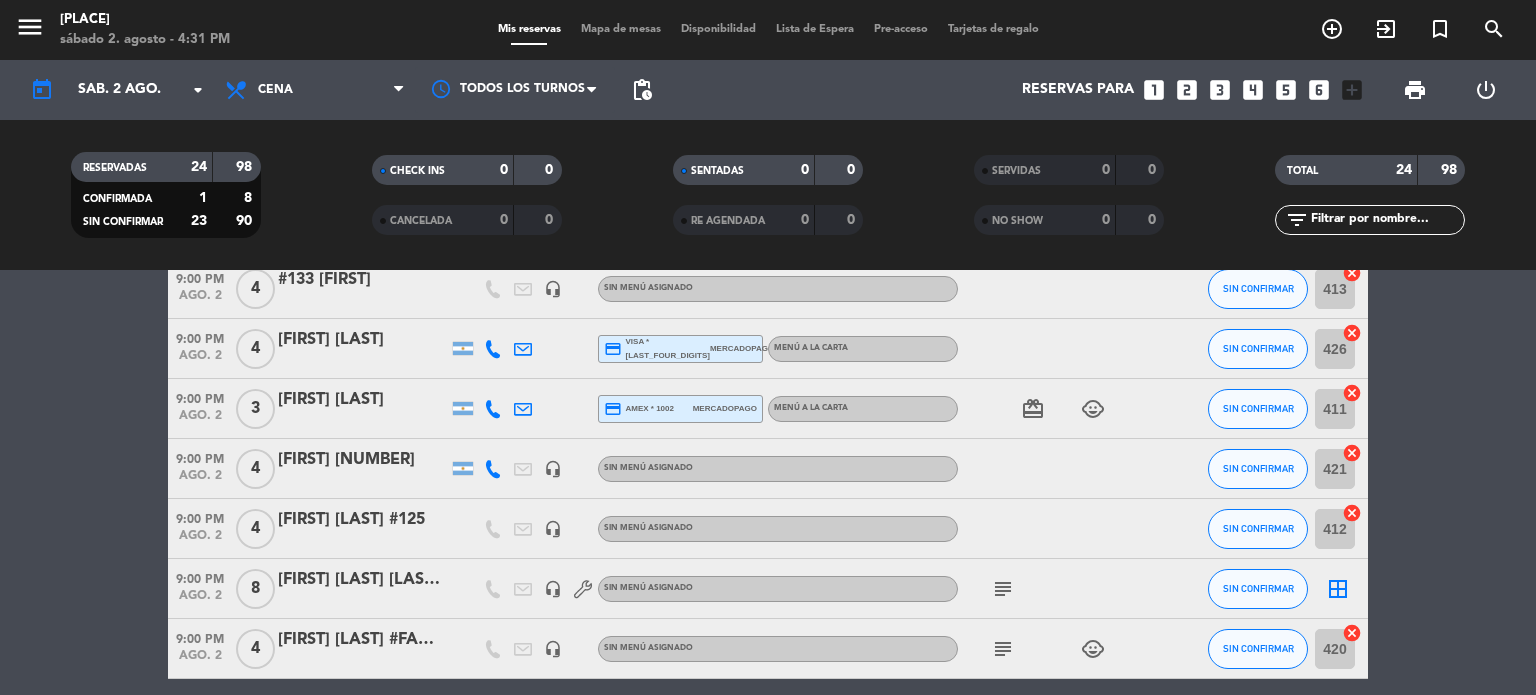 scroll, scrollTop: 520, scrollLeft: 0, axis: vertical 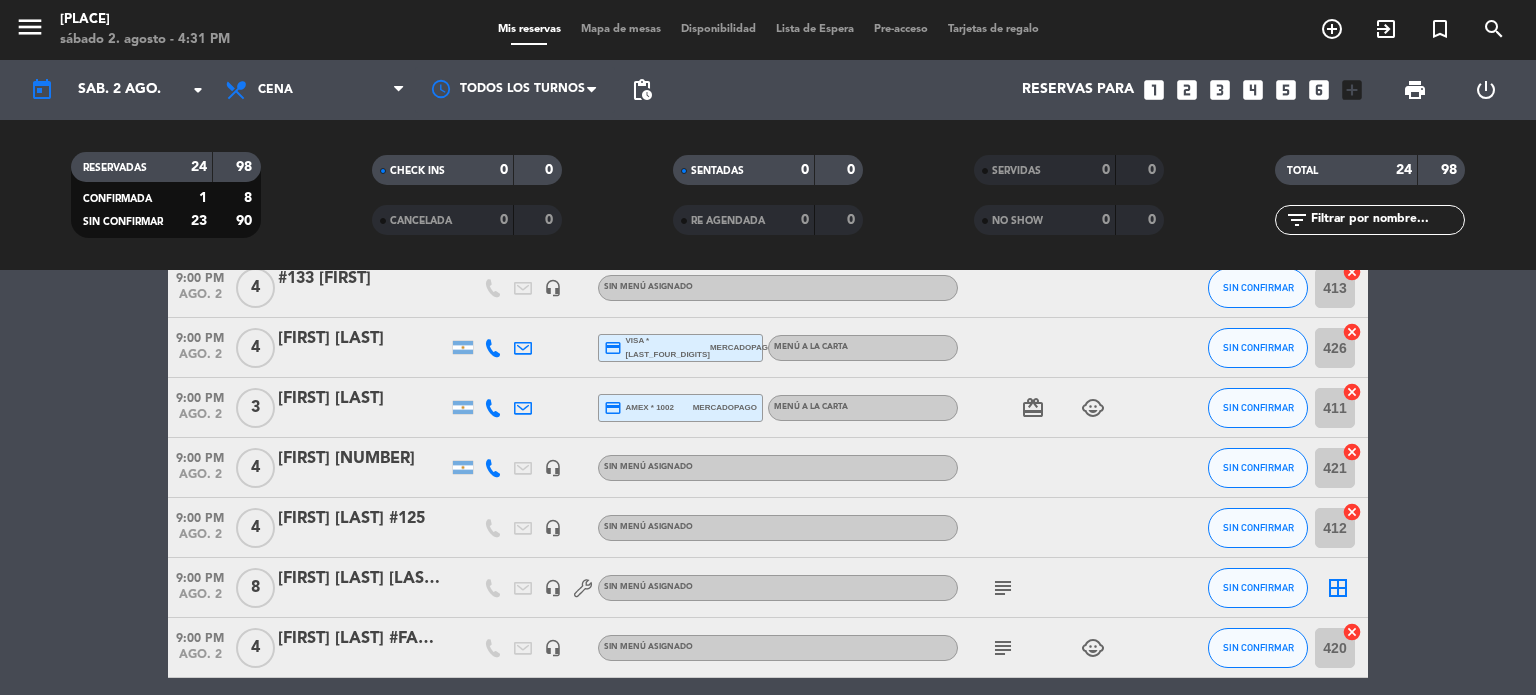 click on "8:00 PM   ago. 2   4   [FIRST] [LAST]   headset_mic  Sin menú asignado SIN CONFIRMAR 408  cancel   8:00 PM   ago. 2   2   [FIRST] [LAST]   headset_mic  Sin menú asignado SIN CONFIRMAR 415  cancel   8:30 PM   ago. 2   6   [FIRST] [LAST]  A92   headset_mic  Sin menú asignado SIN CONFIRMAR 402  cancel   8:30 PM   ago. 2   6   [FIRST] [LAST]  A92   headset_mic  Sin menú asignado SIN CONFIRMAR 400  cancel   8:30 PM   ago. 2   3   [FIRST], huesped    headset_mic  Sin menú asignado SIN CONFIRMAR 428  cancel   8:30 PM   ago. 2   2   [FIRST] [LAST]   headset_mic  Sin menú asignado  subject  SIN CONFIRMAR 403  cancel   9:00 PM   ago. 2   4   #133 [FIRST]   headset_mic  Sin menú asignado SIN CONFIRMAR 413  cancel   9:00 PM   ago. 2   4   [FIRST] [LAST]  credit_card  visa * 1610   mercadopago   MENÚ A LA CARTA SIN CONFIRMAR 426  cancel   9:00 PM   ago. 2   3   [FIRST] [LAST]  credit_card  amex * 1002   mercadopago   MENÚ A LA CARTA  card_giftcard   child_care  SIN CONFIRMAR 411  cancel   9:00 PM   4  421" 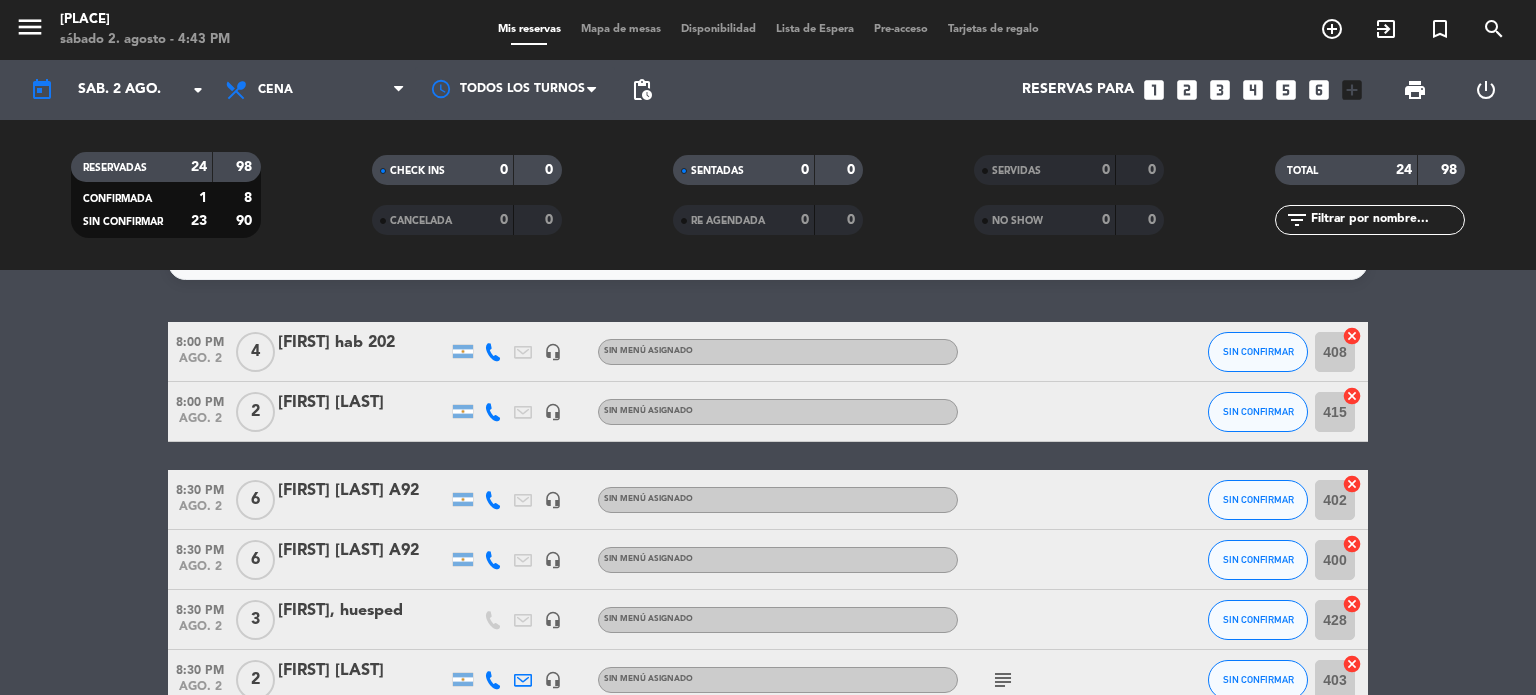 scroll, scrollTop: 0, scrollLeft: 0, axis: both 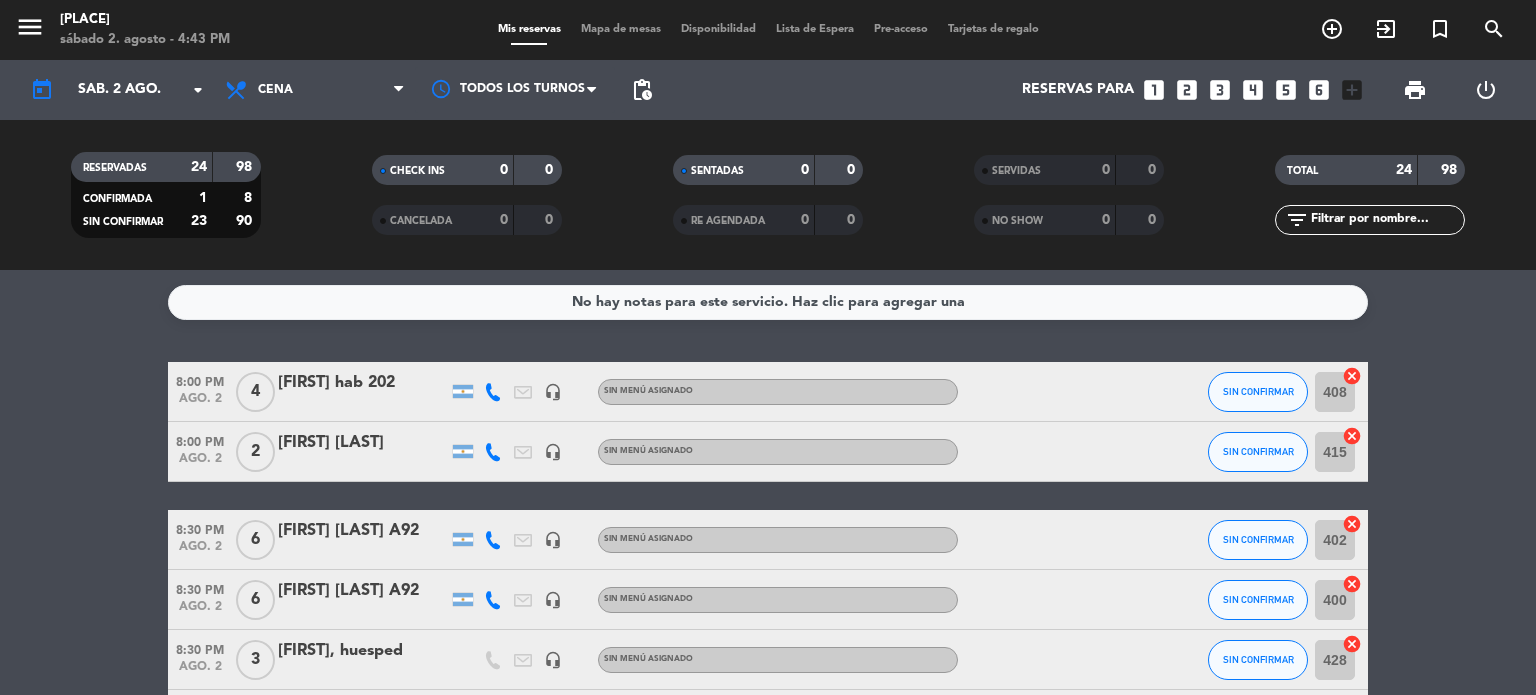 click on "looks_3" at bounding box center (1220, 90) 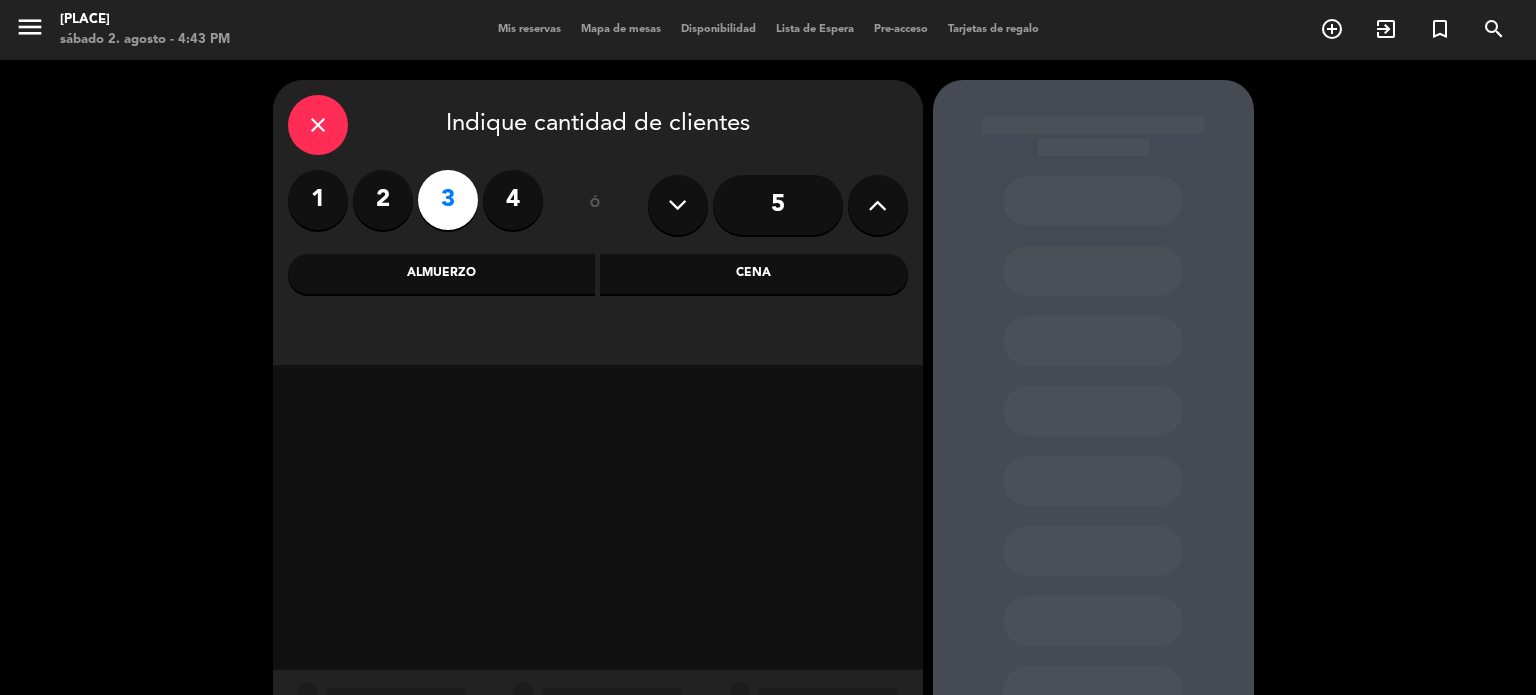 click on "close   Indique cantidad de clientes   1   2   3   4   ó  5  Almuerzo   Cena" at bounding box center (598, 222) 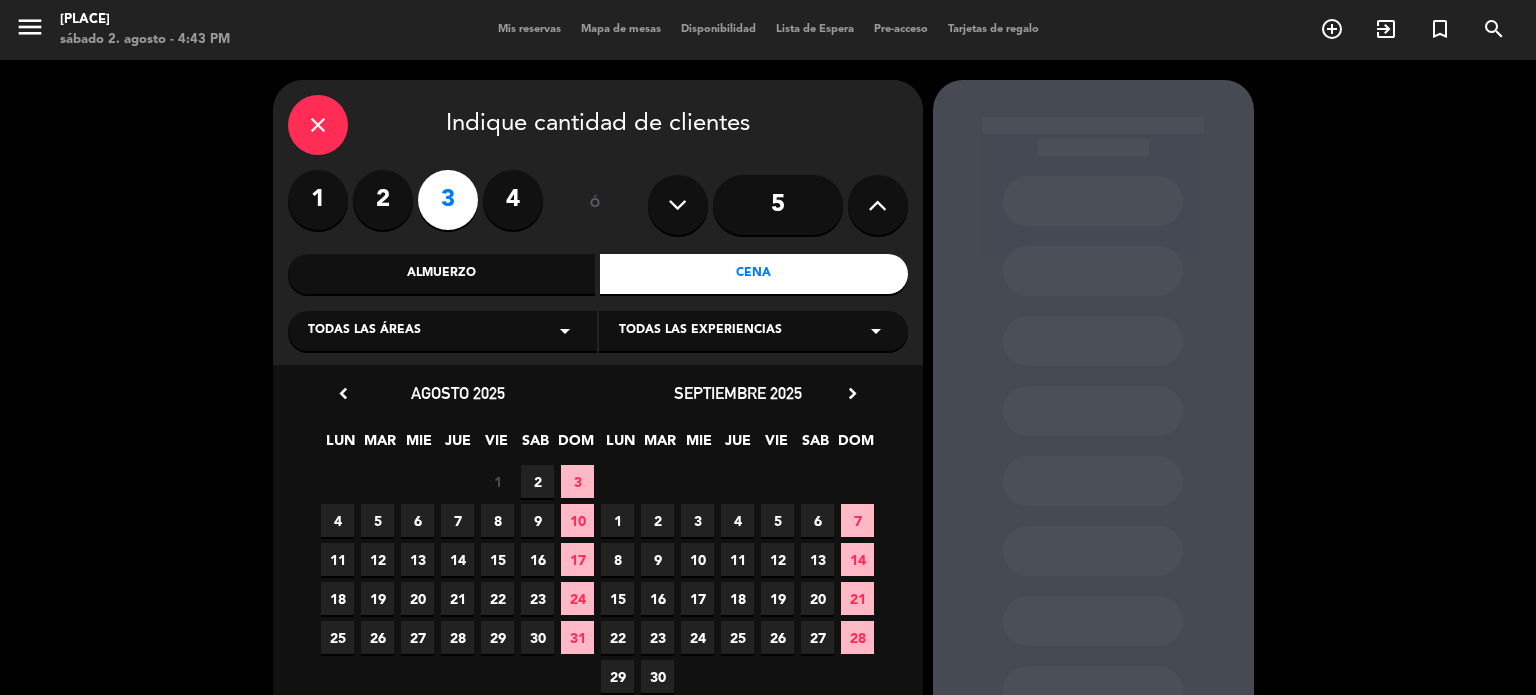 click on "2" at bounding box center [537, 481] 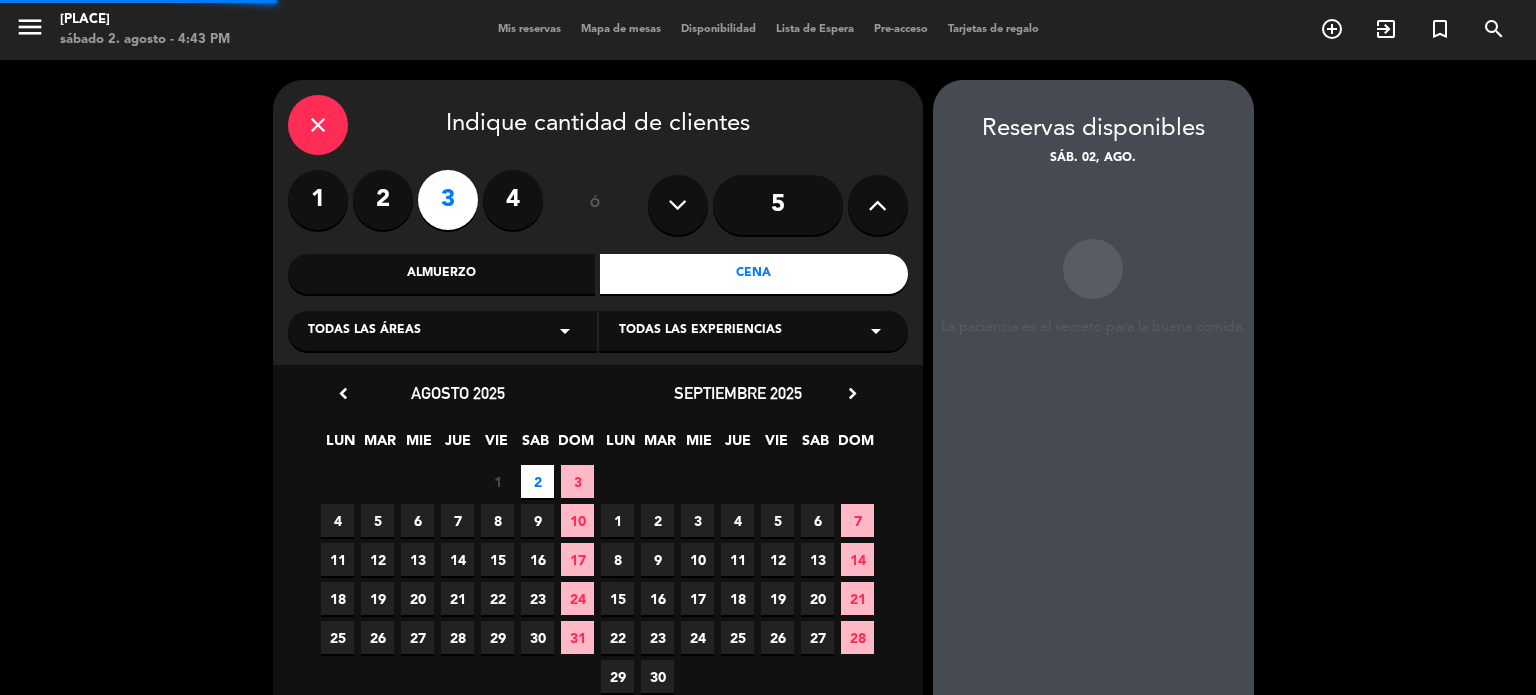 scroll, scrollTop: 80, scrollLeft: 0, axis: vertical 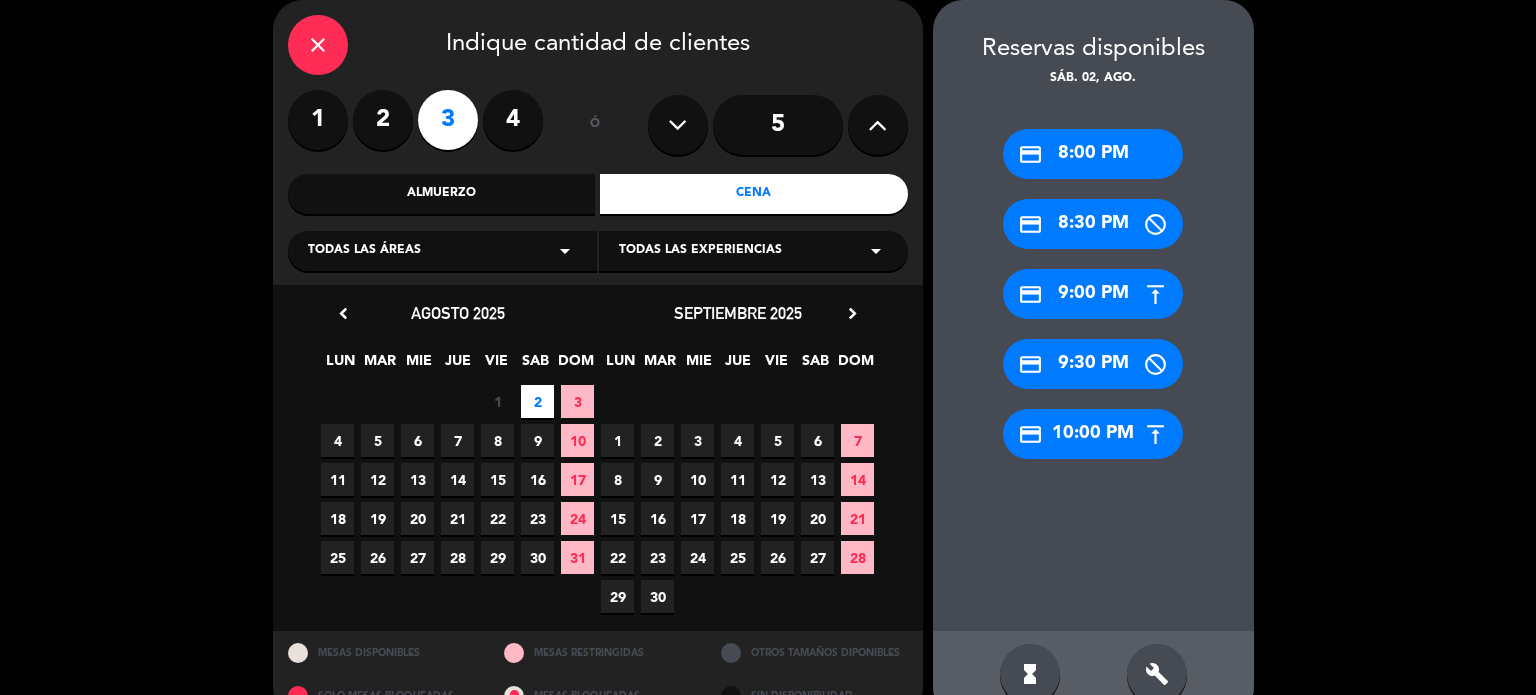click on "credit_card  8:00 PM" at bounding box center (1093, 154) 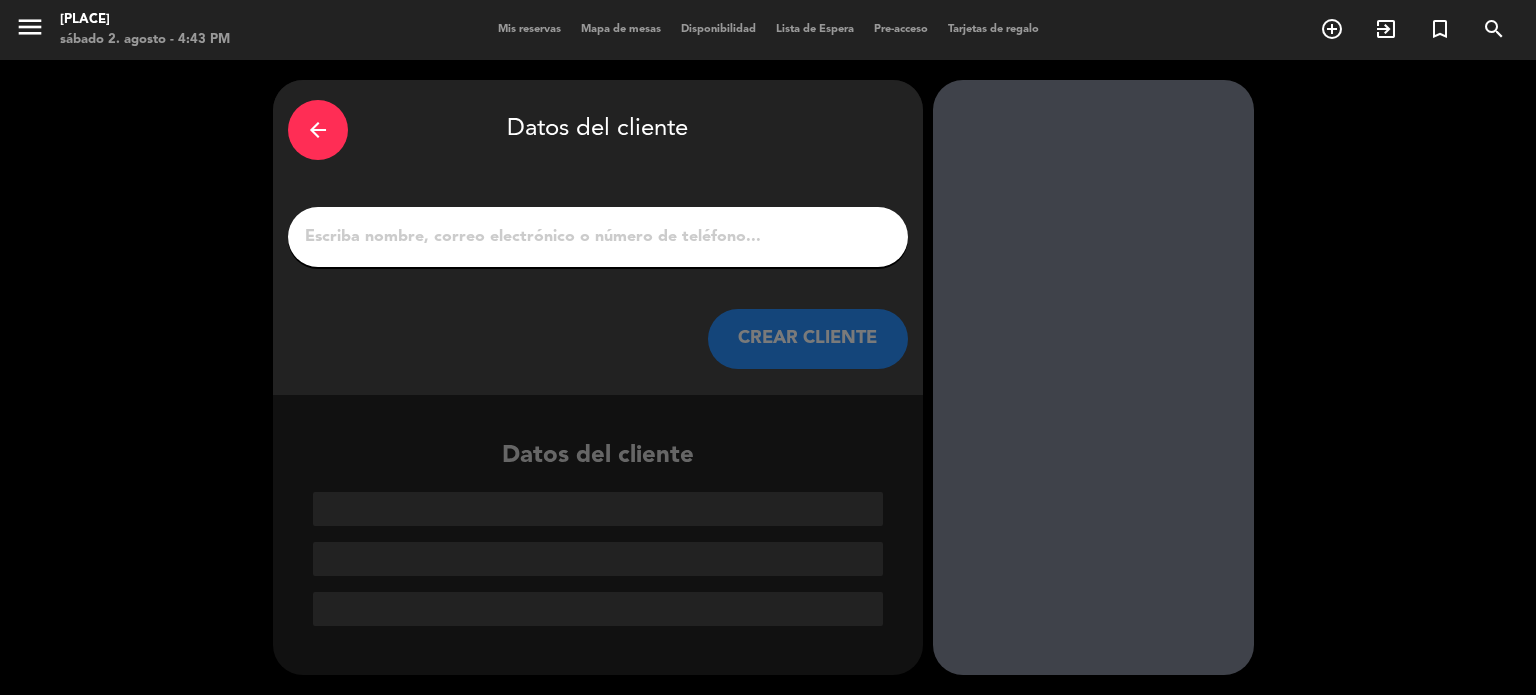 scroll, scrollTop: 0, scrollLeft: 0, axis: both 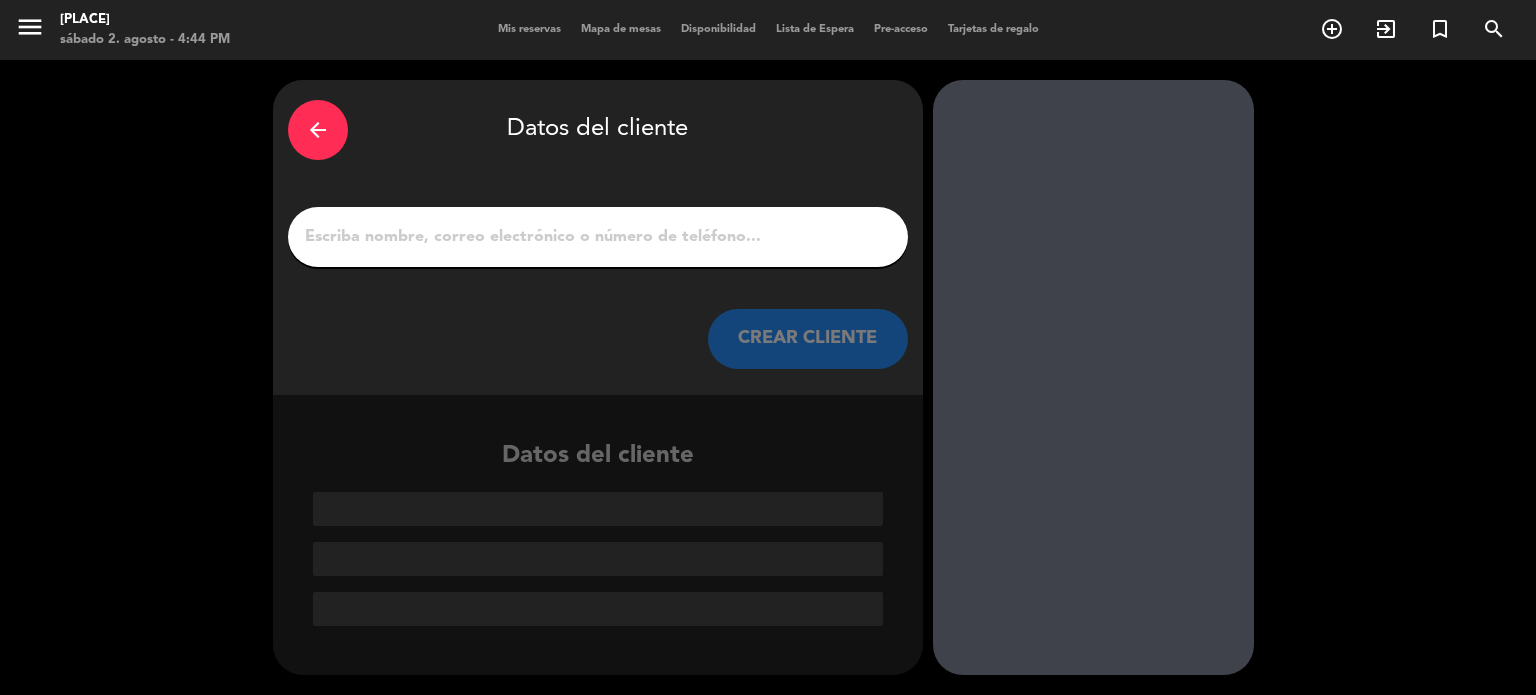 click on "1" at bounding box center (598, 237) 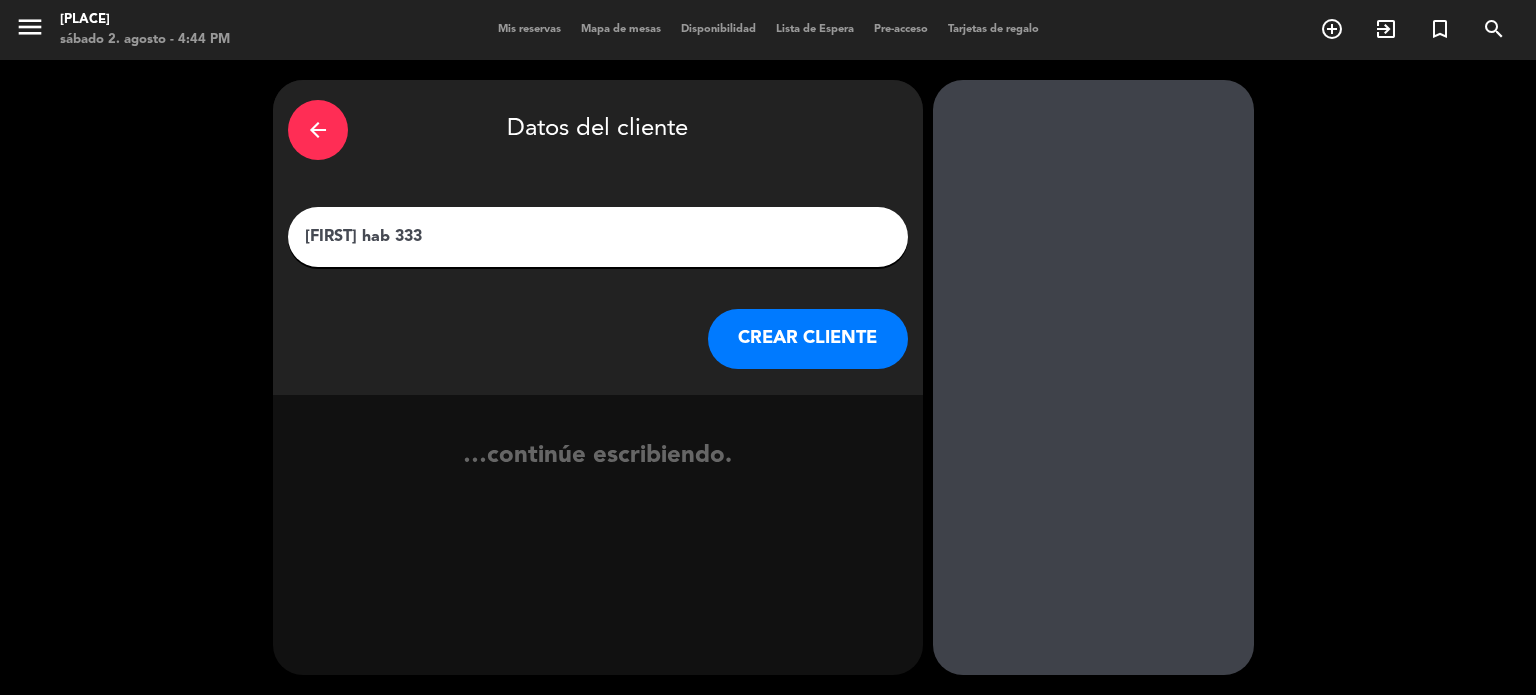 type on "[FIRST] hab 333" 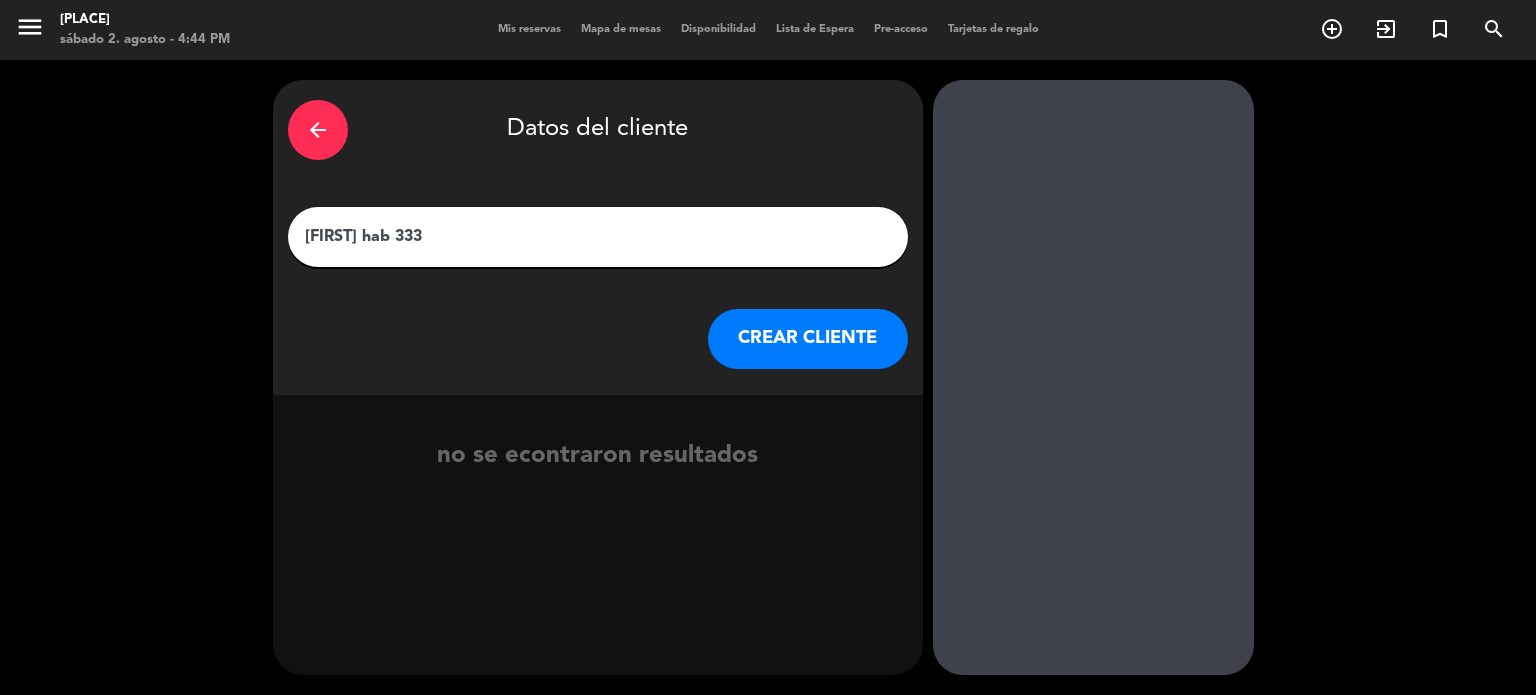 click on "CREAR CLIENTE" at bounding box center (808, 339) 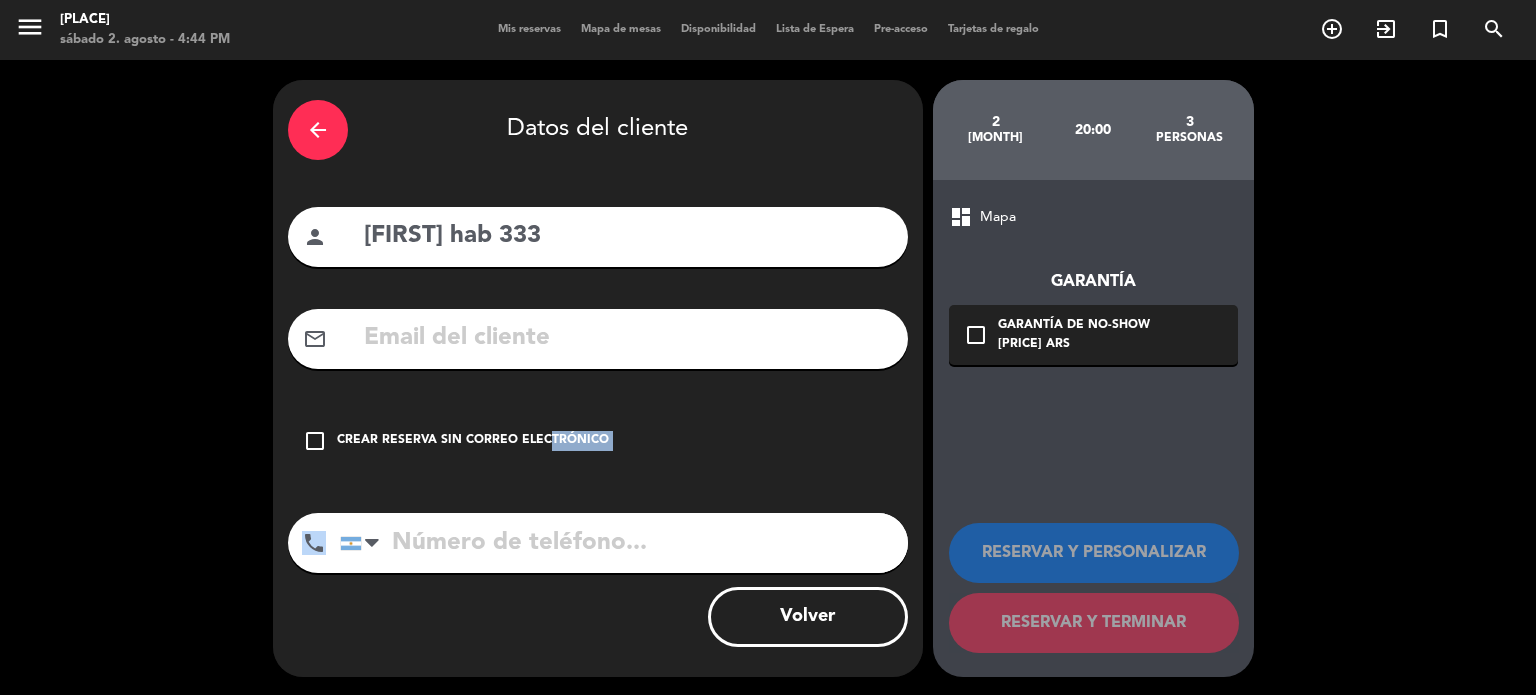 drag, startPoint x: 535, startPoint y: 442, endPoint x: 564, endPoint y: 527, distance: 89.81091 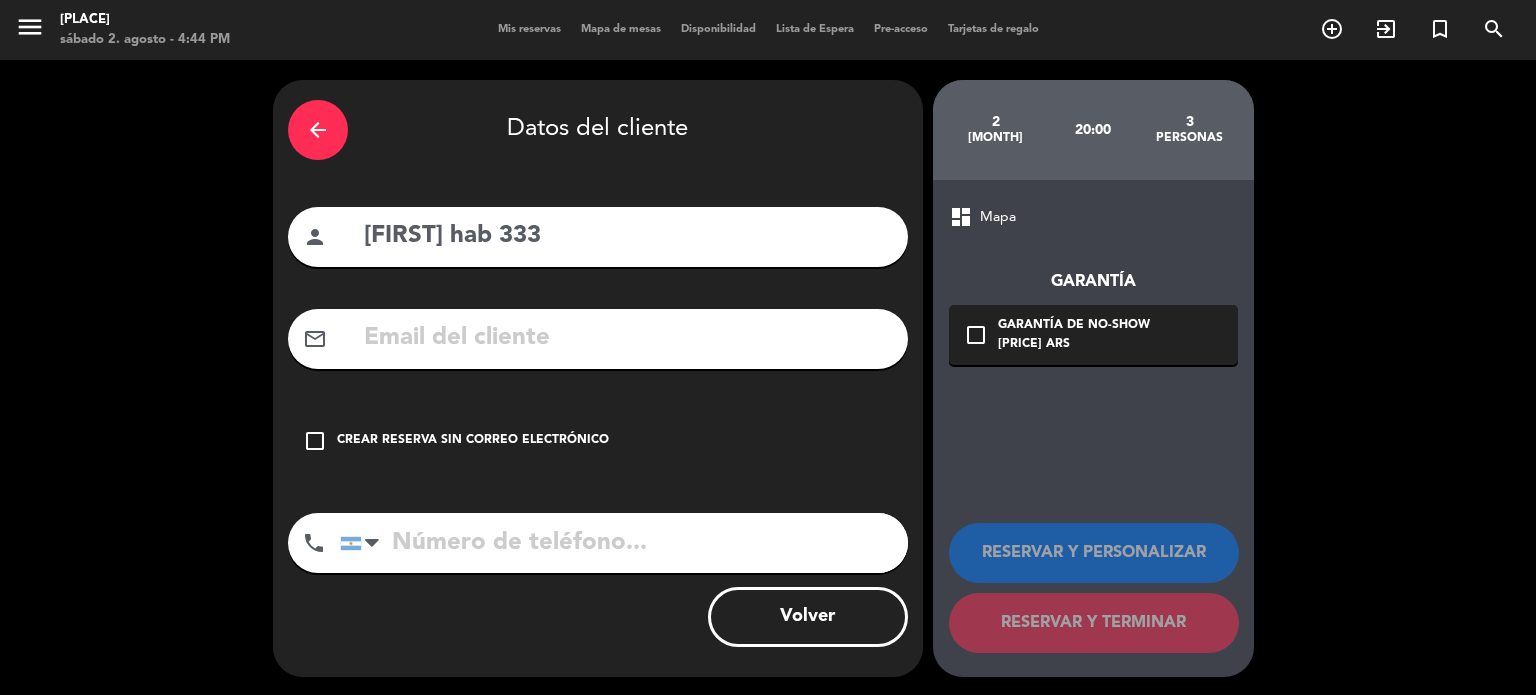 click at bounding box center (624, 543) 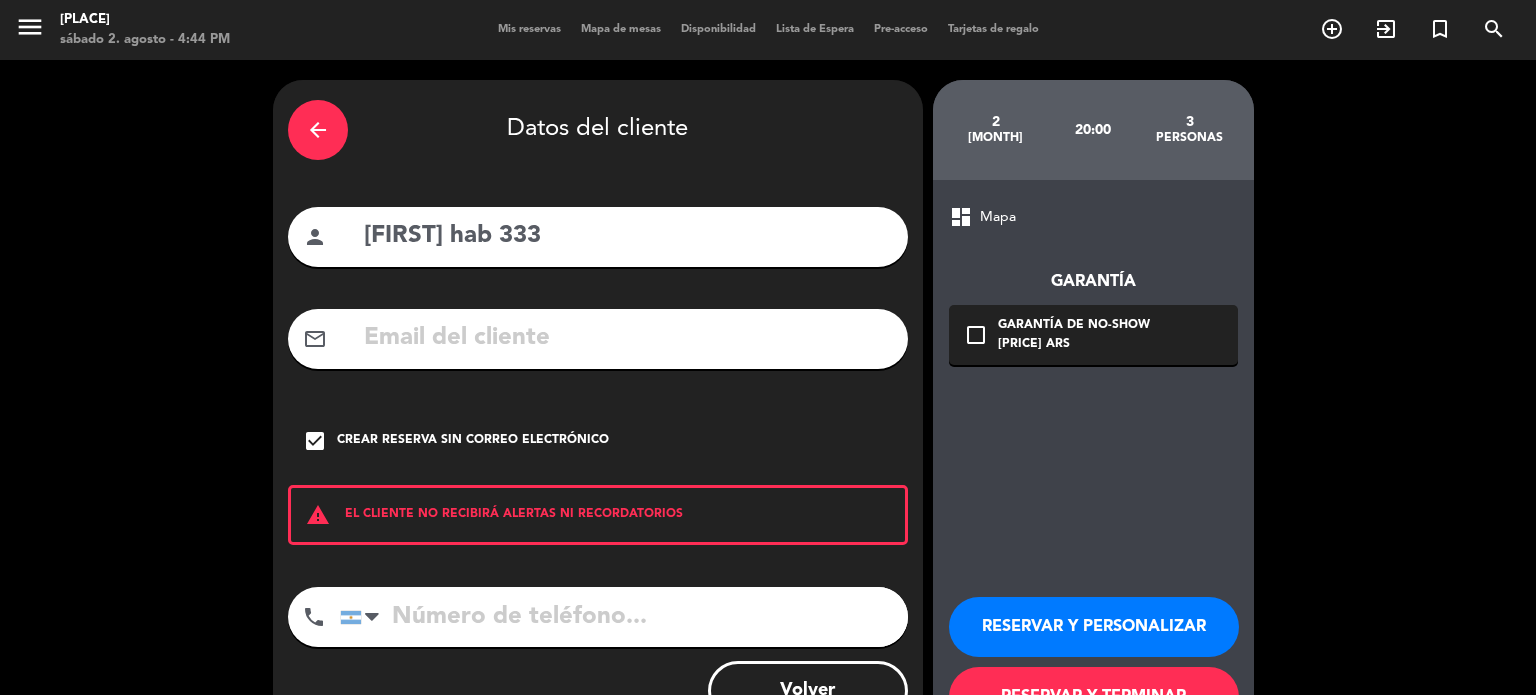click at bounding box center (624, 617) 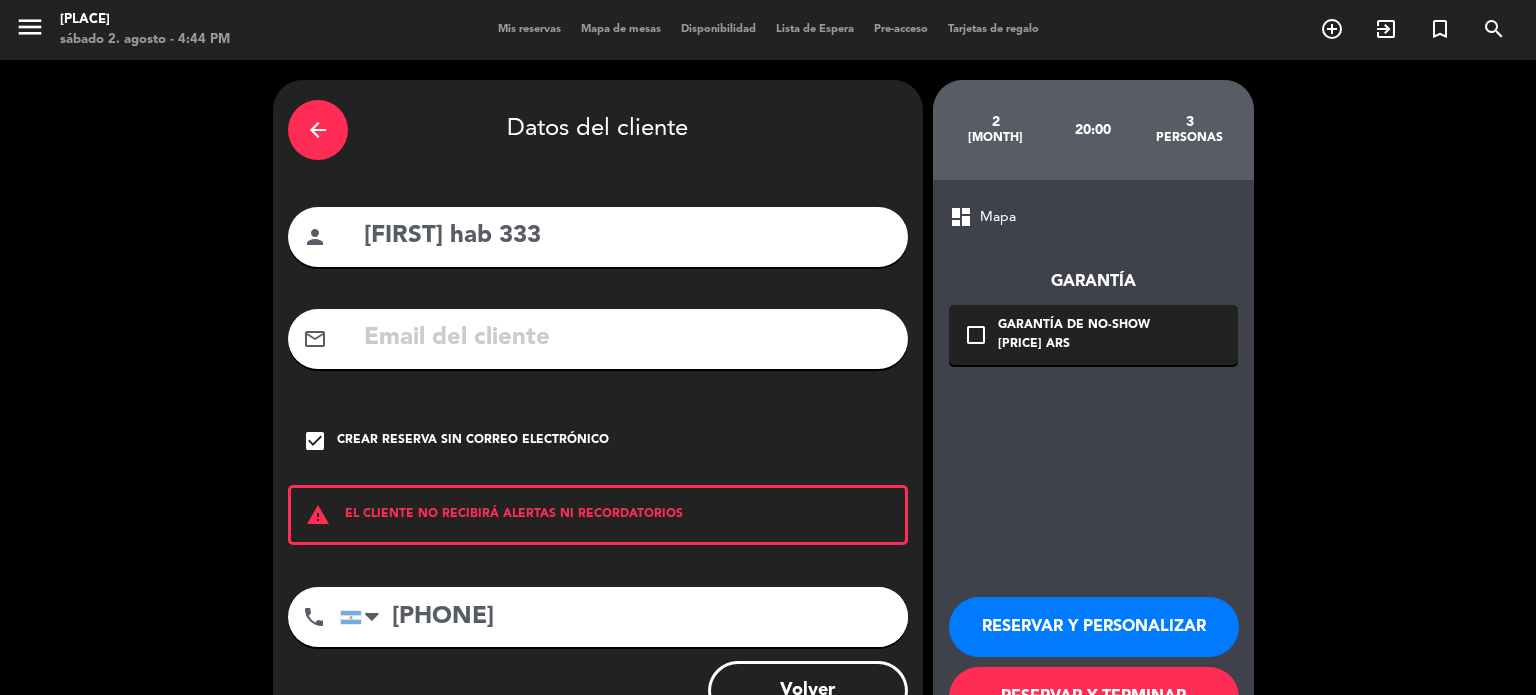 type on "[PHONE]" 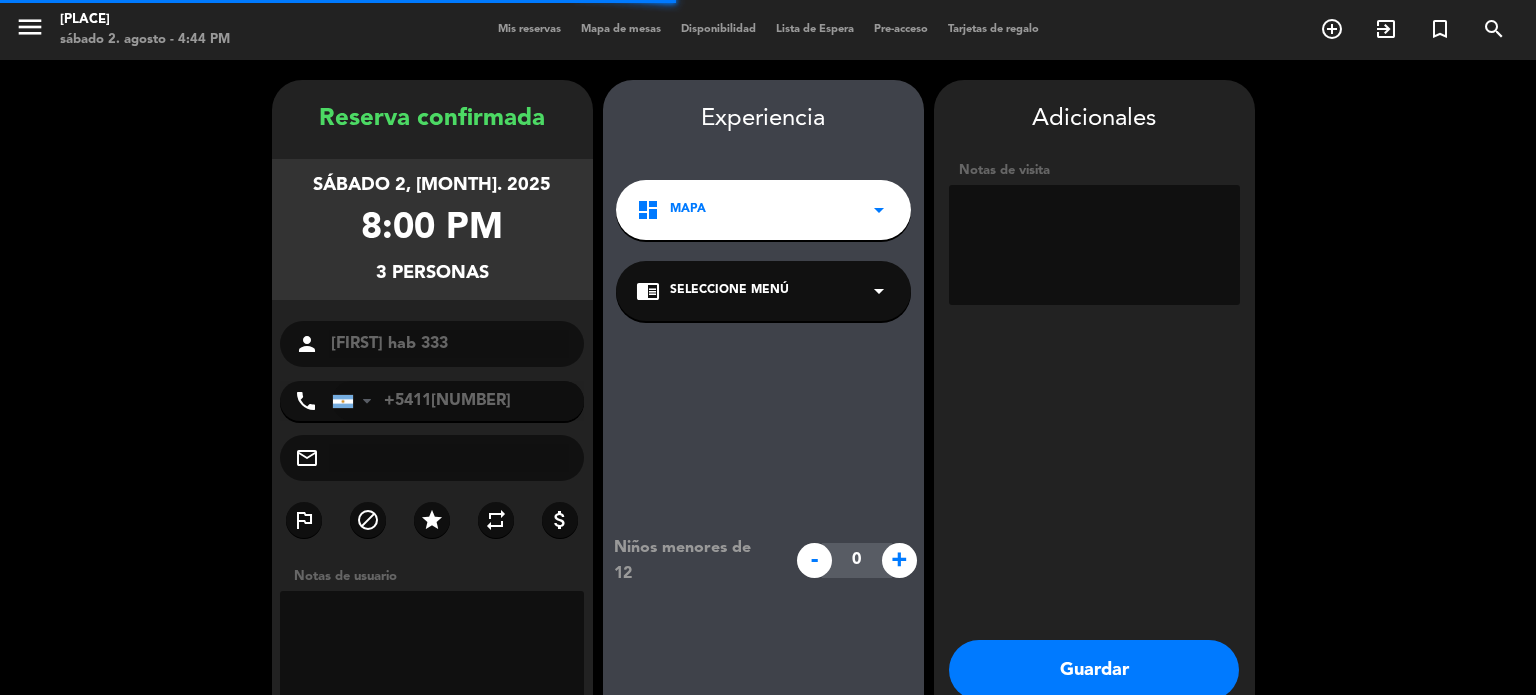 scroll, scrollTop: 80, scrollLeft: 0, axis: vertical 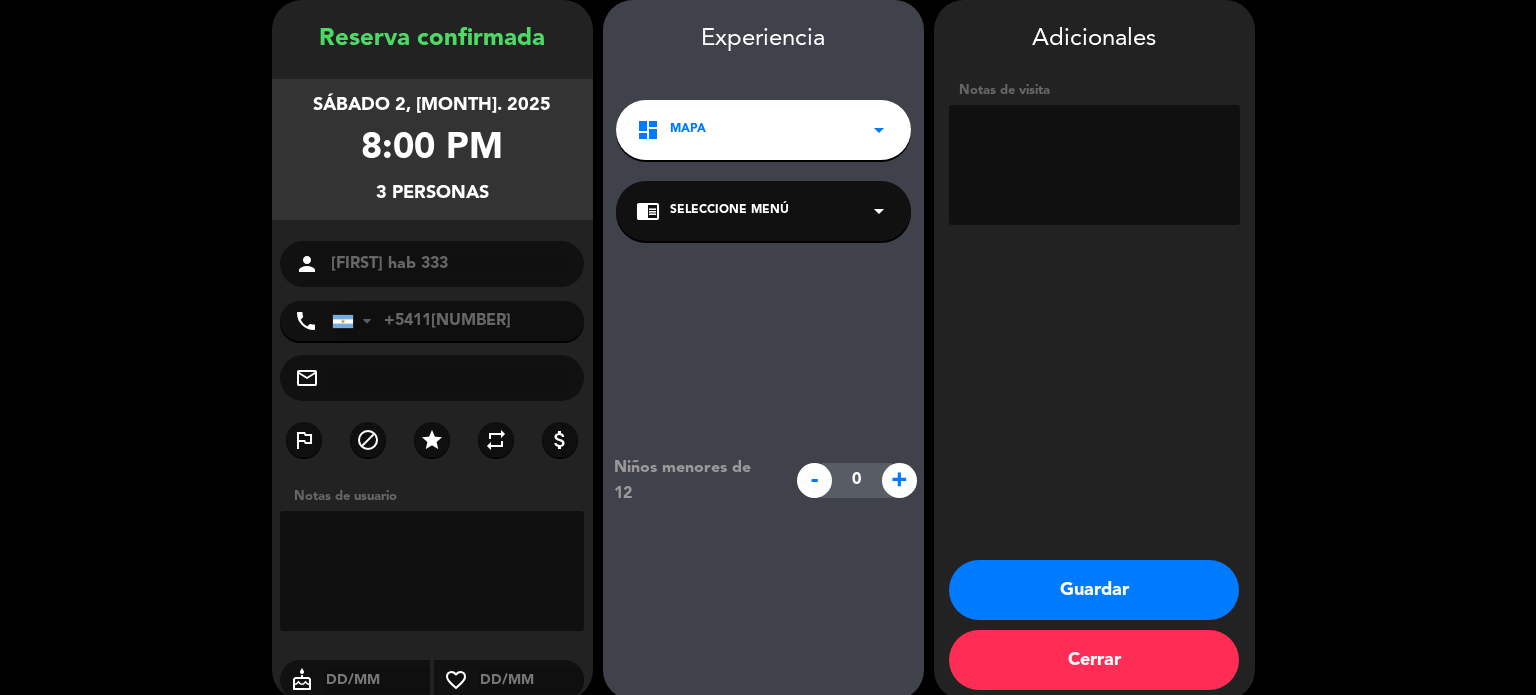 click on "Guardar" at bounding box center (1094, 590) 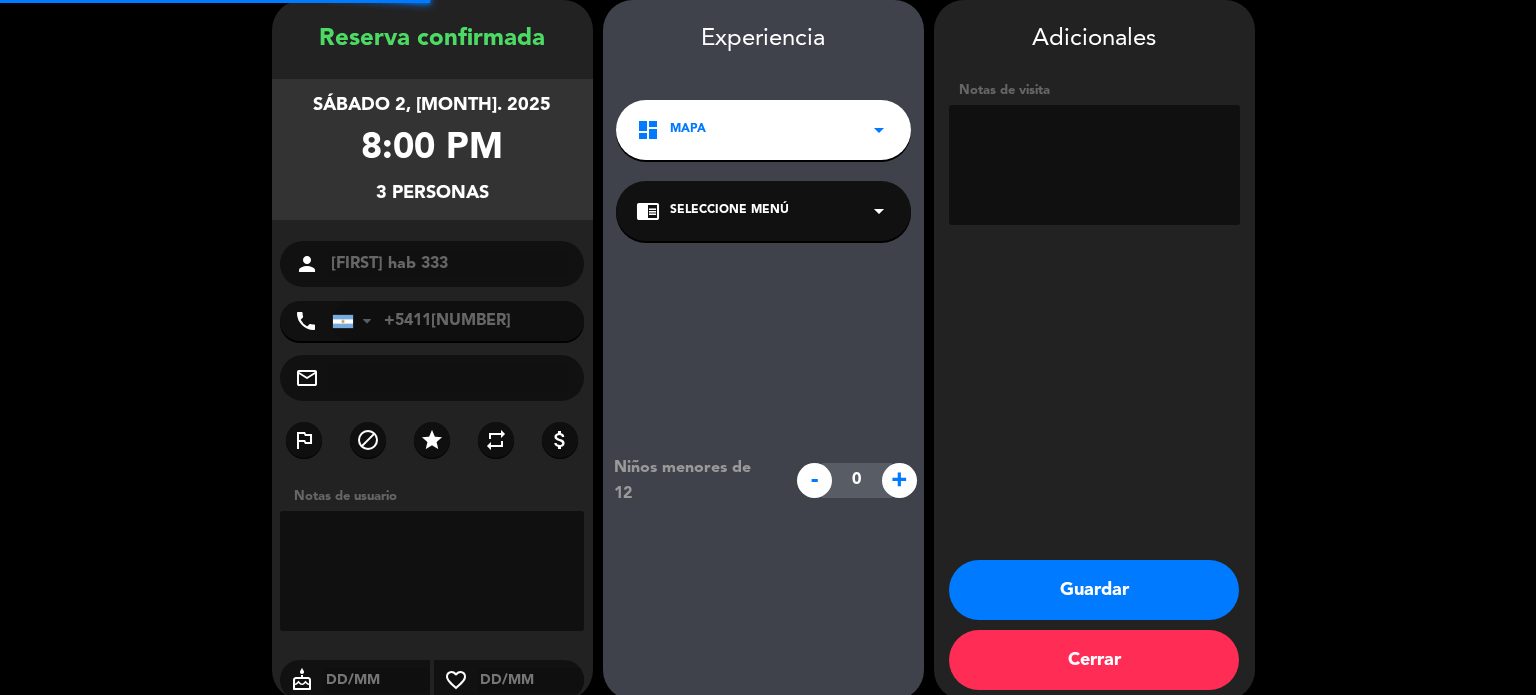 scroll, scrollTop: 0, scrollLeft: 0, axis: both 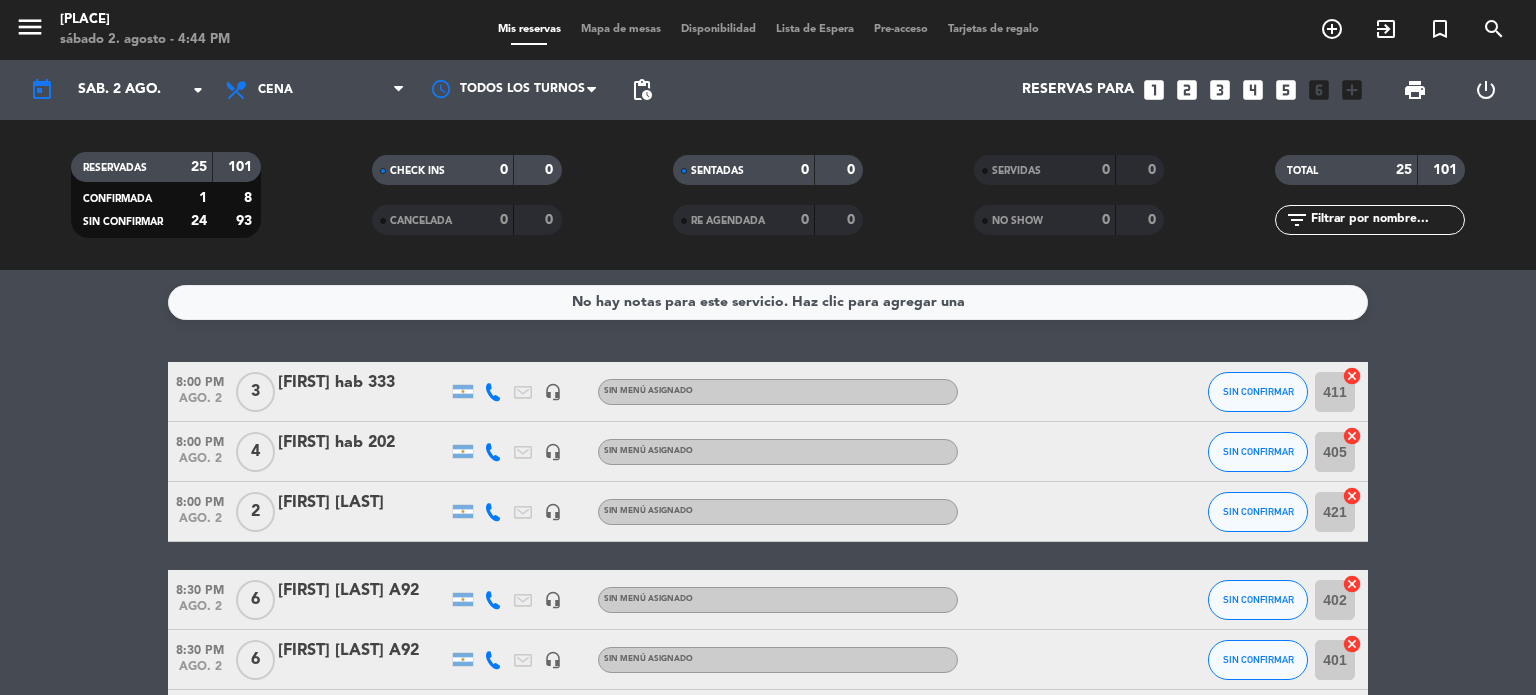 click on "8:00 PM   ago. 2   3   [FIRST] hab 333   headset_mic  Sin menú asignado SIN CONFIRMAR 411  cancel   8:00 PM   ago. 2   4   [FIRST] hab 202   headset_mic  Sin menú asignado SIN CONFIRMAR 405  cancel   8:00 PM   ago. 2   2   [FIRST] [LAST]   headset_mic  Sin menú asignado SIN CONFIRMAR 421  cancel   8:30 PM   ago. 2   6   [FIRST] [LAST]  A92   headset_mic  Sin menú asignado SIN CONFIRMAR 402  cancel   8:30 PM   ago. 2   6   [FIRST] [LAST]  A92   headset_mic  Sin menú asignado SIN CONFIRMAR 401  cancel   8:30 PM   ago. 2   3   [FIRST], huesped    headset_mic  Sin menú asignado SIN CONFIRMAR 410  cancel   8:30 PM   ago. 2   2   [FIRST] [LAST]   headset_mic  Sin menú asignado  subject  SIN CONFIRMAR 400  cancel   9:00 PM   ago. 2   4   #133 [FIRST]   headset_mic  Sin menú asignado SIN CONFIRMAR 413  cancel   9:00 PM   ago. 2   4   [FIRST] [LAST]  credit_card  visa * 1610   mercadopago   MENÚ A LA CARTA SIN CONFIRMAR 428  cancel   9:00 PM   ago. 2   3   [FIRST] [LAST]  credit_card  amex * 1002  409" 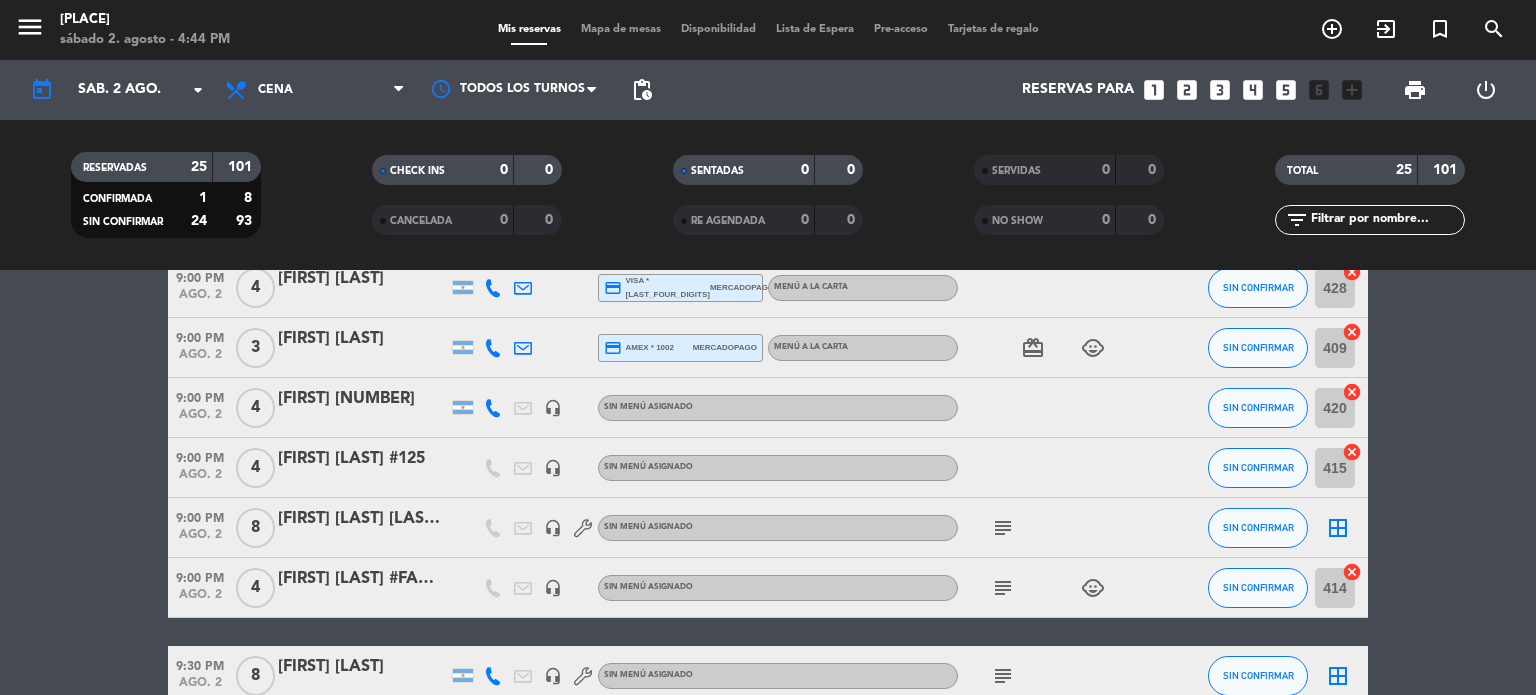 scroll, scrollTop: 680, scrollLeft: 0, axis: vertical 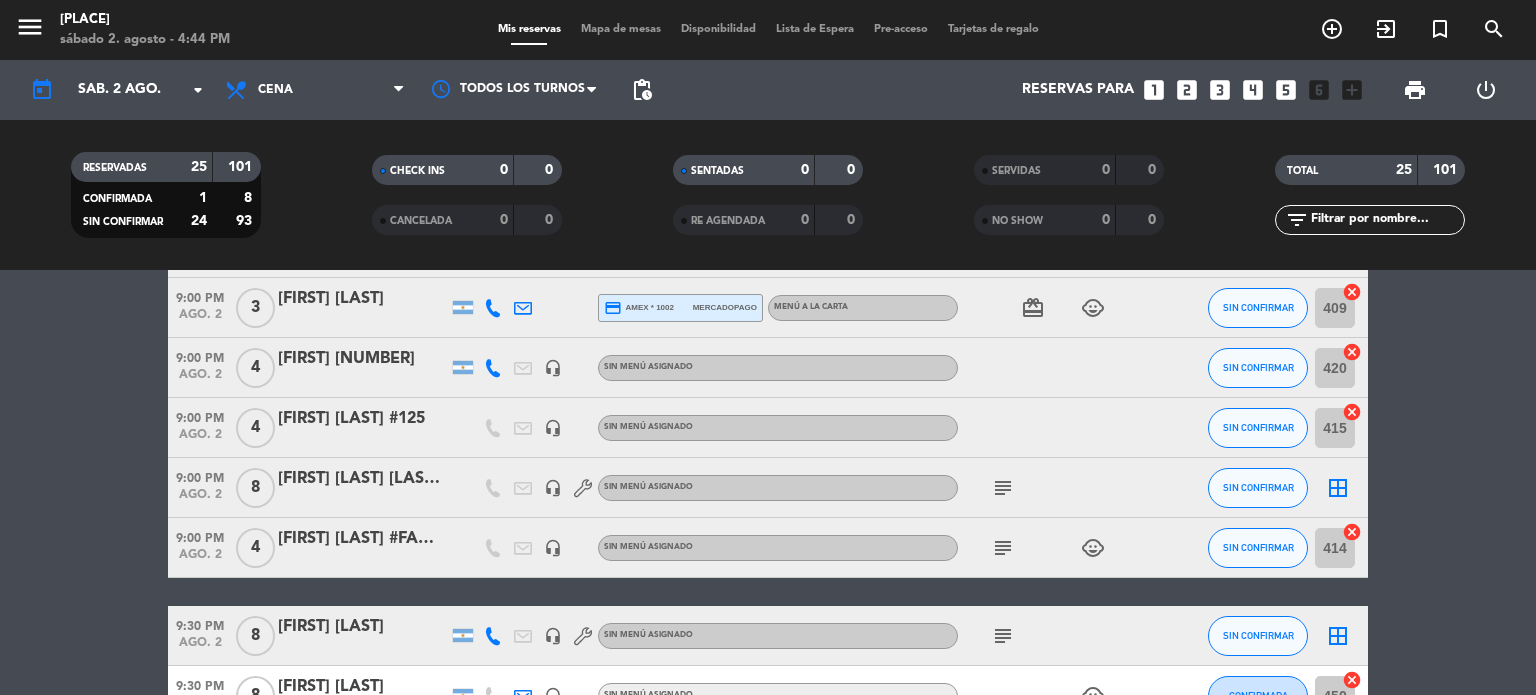 click on "subject" 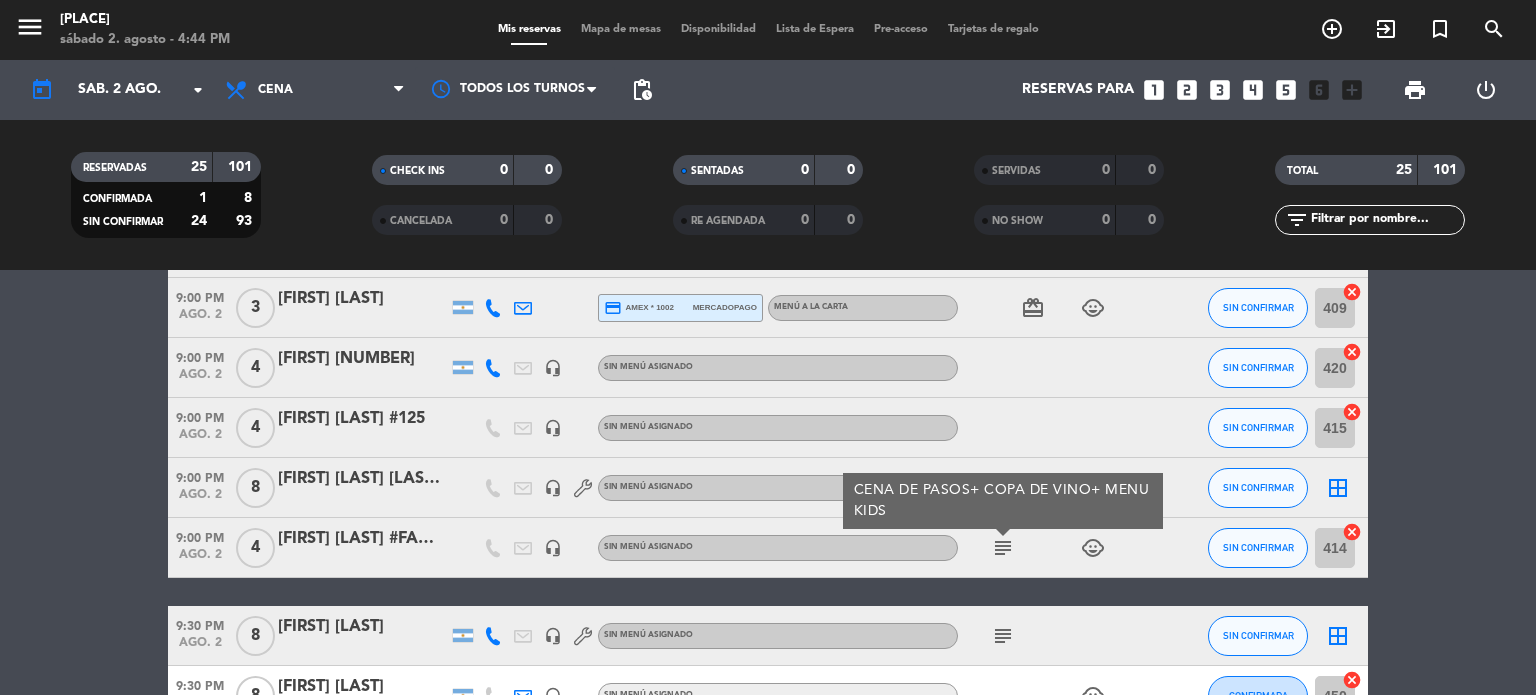 click on "[FIRST] [LAST] #125" 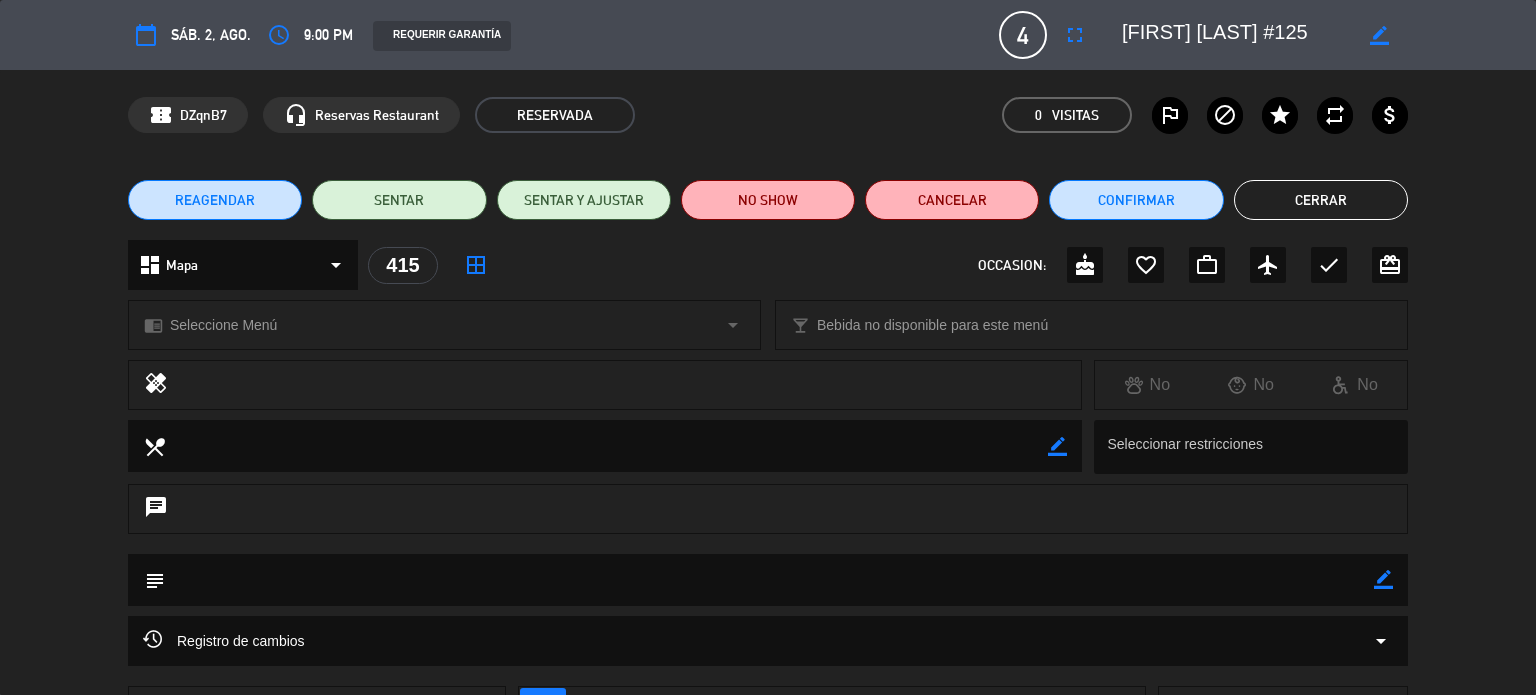 click on "Cerrar" 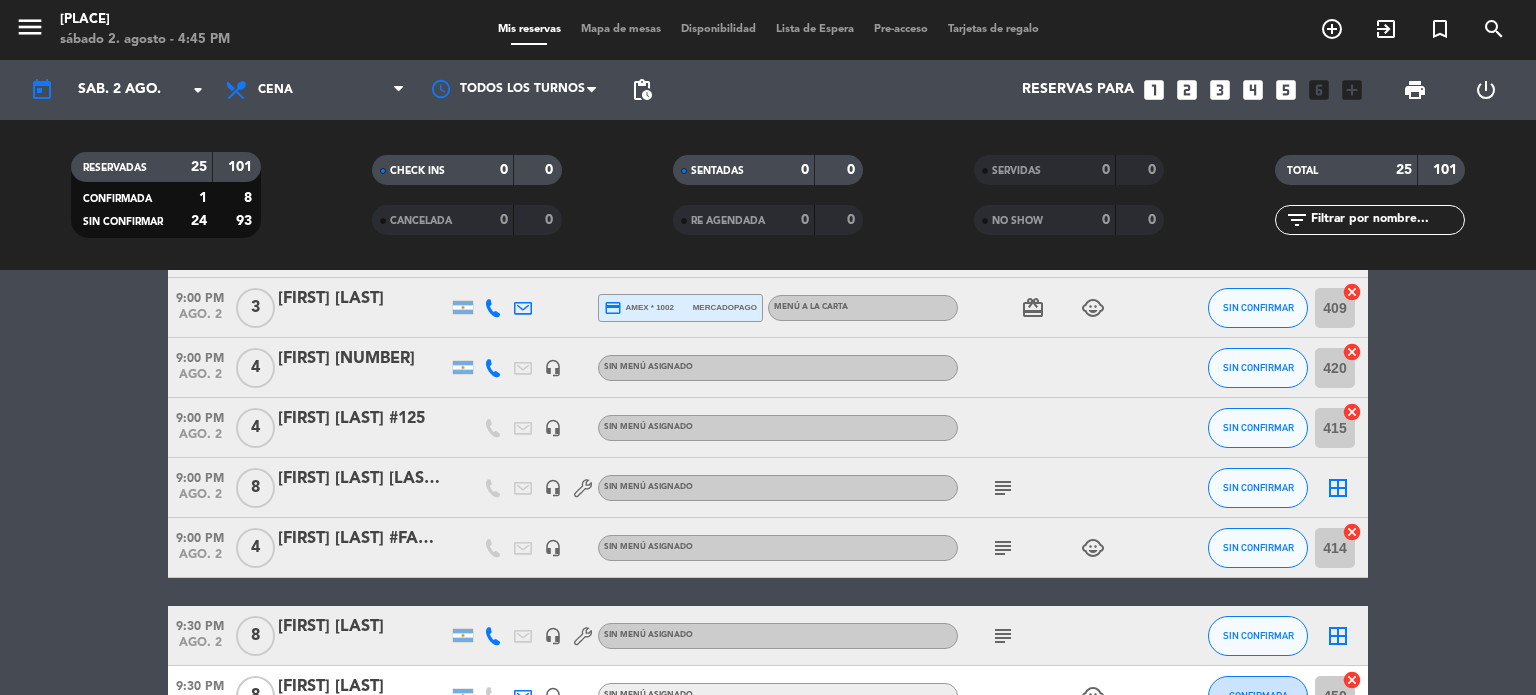 click on "8:00 PM   ago. 2   3   [FIRST] hab 333   headset_mic  Sin menú asignado SIN CONFIRMAR 411  cancel   8:00 PM   ago. 2   4   [FIRST] hab 202   headset_mic  Sin menú asignado SIN CONFIRMAR 405  cancel   8:00 PM   ago. 2   2   [FIRST] [LAST]   headset_mic  Sin menú asignado SIN CONFIRMAR 421  cancel   8:30 PM   ago. 2   6   [FIRST] [LAST]  A92   headset_mic  Sin menú asignado SIN CONFIRMAR 402  cancel   8:30 PM   ago. 2   6   [FIRST] [LAST]  A92   headset_mic  Sin menú asignado SIN CONFIRMAR 401  cancel   8:30 PM   ago. 2   3   [FIRST], huesped    headset_mic  Sin menú asignado SIN CONFIRMAR 410  cancel   8:30 PM   ago. 2   2   [FIRST] [LAST]   headset_mic  Sin menú asignado  subject  SIN CONFIRMAR 400  cancel   9:00 PM   ago. 2   4   #133 [FIRST]   headset_mic  Sin menú asignado SIN CONFIRMAR 413  cancel   9:00 PM   ago. 2   4   [FIRST] [LAST]  credit_card  visa * 1610   mercadopago   MENÚ A LA CARTA SIN CONFIRMAR 428  cancel   9:00 PM   ago. 2   3   [FIRST] [LAST]  credit_card  amex * 1002  409" 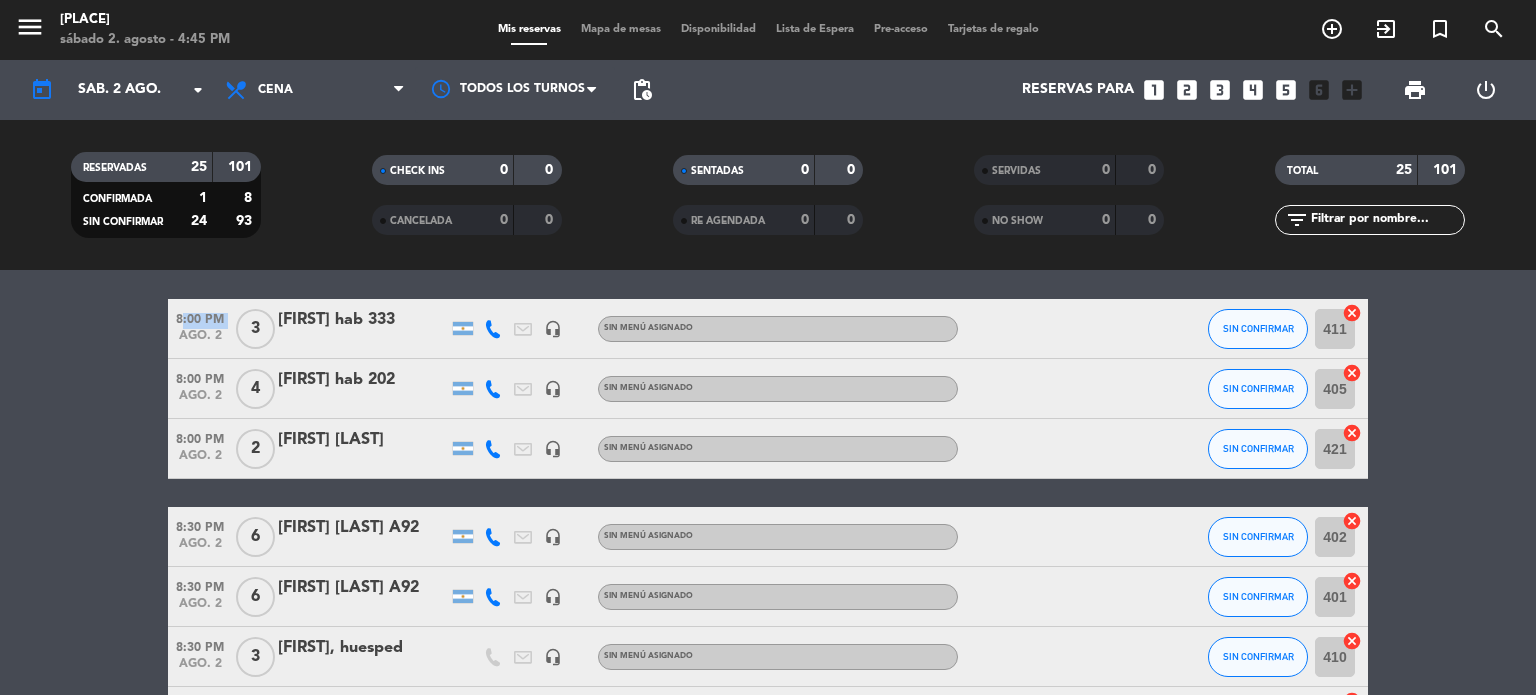 scroll, scrollTop: 0, scrollLeft: 0, axis: both 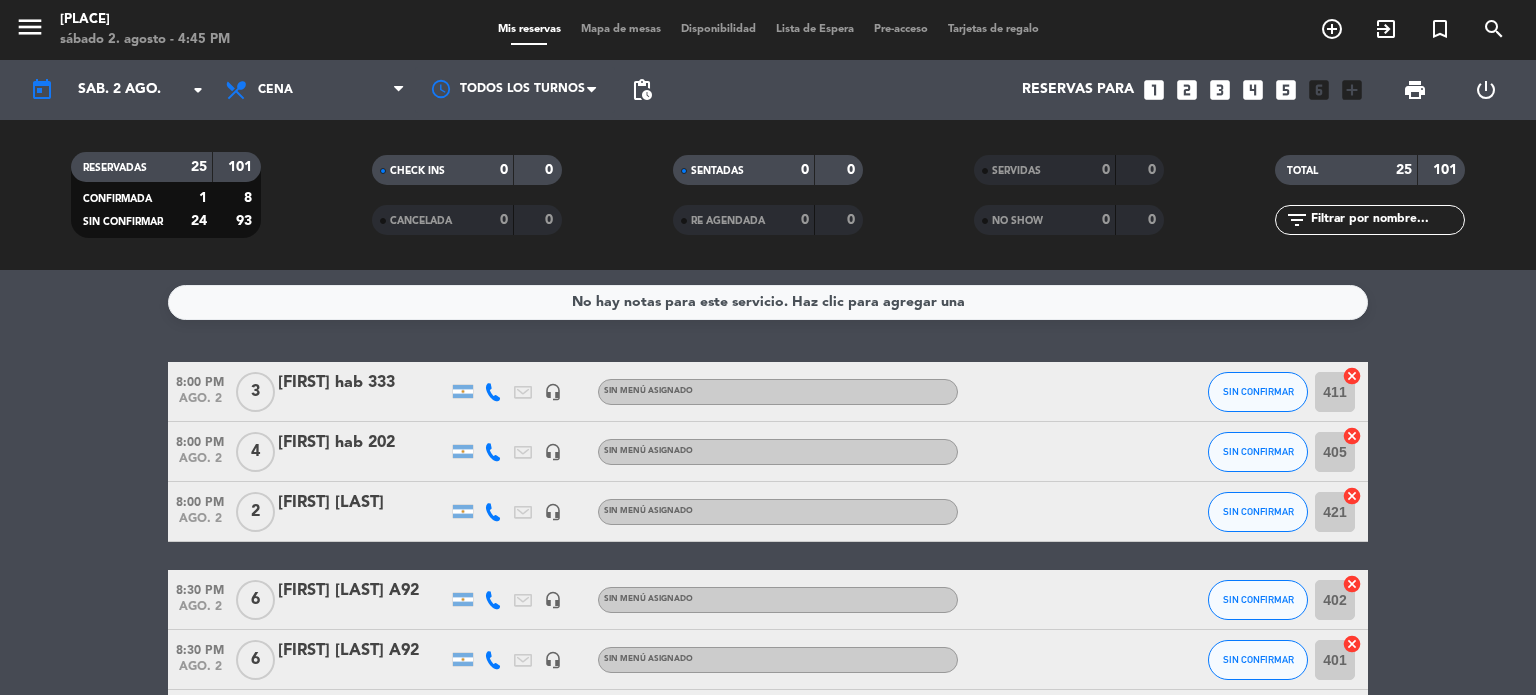 click on "8:00 PM   ago. 2   3   [FIRST] hab 333   headset_mic  Sin menú asignado SIN CONFIRMAR 411  cancel   8:00 PM   ago. 2   4   [FIRST] hab 202   headset_mic  Sin menú asignado SIN CONFIRMAR 405  cancel   8:00 PM   ago. 2   2   [FIRST] [LAST]   headset_mic  Sin menú asignado SIN CONFIRMAR 421  cancel   8:30 PM   ago. 2   6   [FIRST] [LAST]  A92   headset_mic  Sin menú asignado SIN CONFIRMAR 402  cancel   8:30 PM   ago. 2   6   [FIRST] [LAST]  A92   headset_mic  Sin menú asignado SIN CONFIRMAR 401  cancel   8:30 PM   ago. 2   3   [FIRST], huesped    headset_mic  Sin menú asignado SIN CONFIRMAR 410  cancel   8:30 PM   ago. 2   2   [FIRST] [LAST]   headset_mic  Sin menú asignado  subject  SIN CONFIRMAR 400  cancel   9:00 PM   ago. 2   4   #133 [FIRST]   headset_mic  Sin menú asignado SIN CONFIRMAR 413  cancel   9:00 PM   ago. 2   4   [FIRST] [LAST]  credit_card  visa * 1610   mercadopago   MENÚ A LA CARTA SIN CONFIRMAR 428  cancel   9:00 PM   ago. 2   3   [FIRST] [LAST]  credit_card  amex * 1002  409" 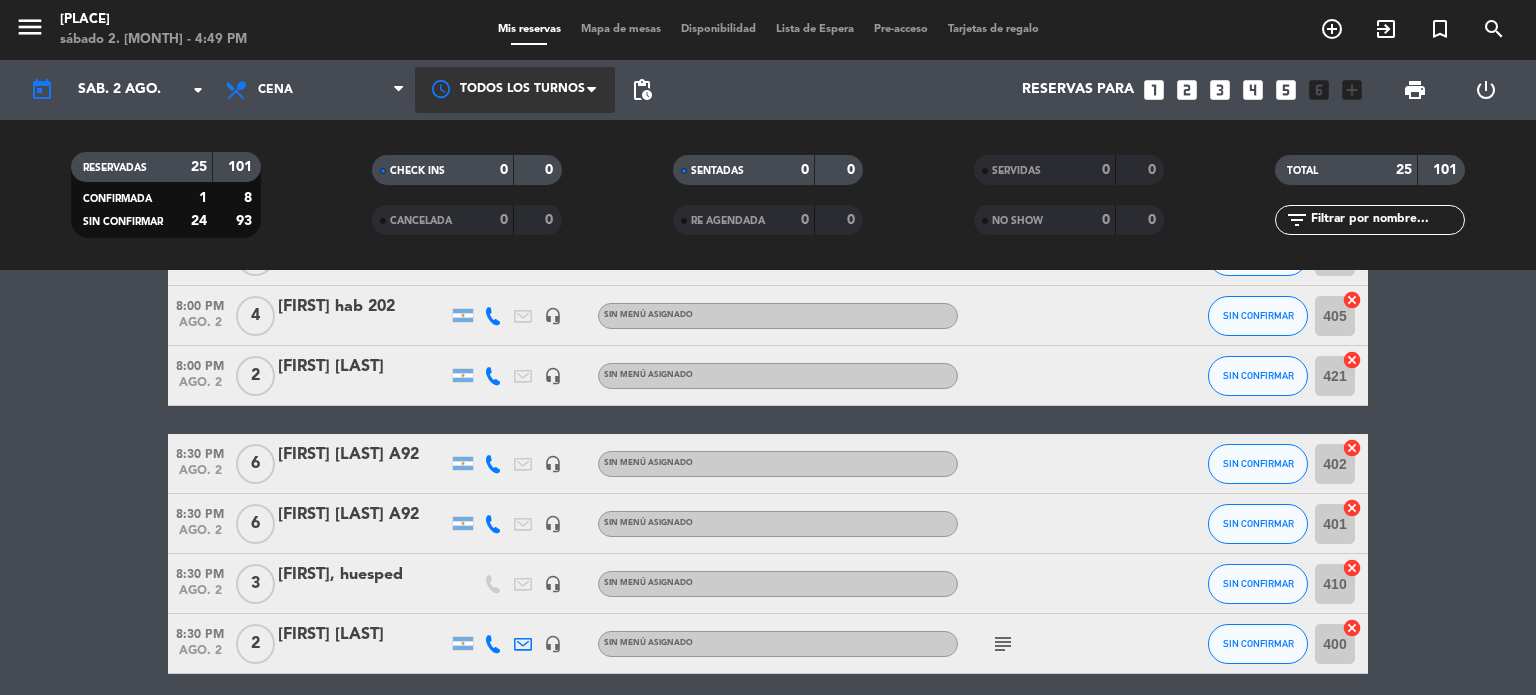 scroll, scrollTop: 0, scrollLeft: 0, axis: both 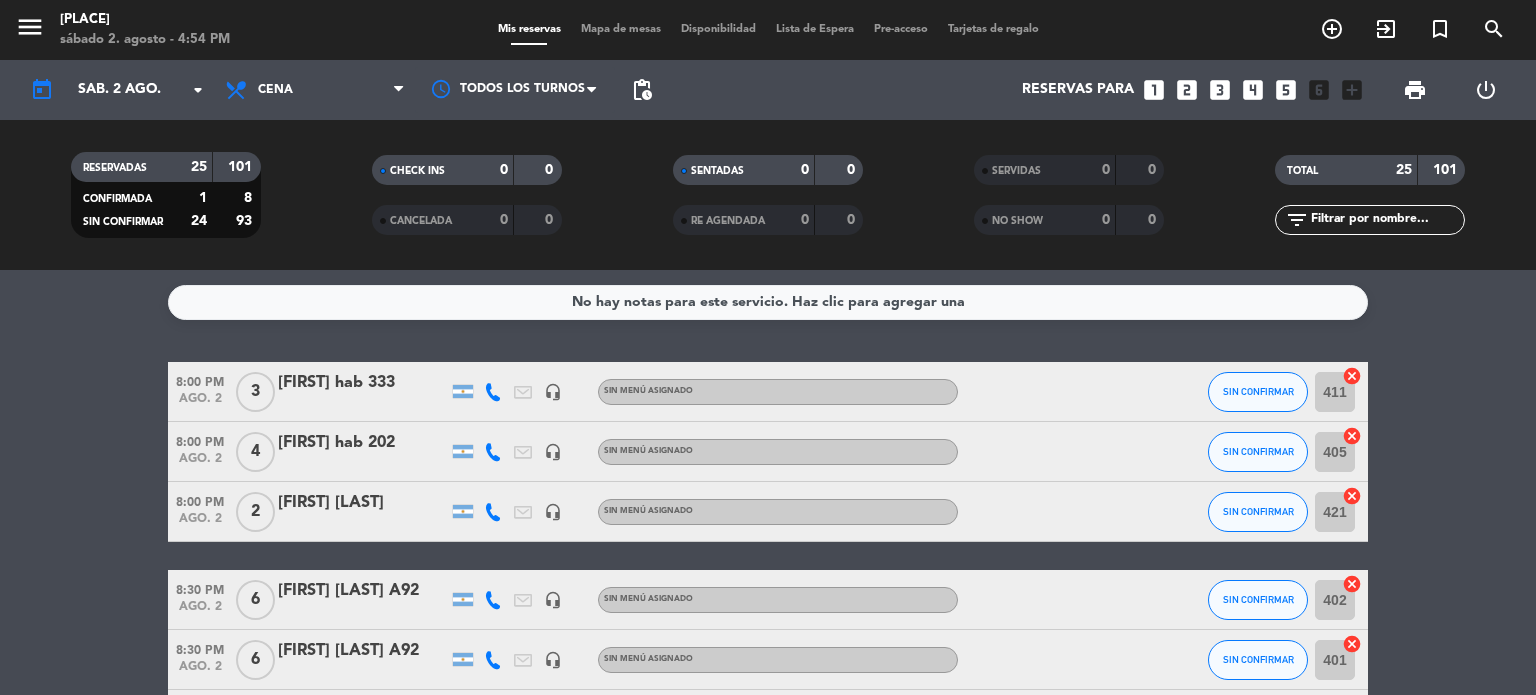 click on "8:00 PM   ago. 2   3   [FIRST] hab 333   headset_mic  Sin menú asignado SIN CONFIRMAR 411  cancel   8:00 PM   ago. 2   4   [FIRST] hab 202   headset_mic  Sin menú asignado SIN CONFIRMAR 405  cancel   8:00 PM   ago. 2   2   [FIRST] [LAST]   headset_mic  Sin menú asignado SIN CONFIRMAR 421  cancel   8:30 PM   ago. 2   6   [FIRST] [LAST]  A92   headset_mic  Sin menú asignado SIN CONFIRMAR 402  cancel   8:30 PM   ago. 2   6   [FIRST] [LAST]  A92   headset_mic  Sin menú asignado SIN CONFIRMAR 401  cancel   8:30 PM   ago. 2   3   [FIRST], huesped    headset_mic  Sin menú asignado SIN CONFIRMAR 410  cancel   8:30 PM   ago. 2   2   [FIRST] [LAST]   headset_mic  Sin menú asignado  subject  SIN CONFIRMAR 400  cancel   9:00 PM   ago. 2   4   #133 [FIRST]   headset_mic  Sin menú asignado SIN CONFIRMAR 413  cancel   9:00 PM   ago. 2   4   [FIRST] [LAST]  credit_card  visa * 1610   mercadopago   MENÚ A LA CARTA SIN CONFIRMAR 428  cancel   9:00 PM   ago. 2   3   [FIRST] [LAST]  credit_card  amex * 1002  409" 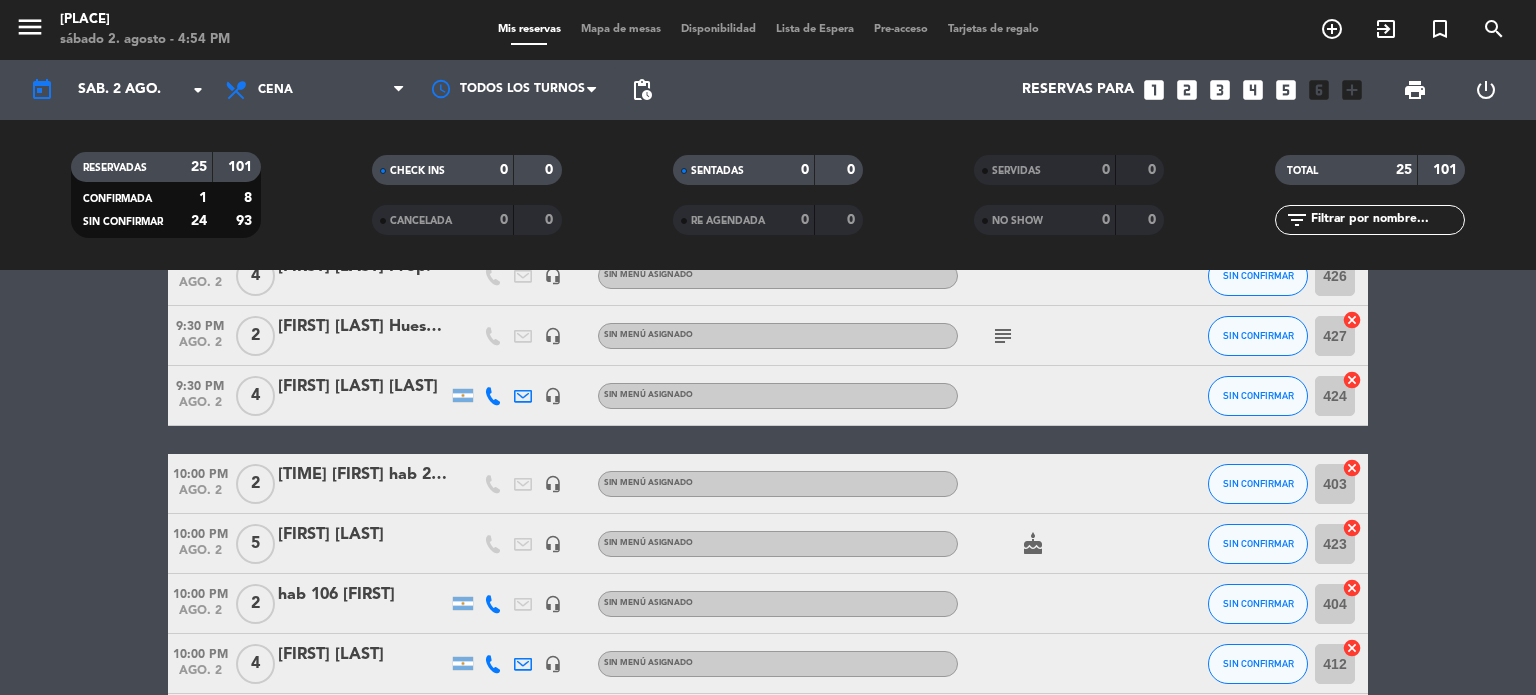 scroll, scrollTop: 1120, scrollLeft: 0, axis: vertical 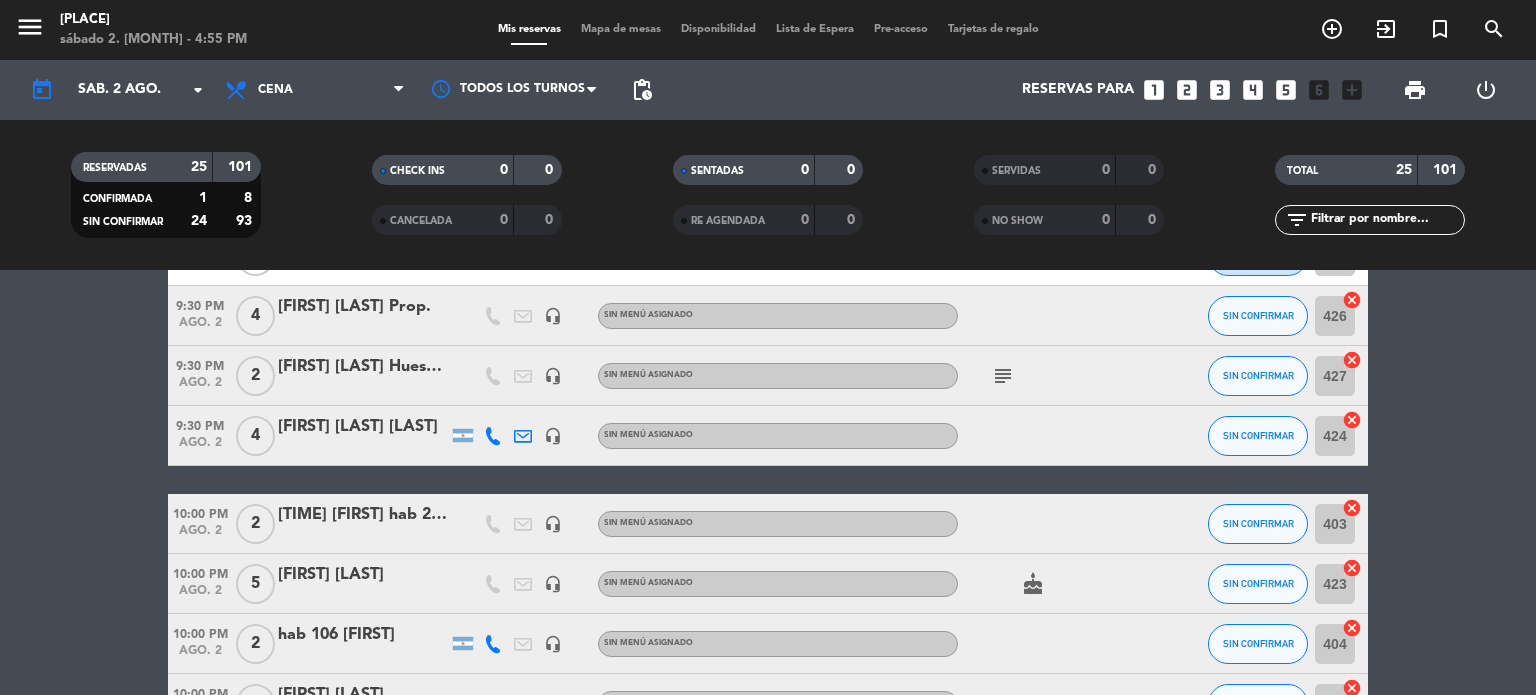 click on "8:00 PM   ago. 2   3   [FIRST] hab 333   headset_mic  Sin menú asignado SIN CONFIRMAR 411  cancel   8:00 PM   ago. 2   4   [FIRST] hab 202   headset_mic  Sin menú asignado SIN CONFIRMAR 405  cancel   8:00 PM   ago. 2   2   [FIRST] [LAST]   headset_mic  Sin menú asignado SIN CONFIRMAR 421  cancel   8:30 PM   ago. 2   6   [FIRST] [LAST]  A92   headset_mic  Sin menú asignado SIN CONFIRMAR 402  cancel   8:30 PM   ago. 2   6   [FIRST] [LAST]  A92   headset_mic  Sin menú asignado SIN CONFIRMAR 401  cancel   8:30 PM   ago. 2   3   [FIRST], huesped    headset_mic  Sin menú asignado SIN CONFIRMAR 410  cancel   8:30 PM   ago. 2   2   [FIRST] [LAST]   headset_mic  Sin menú asignado  subject  SIN CONFIRMAR 400  cancel   9:00 PM   ago. 2   4   #133 [FIRST]   headset_mic  Sin menú asignado SIN CONFIRMAR 413  cancel   9:00 PM   ago. 2   4   [FIRST] [LAST]  credit_card  visa * 1610   mercadopago   MENÚ A LA CARTA SIN CONFIRMAR 428  cancel   9:00 PM   ago. 2   3   [FIRST] [LAST]  credit_card  amex * 1002  409" 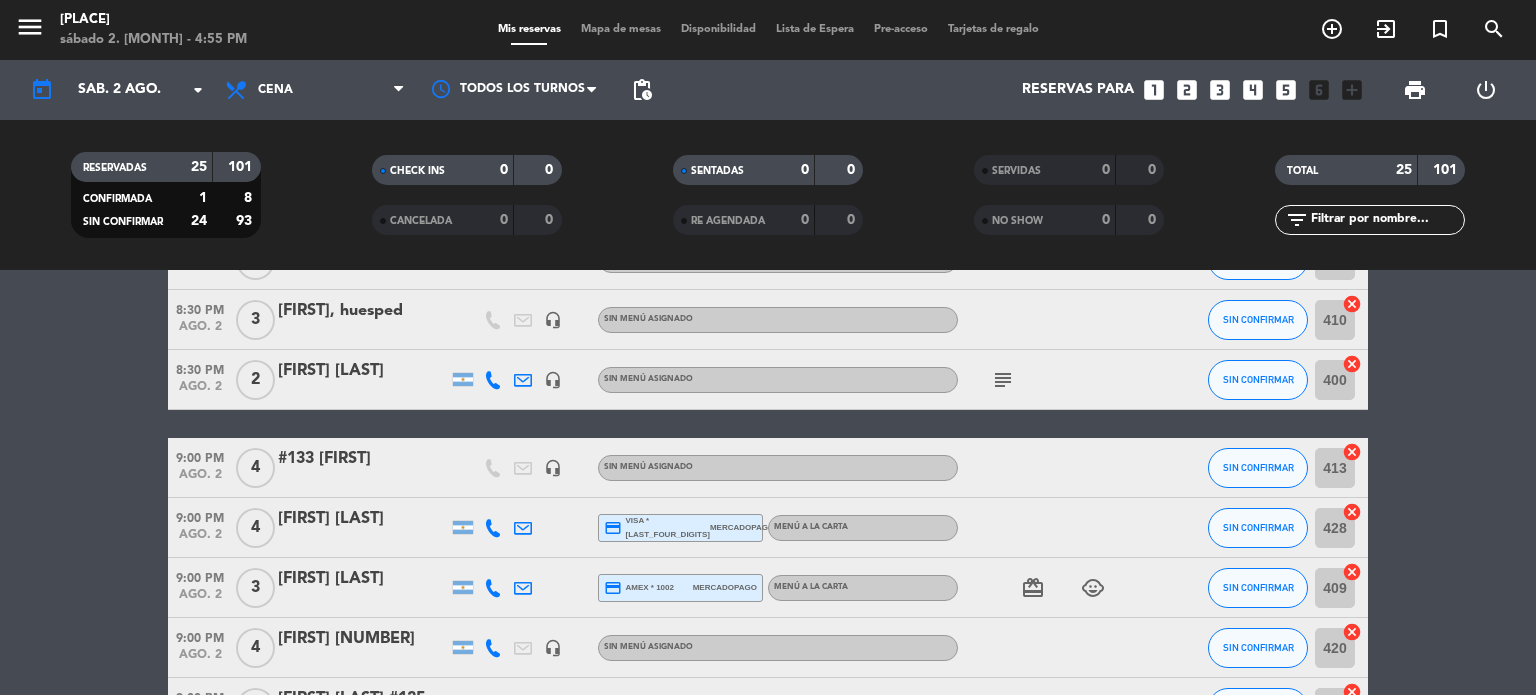 scroll, scrollTop: 360, scrollLeft: 0, axis: vertical 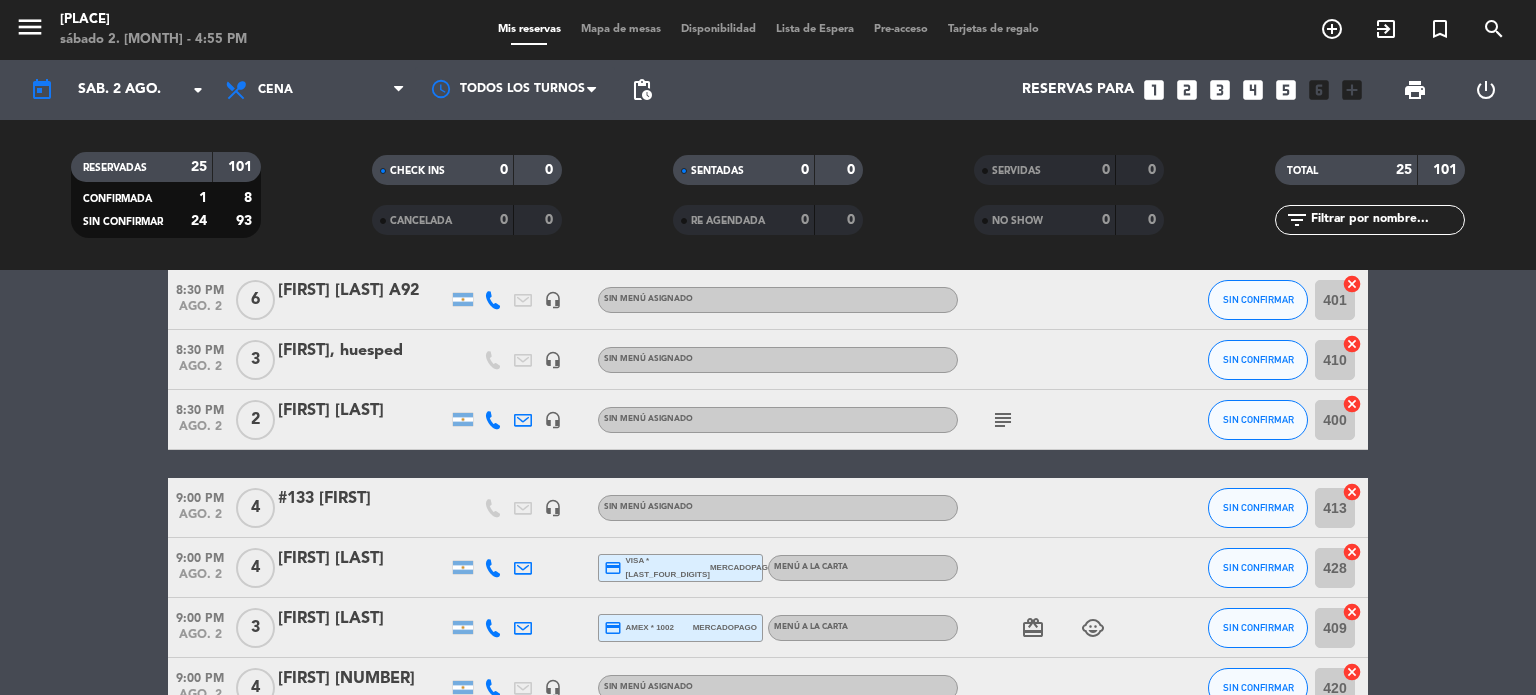 click on "subject" 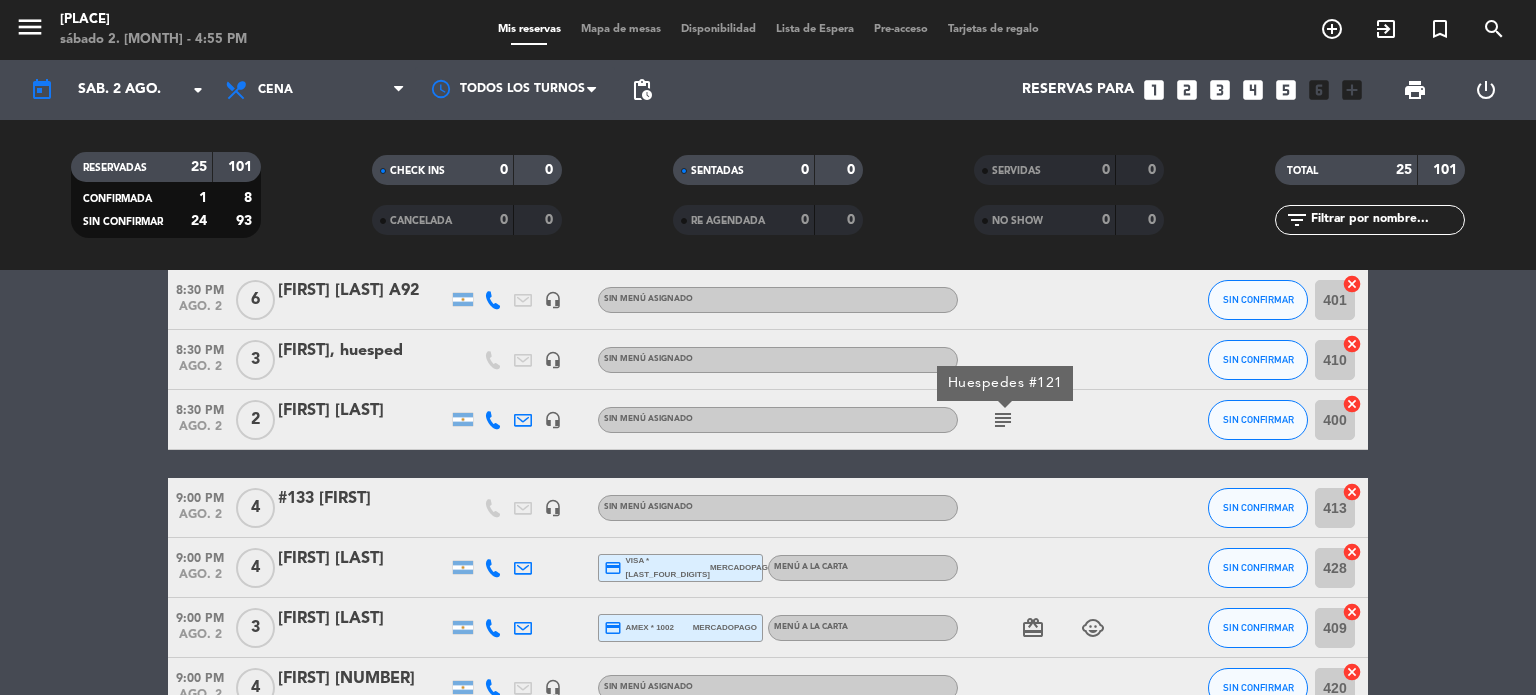 click 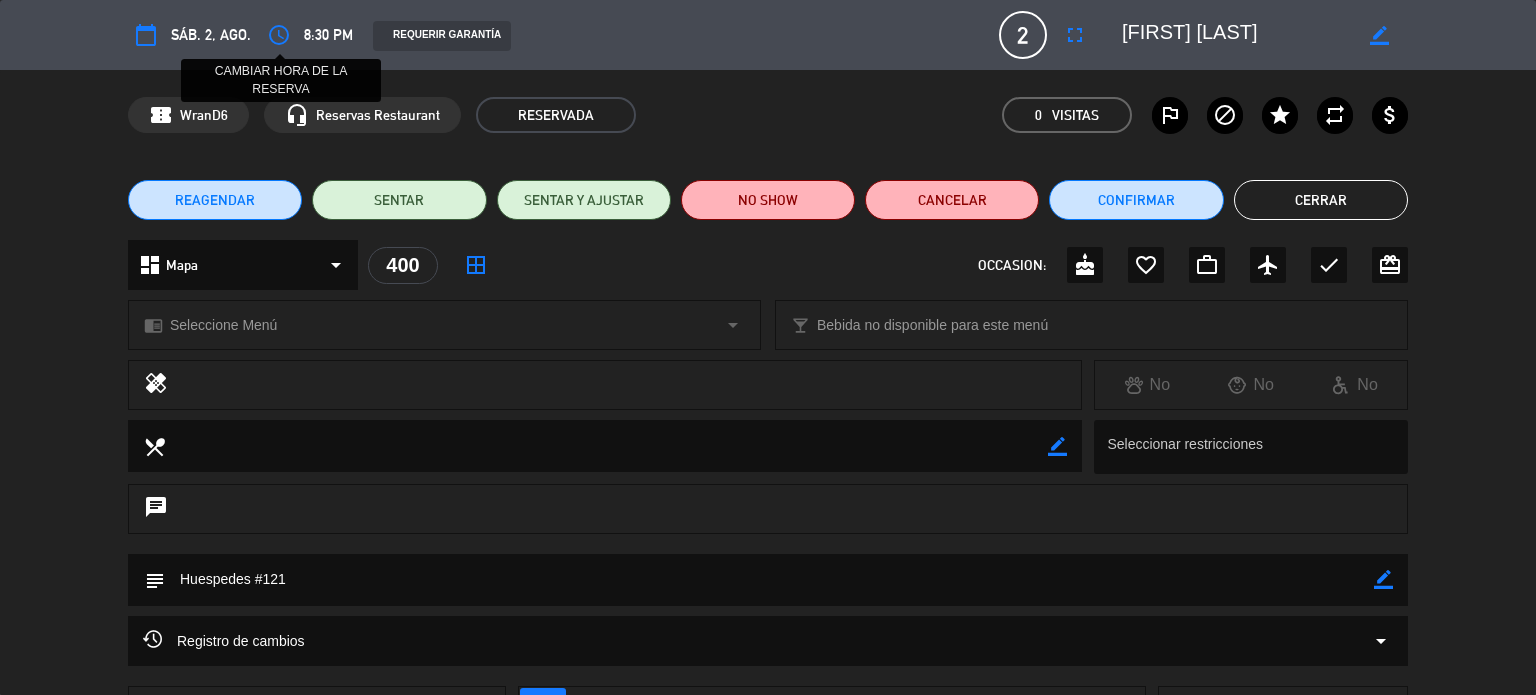 click on "access_time" at bounding box center [279, 35] 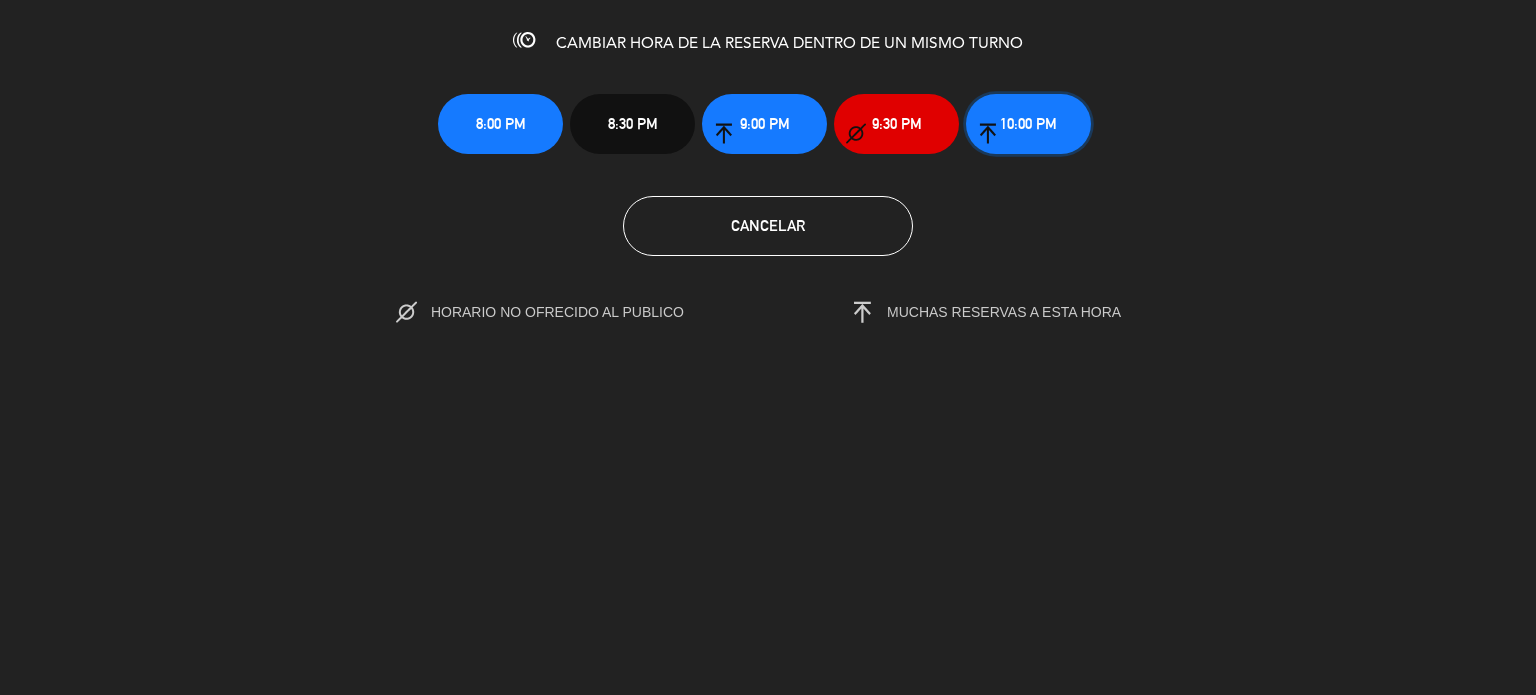 click on "10:00 PM" 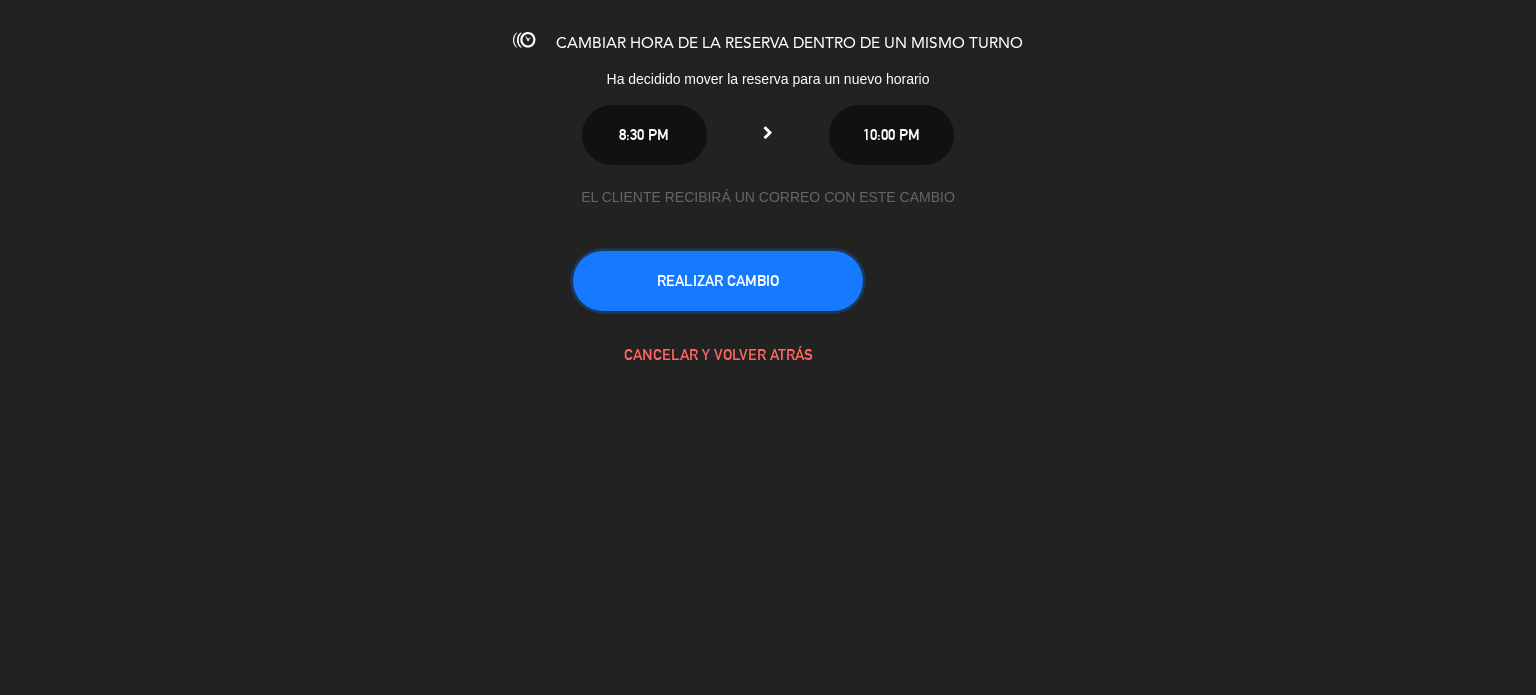 click on "REALIZAR CAMBIO" 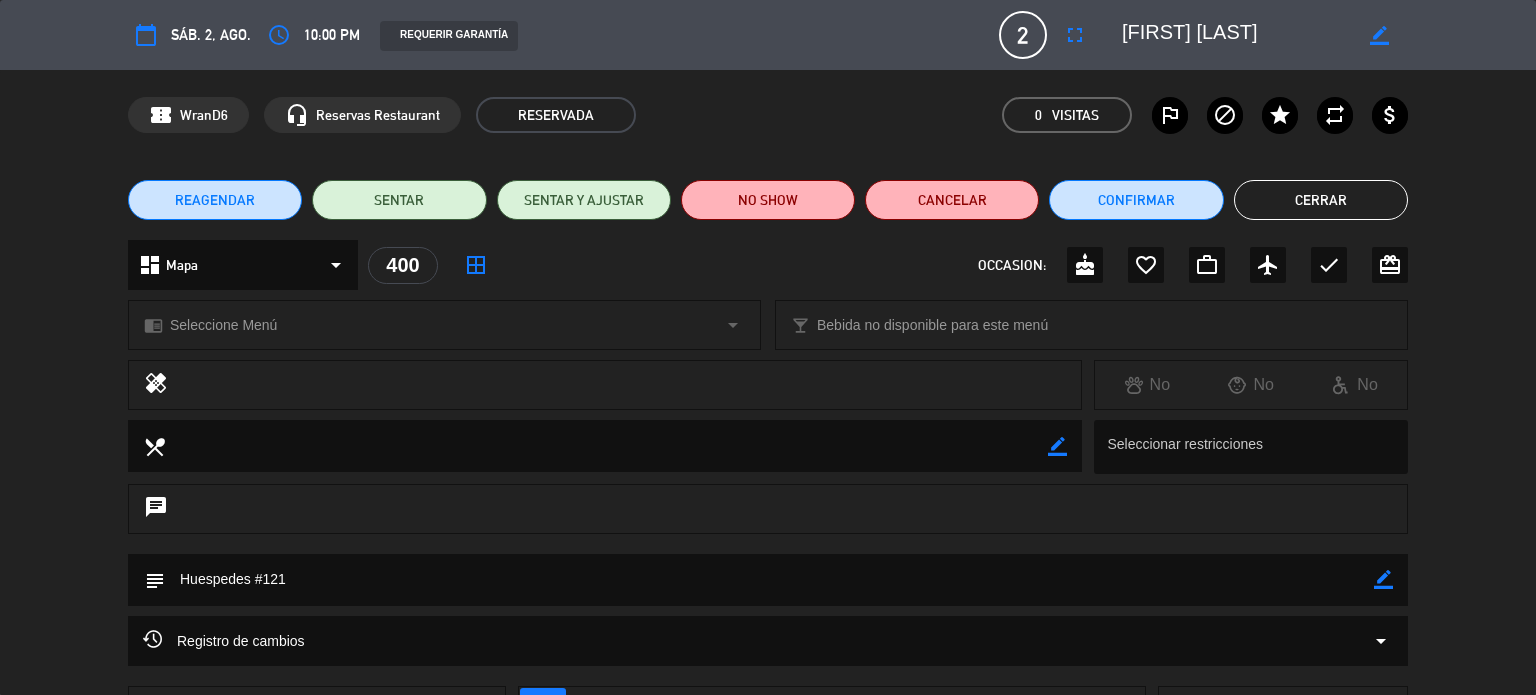 click on "Cerrar" 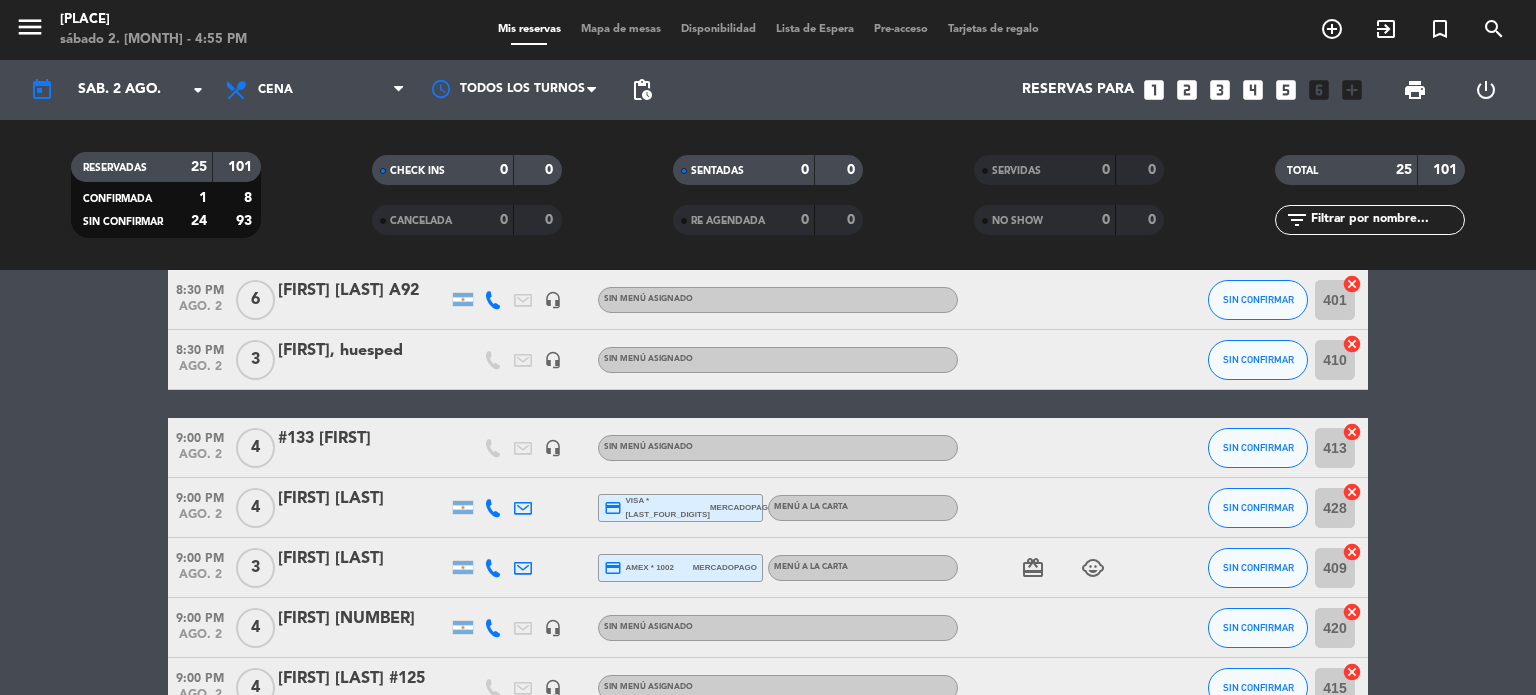 click on "8:00 PM   ago. 2   3   [FIRST] hab 333   headset_mic  Sin menú asignado SIN CONFIRMAR 411  cancel   8:00 PM   ago. 2   4   [FIRST] hab 202   headset_mic  Sin menú asignado SIN CONFIRMAR 405  cancel   8:00 PM   ago. 2   2   [FIRST] [LAST]   headset_mic  Sin menú asignado SIN CONFIRMAR 421  cancel   8:30 PM   ago. 2   6   [FIRST] [LAST]  A92   headset_mic  Sin menú asignado SIN CONFIRMAR 402  cancel   8:30 PM   ago. 2   6   [FIRST] [LAST]  A92   headset_mic  Sin menú asignado SIN CONFIRMAR 401  cancel   8:30 PM   ago. 2   3   [FIRST], huesped    headset_mic  Sin menú asignado SIN CONFIRMAR 410  cancel   9:00 PM   ago. 2   4   #133 [FIRST]   headset_mic  Sin menú asignado SIN CONFIRMAR 413  cancel   9:00 PM   ago. 2   4   [FIRST] [LAST]  credit_card  visa * 1610   mercadopago   MENÚ A LA CARTA SIN CONFIRMAR 428  cancel   9:00 PM   ago. 2   3   [FIRST] [LAST]  credit_card  amex * 1002   mercadopago   MENÚ A LA CARTA  card_giftcard   child_care  SIN CONFIRMAR 409  cancel   9:00 PM   ago. 2   4  420  4" 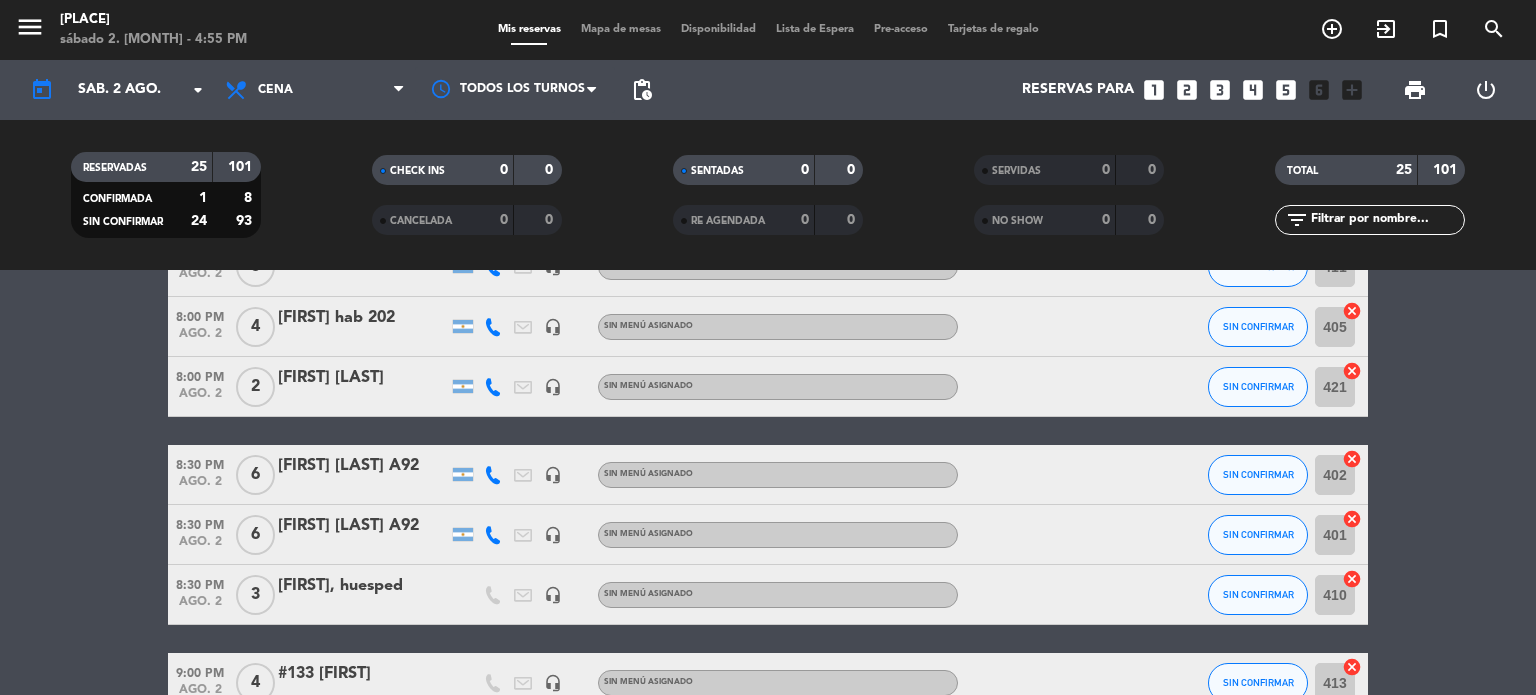 scroll, scrollTop: 120, scrollLeft: 0, axis: vertical 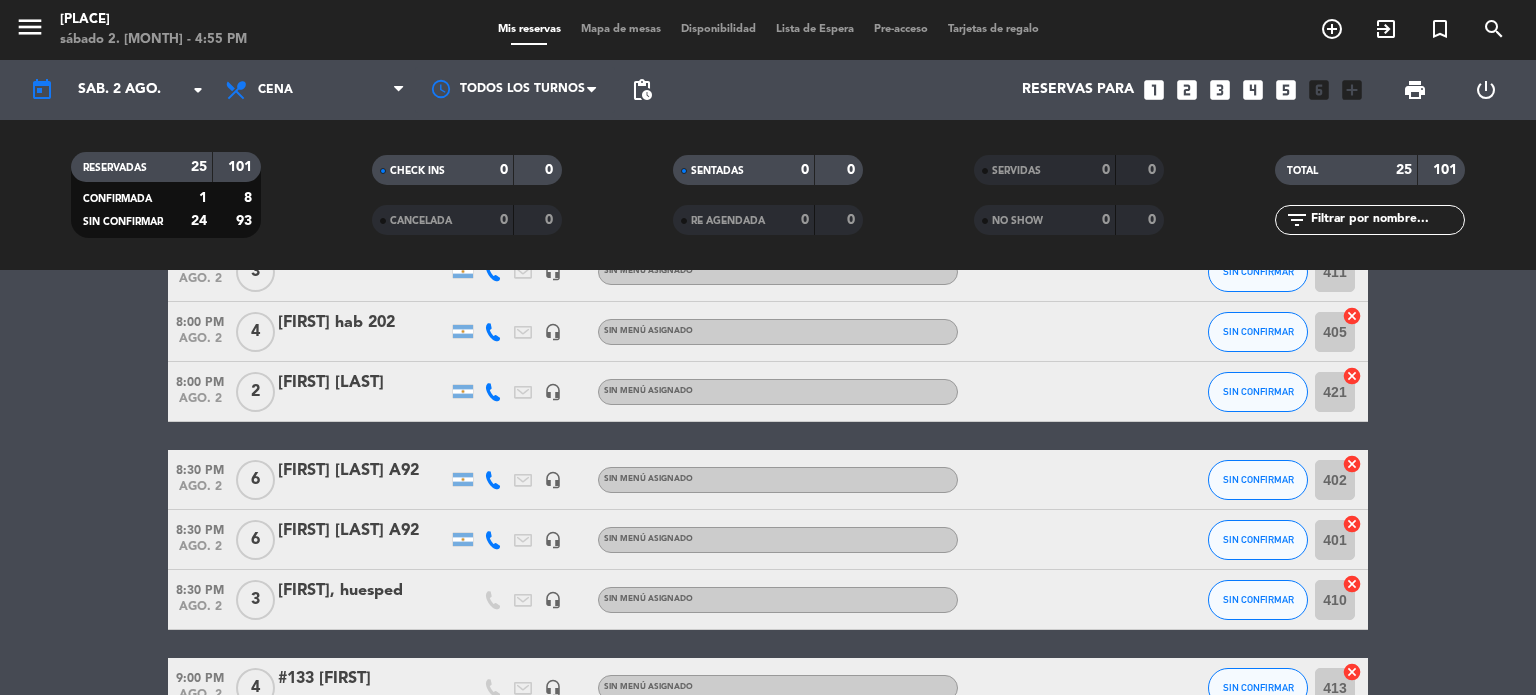 click on "8:00 PM   ago. 2   3   [FIRST] hab 333   headset_mic  Sin menú asignado SIN CONFIRMAR 411  cancel   8:00 PM   ago. 2   4   [FIRST] hab 202   headset_mic  Sin menú asignado SIN CONFIRMAR 405  cancel   8:00 PM   ago. 2   2   [FIRST] [LAST]   headset_mic  Sin menú asignado SIN CONFIRMAR 421  cancel   8:30 PM   ago. 2   6   [FIRST] [LAST]  A92   headset_mic  Sin menú asignado SIN CONFIRMAR 402  cancel   8:30 PM   ago. 2   6   [FIRST] [LAST]  A92   headset_mic  Sin menú asignado SIN CONFIRMAR 401  cancel   8:30 PM   ago. 2   3   [FIRST], huesped    headset_mic  Sin menú asignado SIN CONFIRMAR 410  cancel   9:00 PM   ago. 2   4   #133 [FIRST]   headset_mic  Sin menú asignado SIN CONFIRMAR 413  cancel   9:00 PM   ago. 2   4   [FIRST] [LAST]  credit_card  visa * 1610   mercadopago   MENÚ A LA CARTA SIN CONFIRMAR 428  cancel   9:00 PM   ago. 2   3   [FIRST] [LAST]  credit_card  amex * 1002   mercadopago   MENÚ A LA CARTA  card_giftcard   child_care  SIN CONFIRMAR 409  cancel   9:00 PM   ago. 2   4  420  4" 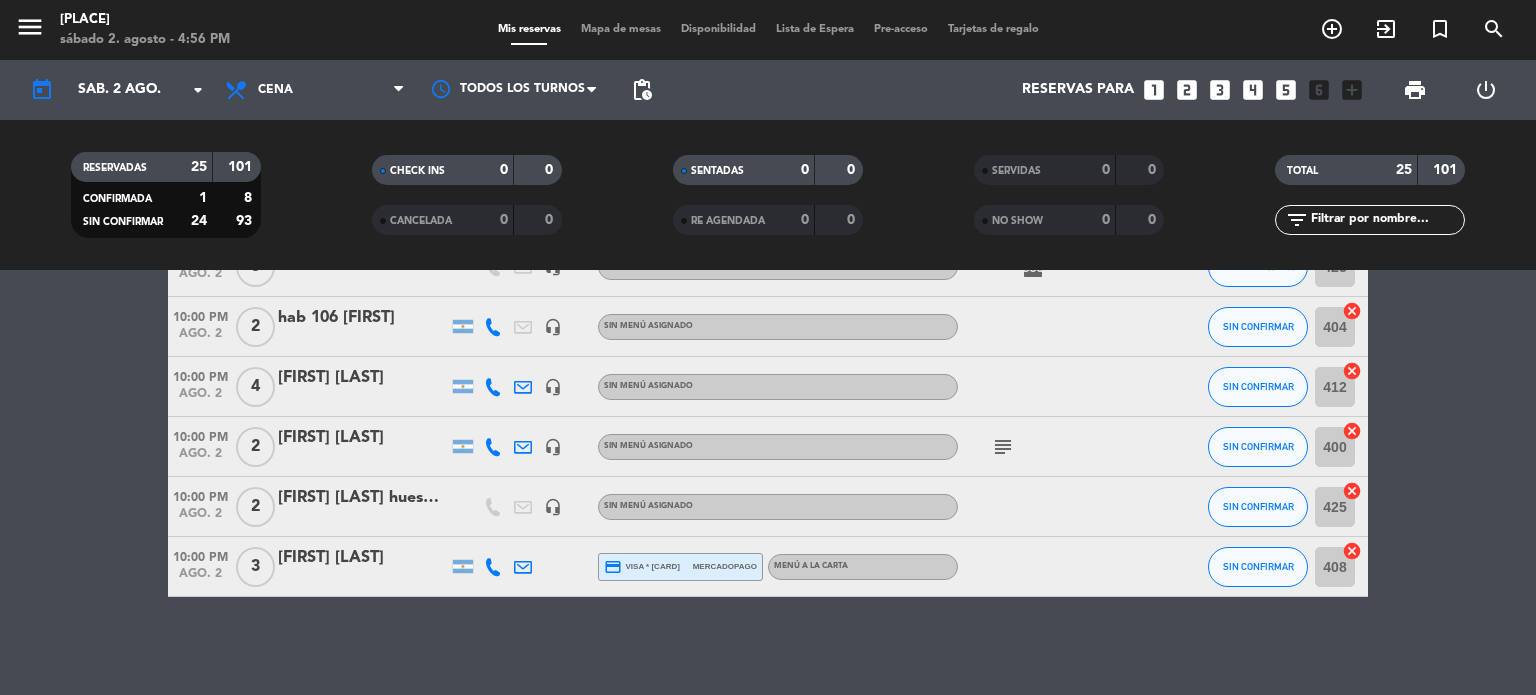 scroll, scrollTop: 1378, scrollLeft: 0, axis: vertical 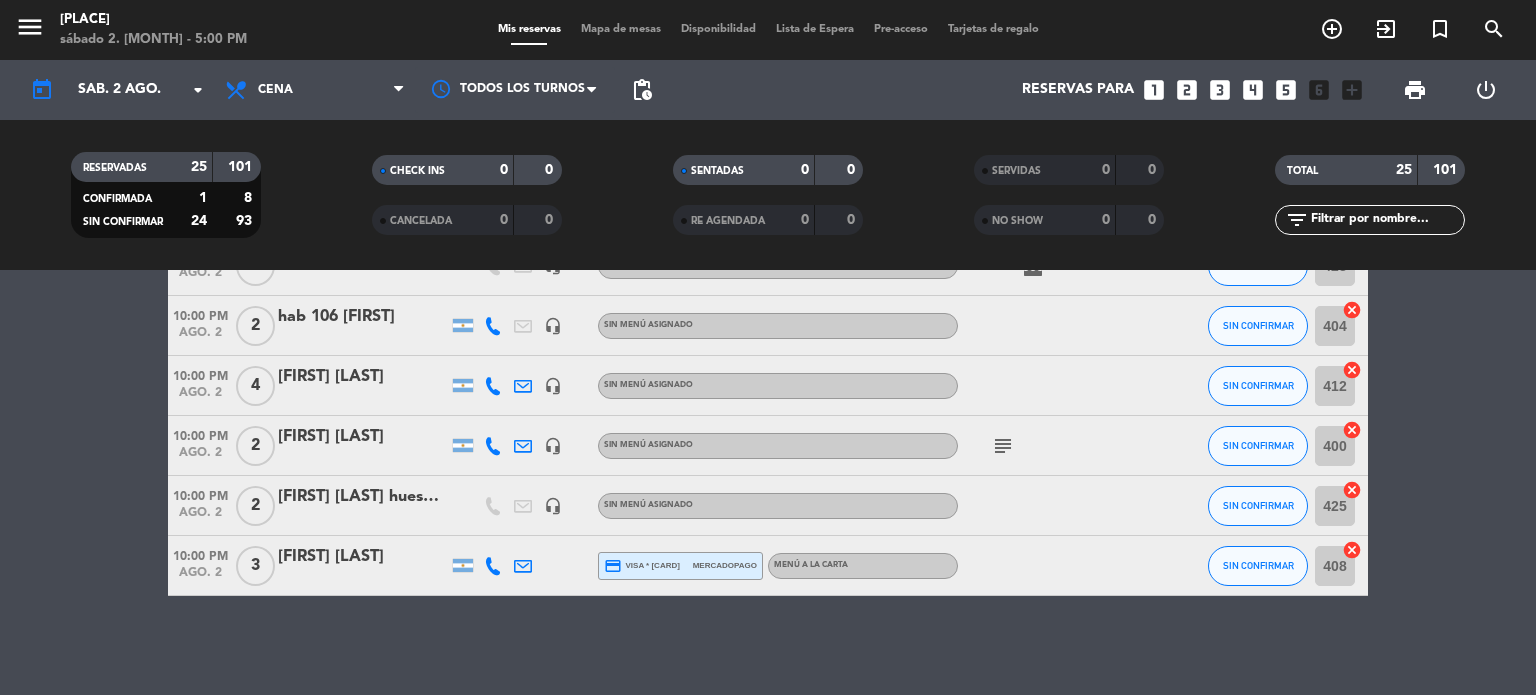 click on "8:00 PM   ago. 2   3   [FIRST] hab 333   headset_mic  Sin menú asignado SIN CONFIRMAR 411  cancel   8:00 PM   ago. 2   4   [FIRST] hab 202   headset_mic  Sin menú asignado SIN CONFIRMAR 405  cancel   8:00 PM   ago. 2   2   [FIRST] [LAST]   headset_mic  Sin menú asignado SIN CONFIRMAR 421  cancel   8:30 PM   ago. 2   6   [FIRST] [LAST]  A92   headset_mic  Sin menú asignado SIN CONFIRMAR 402  cancel   8:30 PM   ago. 2   6   [FIRST] [LAST]  A92   headset_mic  Sin menú asignado SIN CONFIRMAR 401  cancel   8:30 PM   ago. 2   3   [FIRST], huesped    headset_mic  Sin menú asignado SIN CONFIRMAR 410  cancel   9:00 PM   ago. 2   4   #133 [FIRST]   headset_mic  Sin menú asignado SIN CONFIRMAR 413  cancel   9:00 PM   ago. 2   4   [FIRST] [LAST]  credit_card  visa * 1610   mercadopago   MENÚ A LA CARTA SIN CONFIRMAR 428  cancel   9:00 PM   ago. 2   3   [FIRST] [LAST]  credit_card  amex * 1002   mercadopago   MENÚ A LA CARTA  card_giftcard   child_care  SIN CONFIRMAR 409  cancel   9:00 PM   ago. 2   4  420  4" 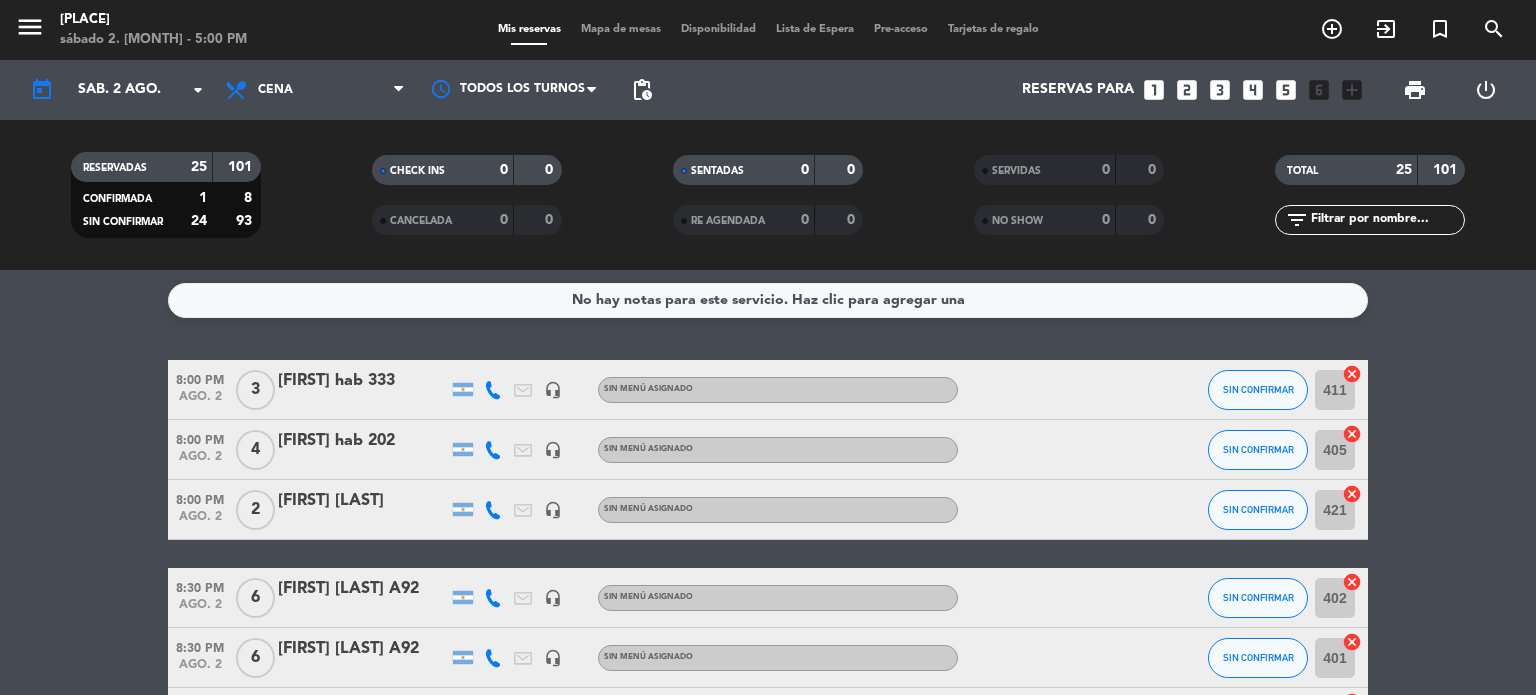 scroll, scrollTop: 0, scrollLeft: 0, axis: both 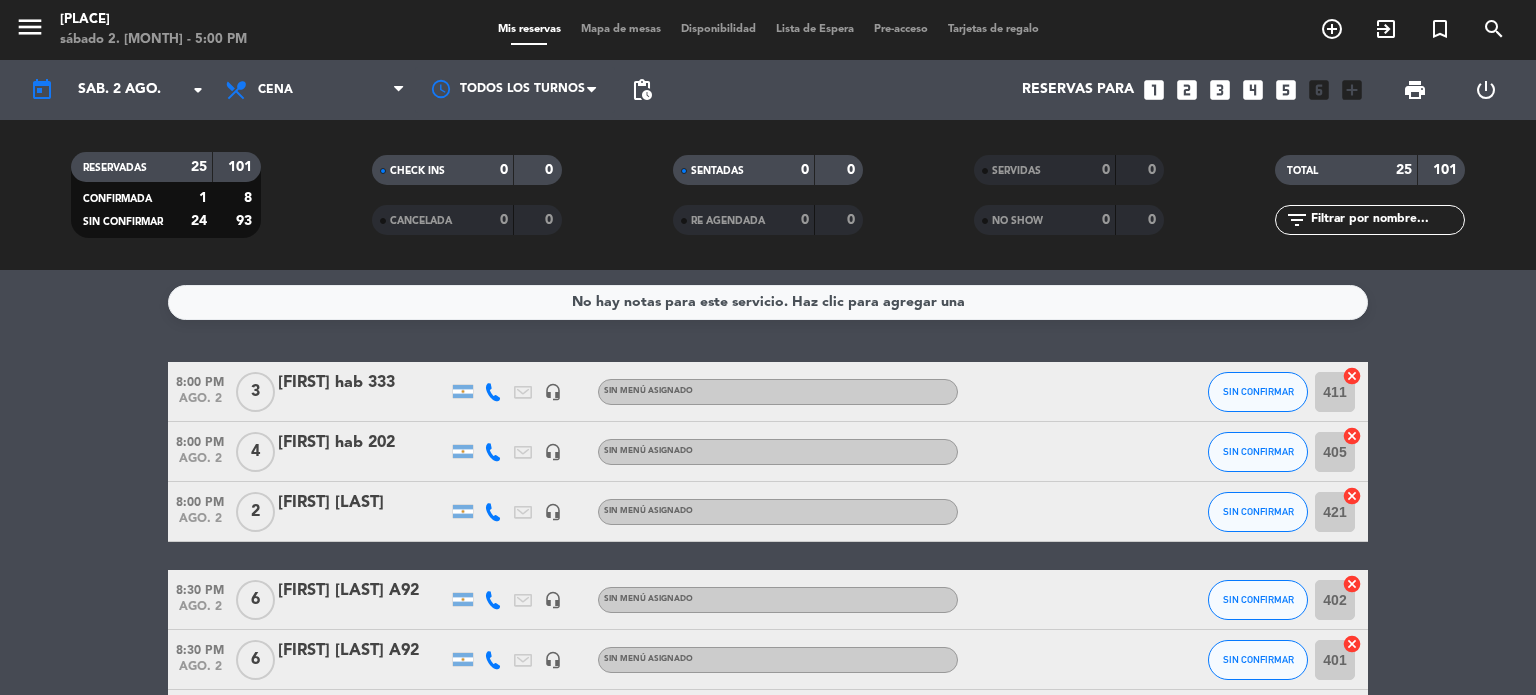 click on "8:00 PM   ago. 2   3   [FIRST] hab 333   headset_mic  Sin menú asignado SIN CONFIRMAR 411  cancel   8:00 PM   ago. 2   4   [FIRST] hab 202   headset_mic  Sin menú asignado SIN CONFIRMAR 405  cancel   8:00 PM   ago. 2   2   [FIRST] [LAST]   headset_mic  Sin menú asignado SIN CONFIRMAR 421  cancel   8:30 PM   ago. 2   6   [FIRST] [LAST]  A92   headset_mic  Sin menú asignado SIN CONFIRMAR 402  cancel   8:30 PM   ago. 2   6   [FIRST] [LAST]  A92   headset_mic  Sin menú asignado SIN CONFIRMAR 401  cancel   8:30 PM   ago. 2   3   [FIRST], huesped    headset_mic  Sin menú asignado SIN CONFIRMAR 410  cancel   9:00 PM   ago. 2   4   #133 [FIRST]   headset_mic  Sin menú asignado SIN CONFIRMAR 413  cancel   9:00 PM   ago. 2   4   [FIRST] [LAST]  credit_card  visa * 1610   mercadopago   MENÚ A LA CARTA SIN CONFIRMAR 428  cancel   9:00 PM   ago. 2   3   [FIRST] [LAST]  credit_card  amex * 1002   mercadopago   MENÚ A LA CARTA  card_giftcard   child_care  SIN CONFIRMAR 409  cancel   9:00 PM   ago. 2   4  420  4" 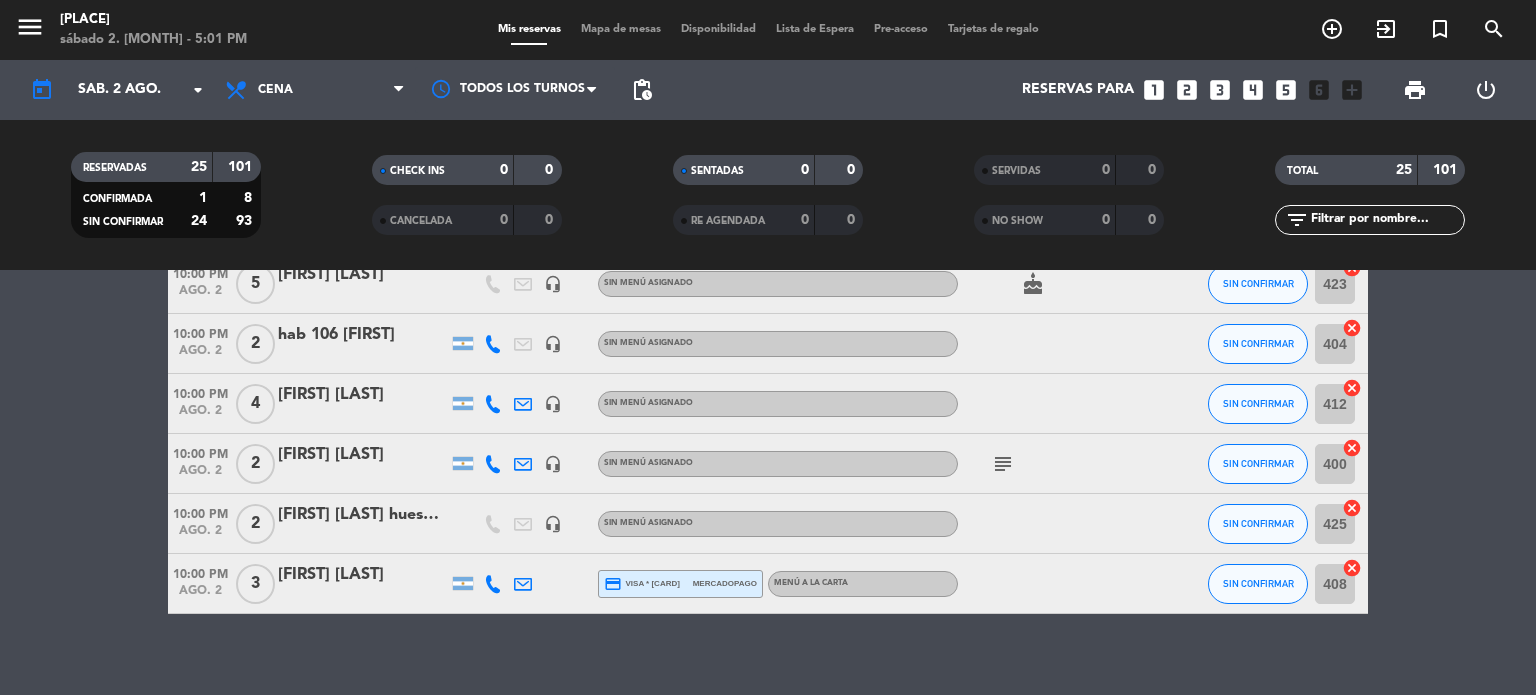scroll, scrollTop: 1378, scrollLeft: 0, axis: vertical 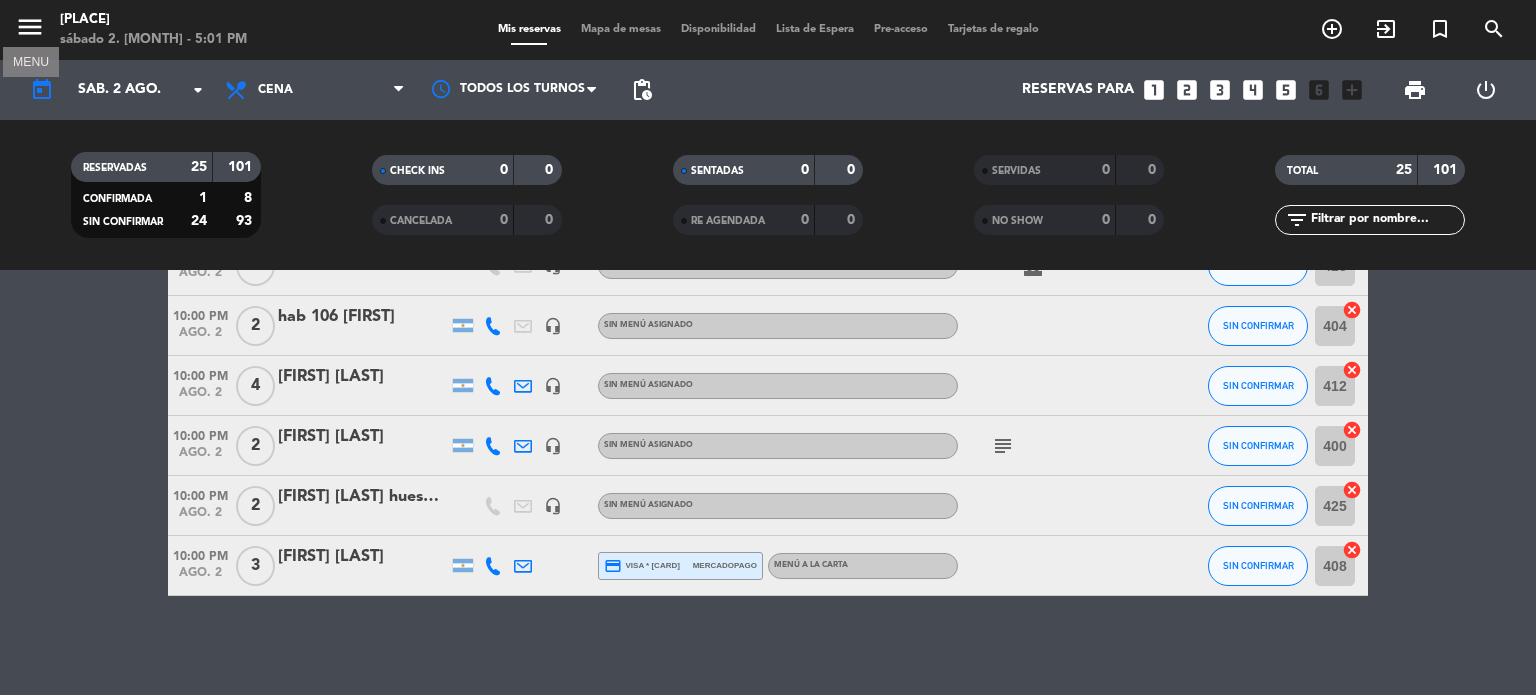 click on "menu" at bounding box center (30, 27) 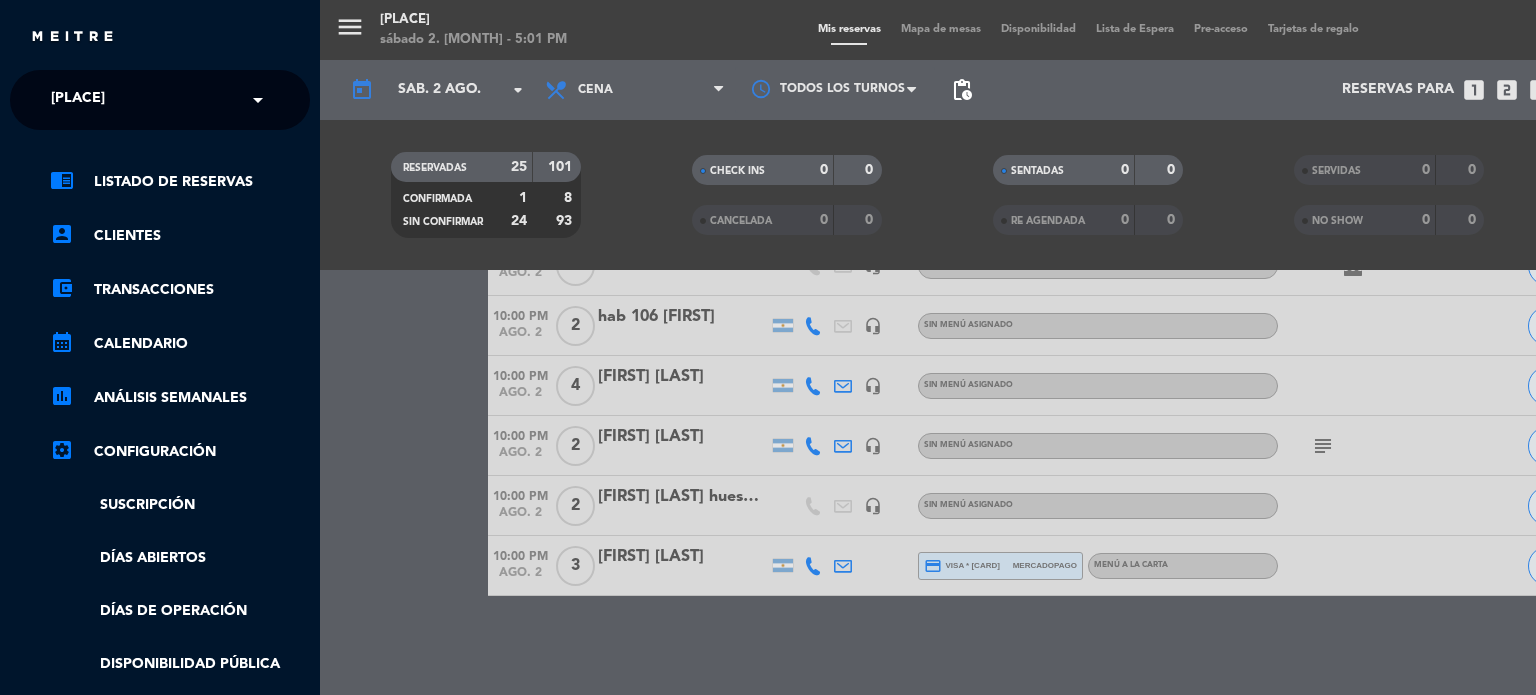 drag, startPoint x: 313, startPoint y: 415, endPoint x: 314, endPoint y: 489, distance: 74.00676 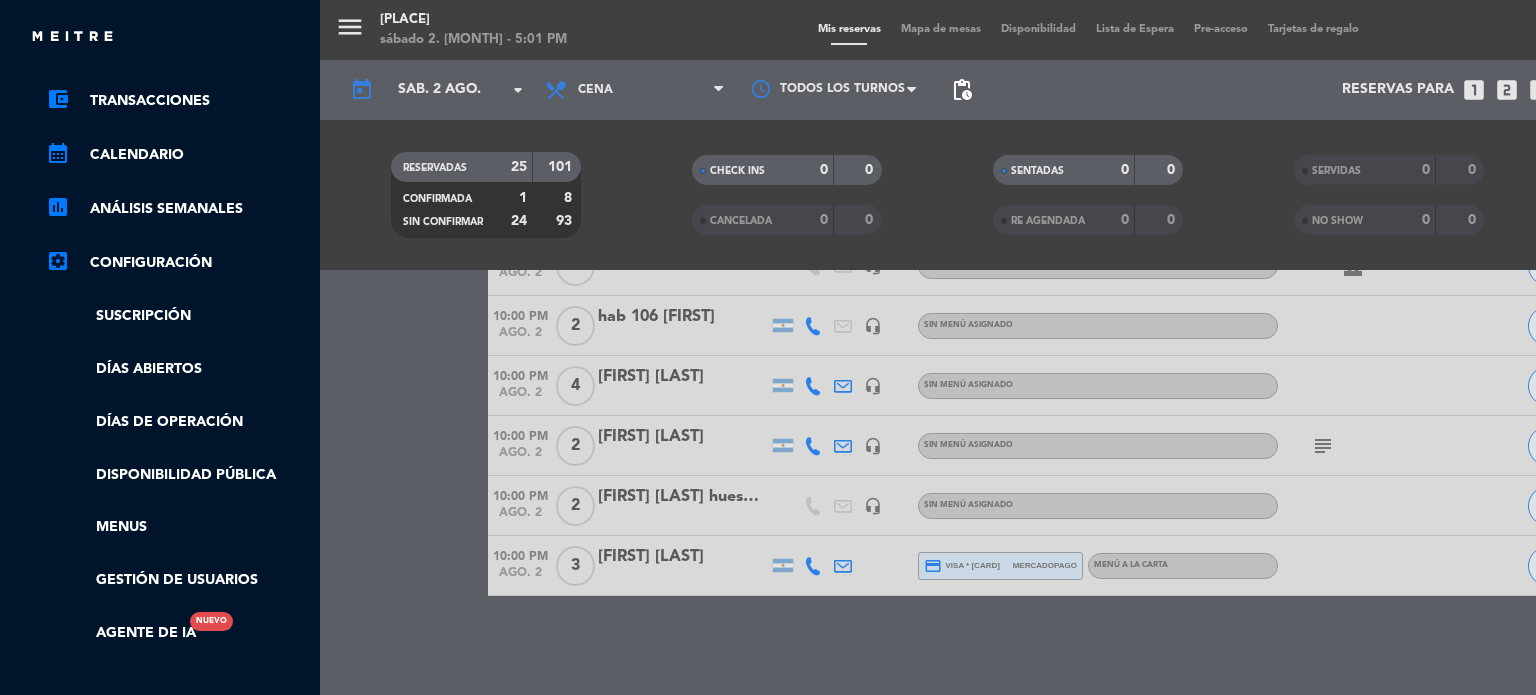 scroll, scrollTop: 212, scrollLeft: 4, axis: both 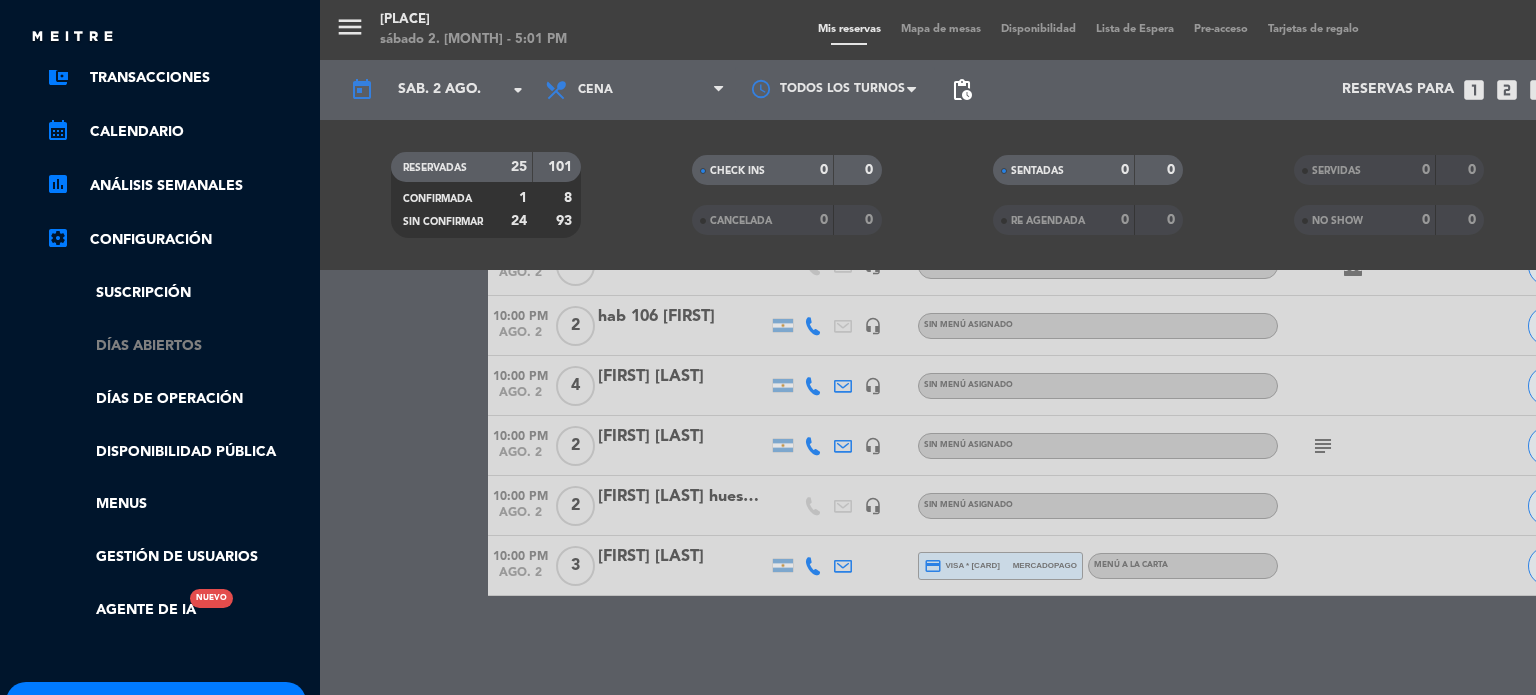 click on "Días abiertos" 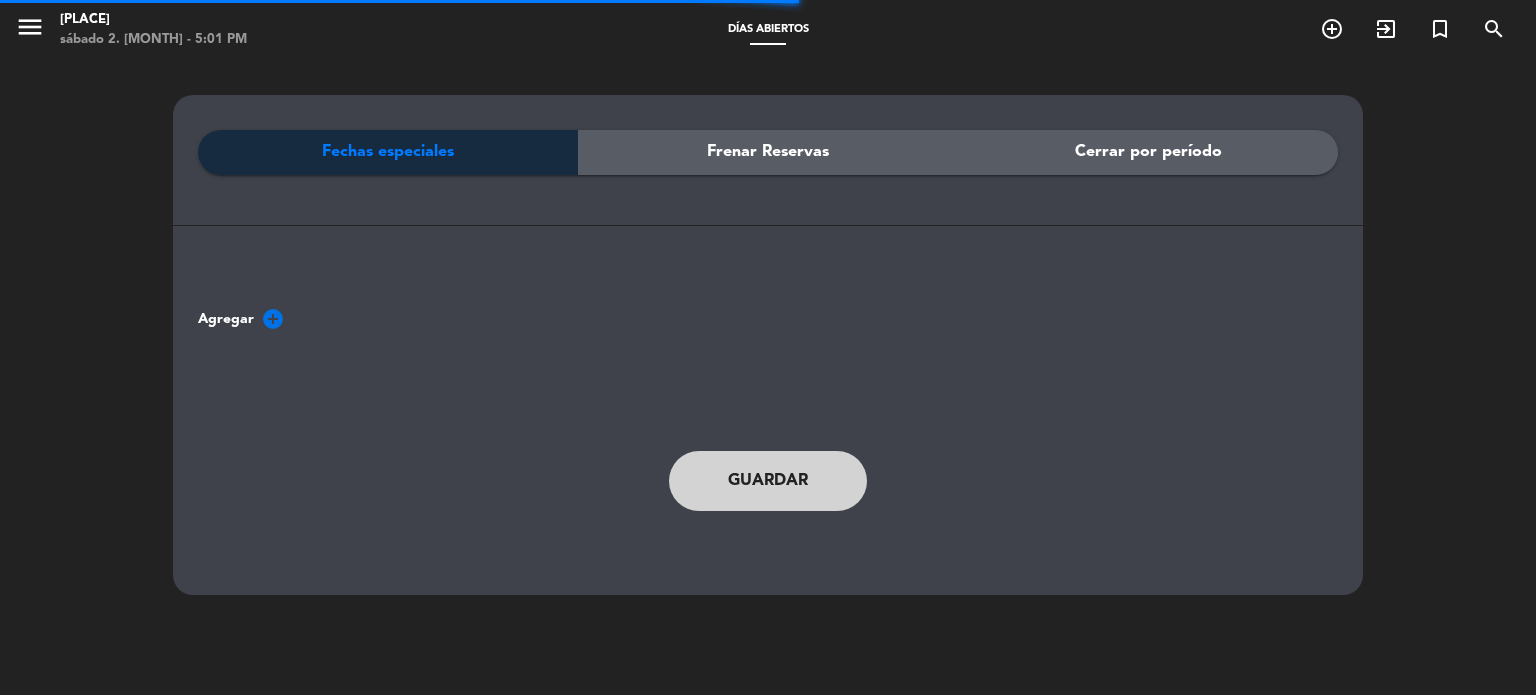 click on "Cerrar por período" 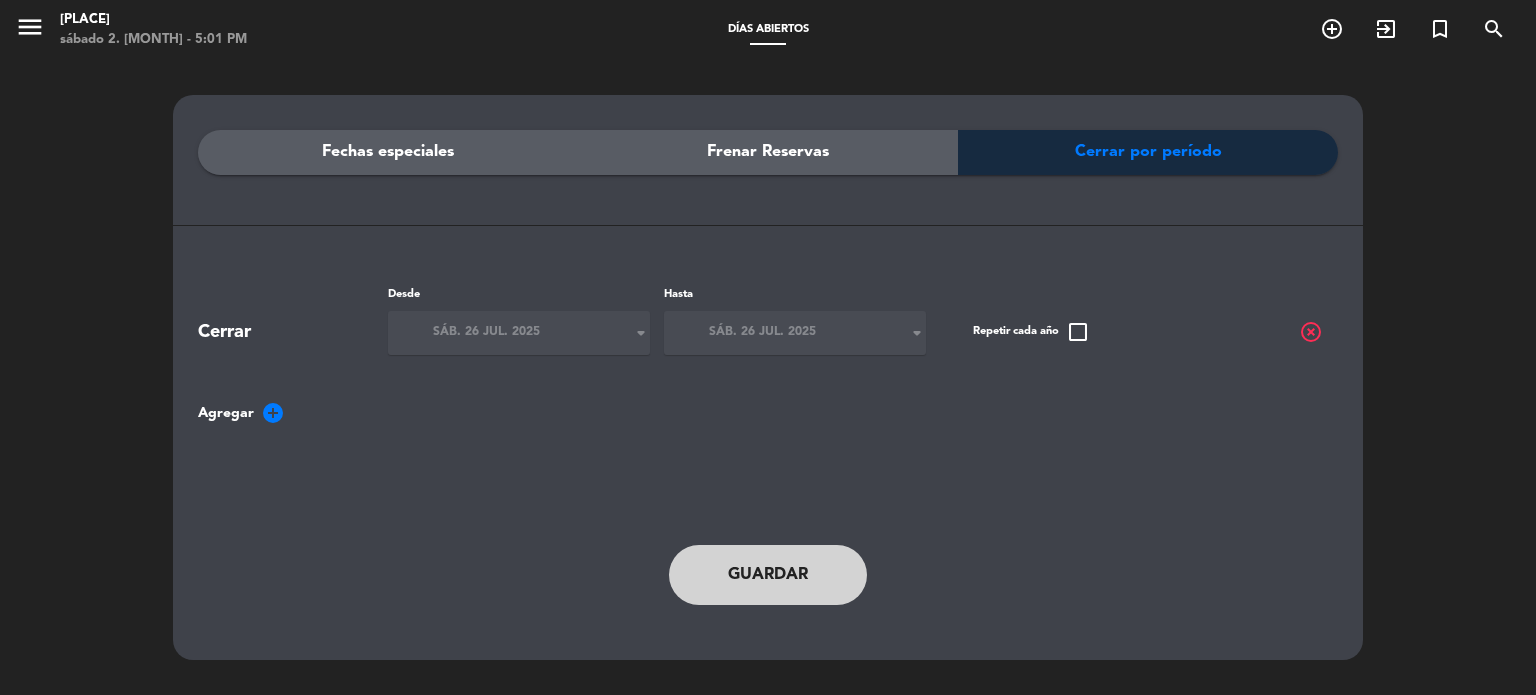 click 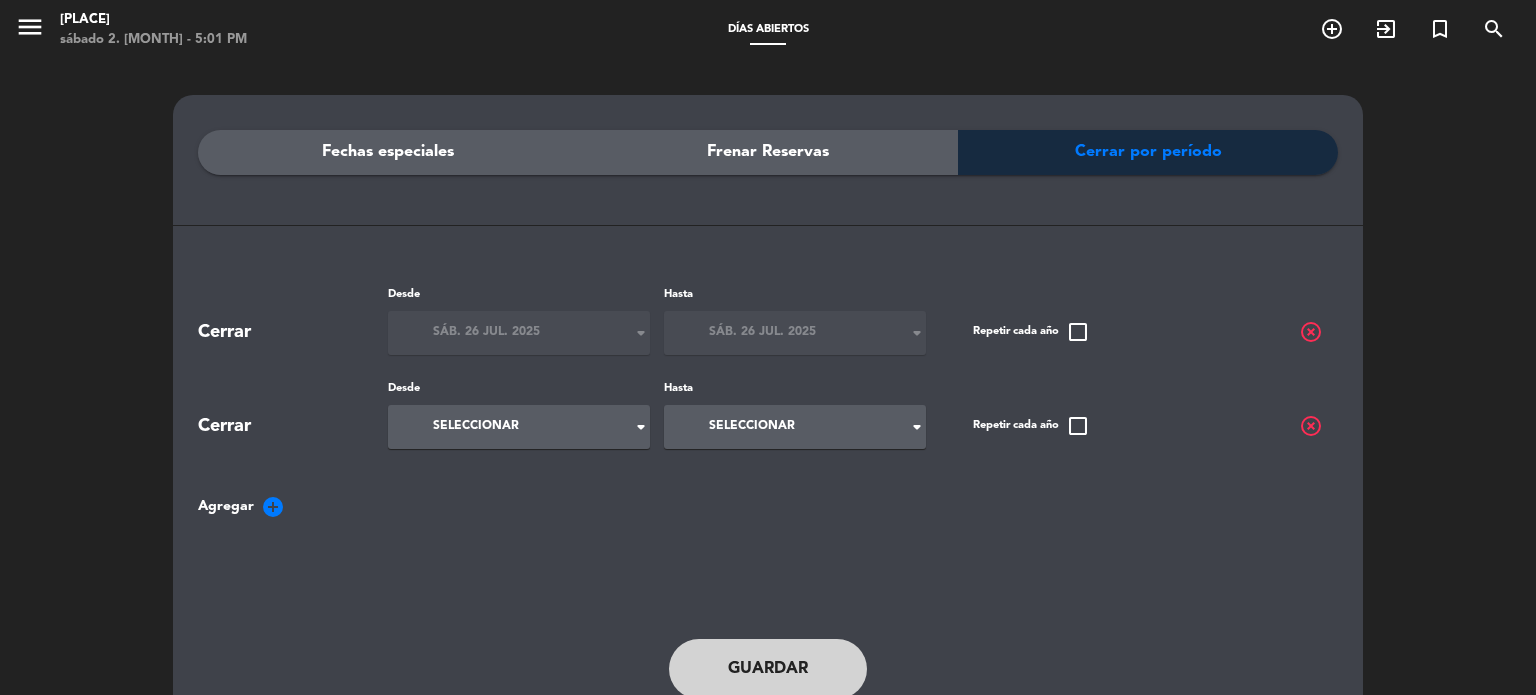 click on "Seleccionar  arrow_drop_down" 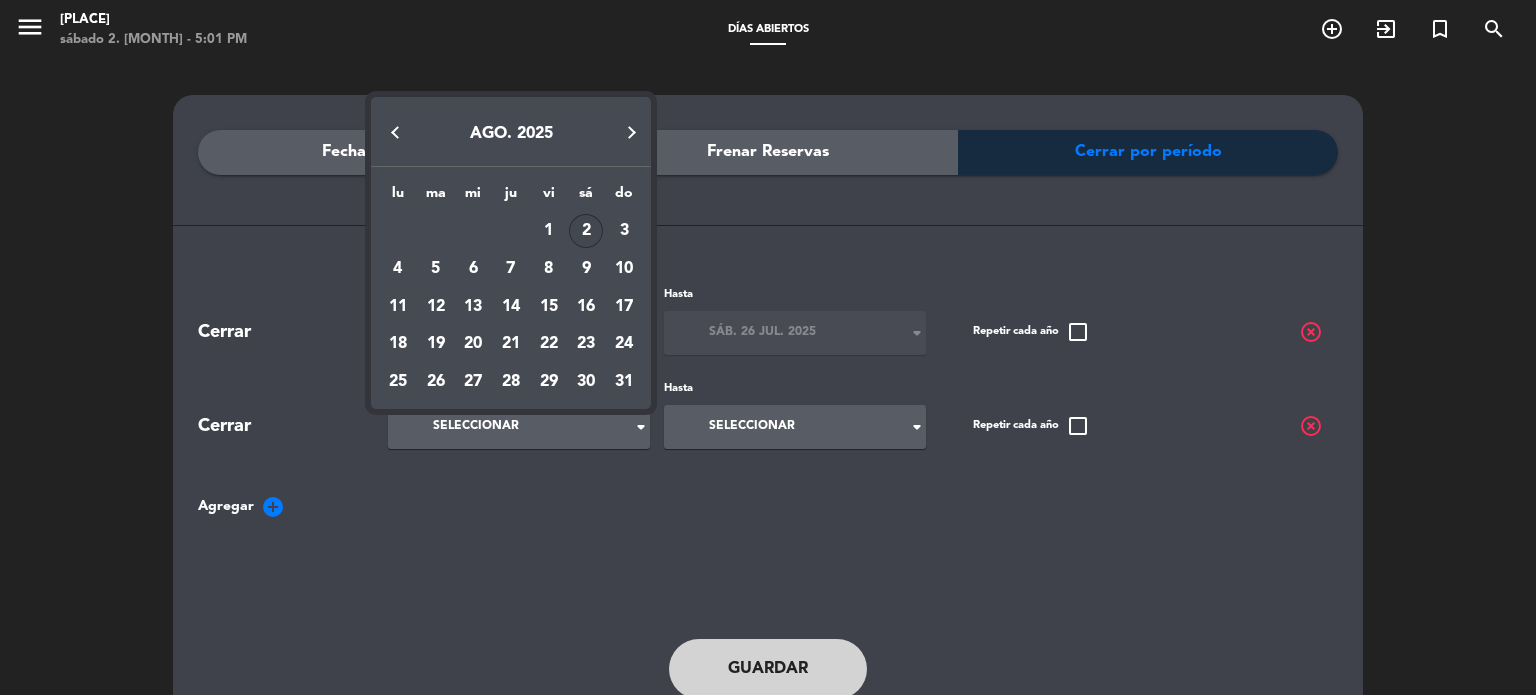 click on "2" at bounding box center [586, 231] 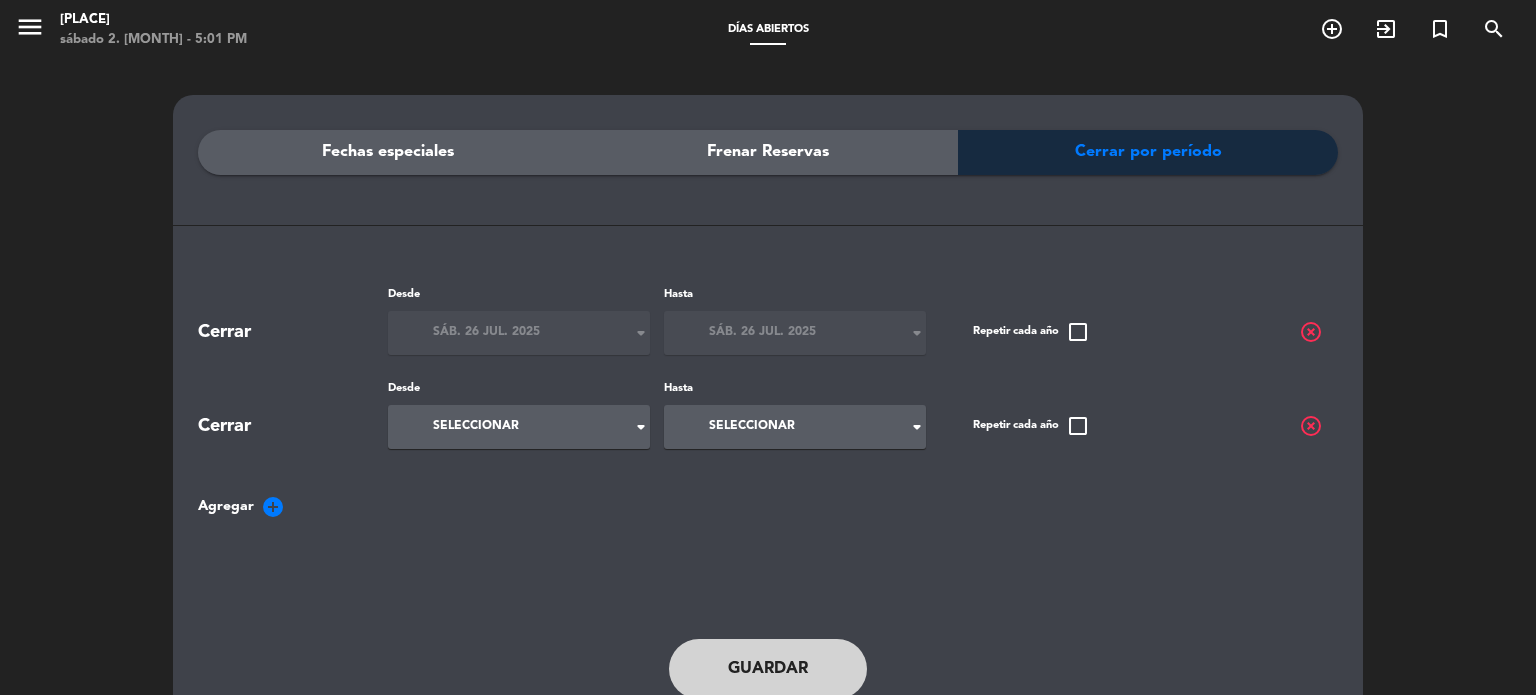 type on "sáb. 2 ago." 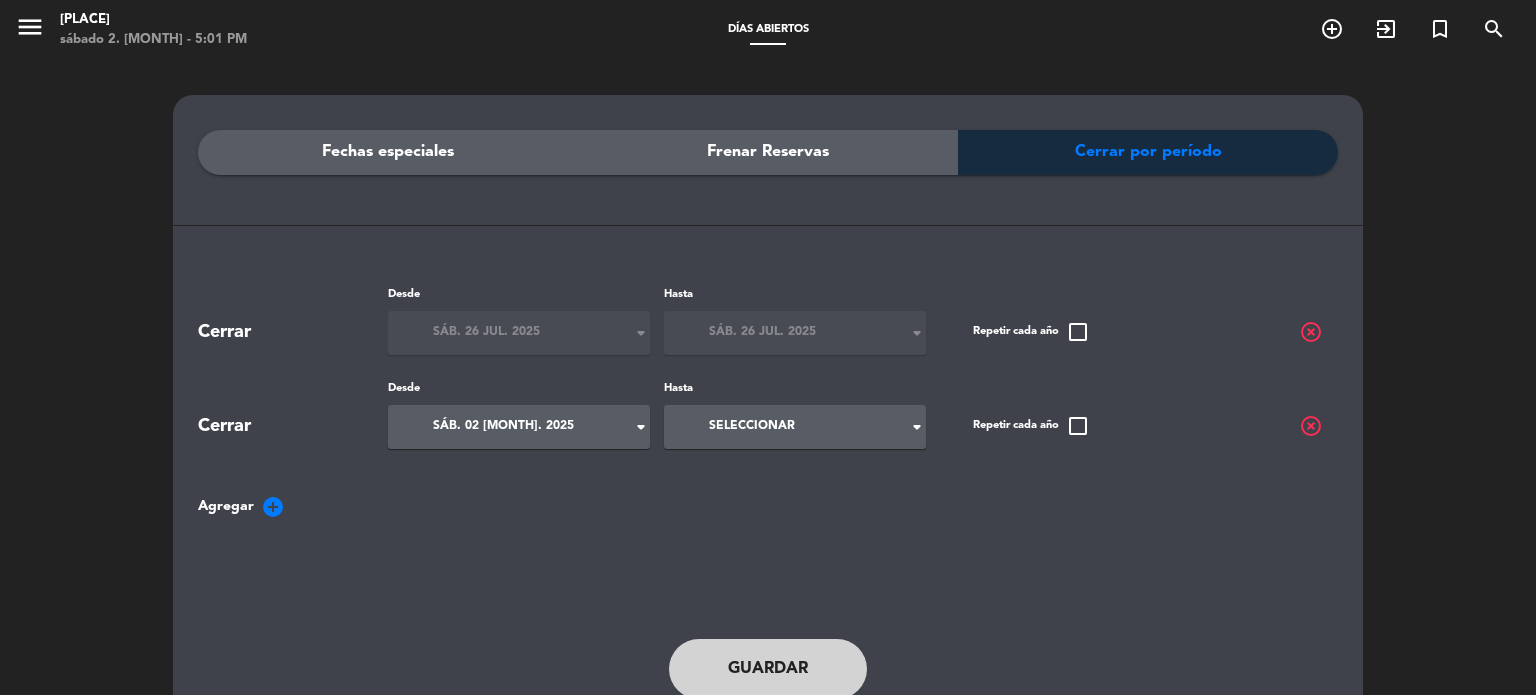click on "Seleccionar" 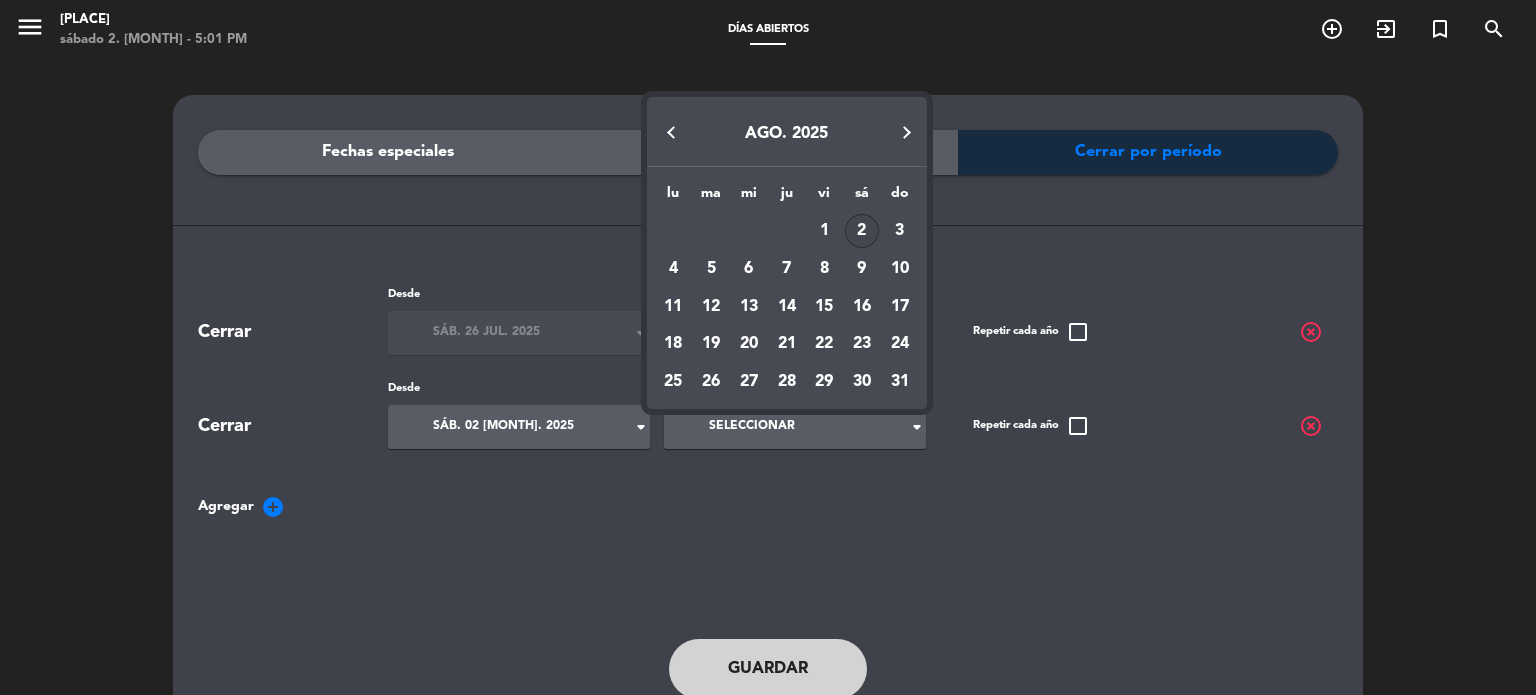 click on "2" at bounding box center (862, 231) 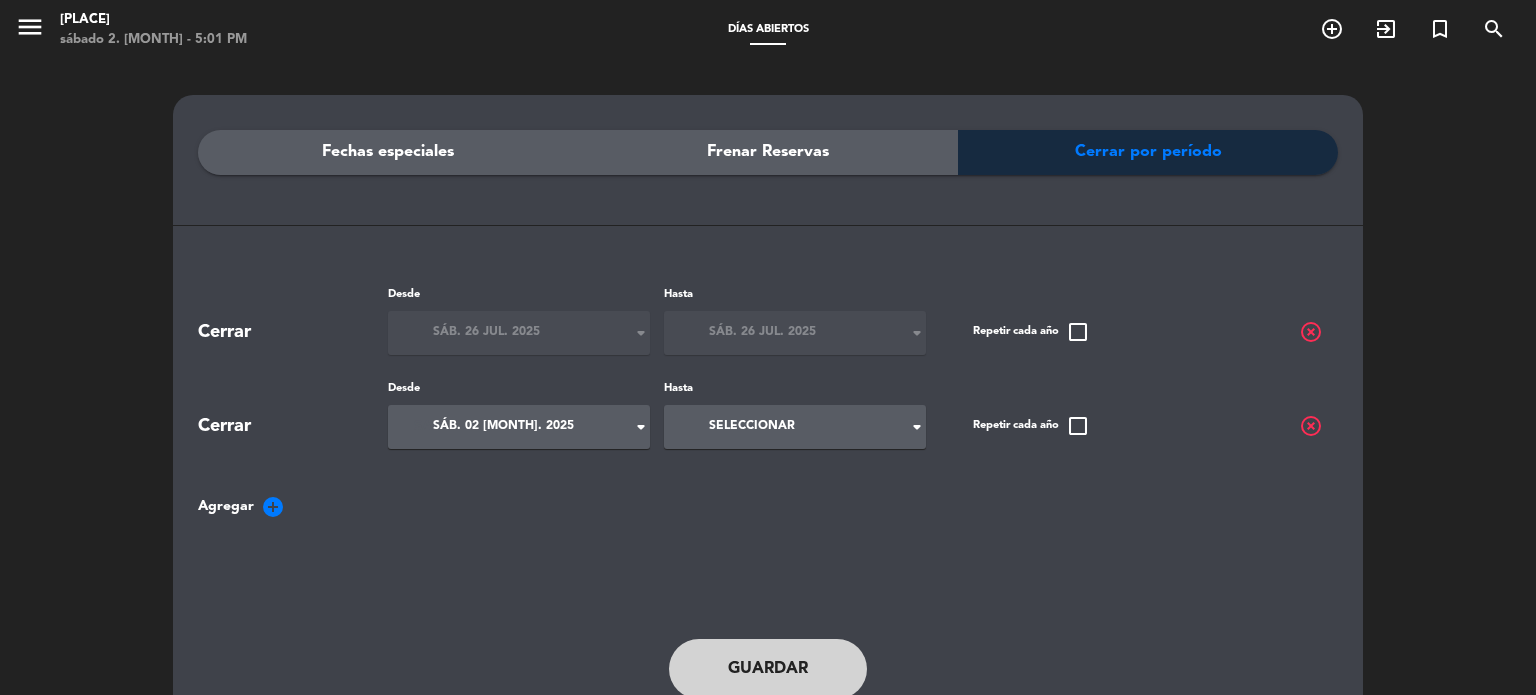 type on "sáb. 2 ago." 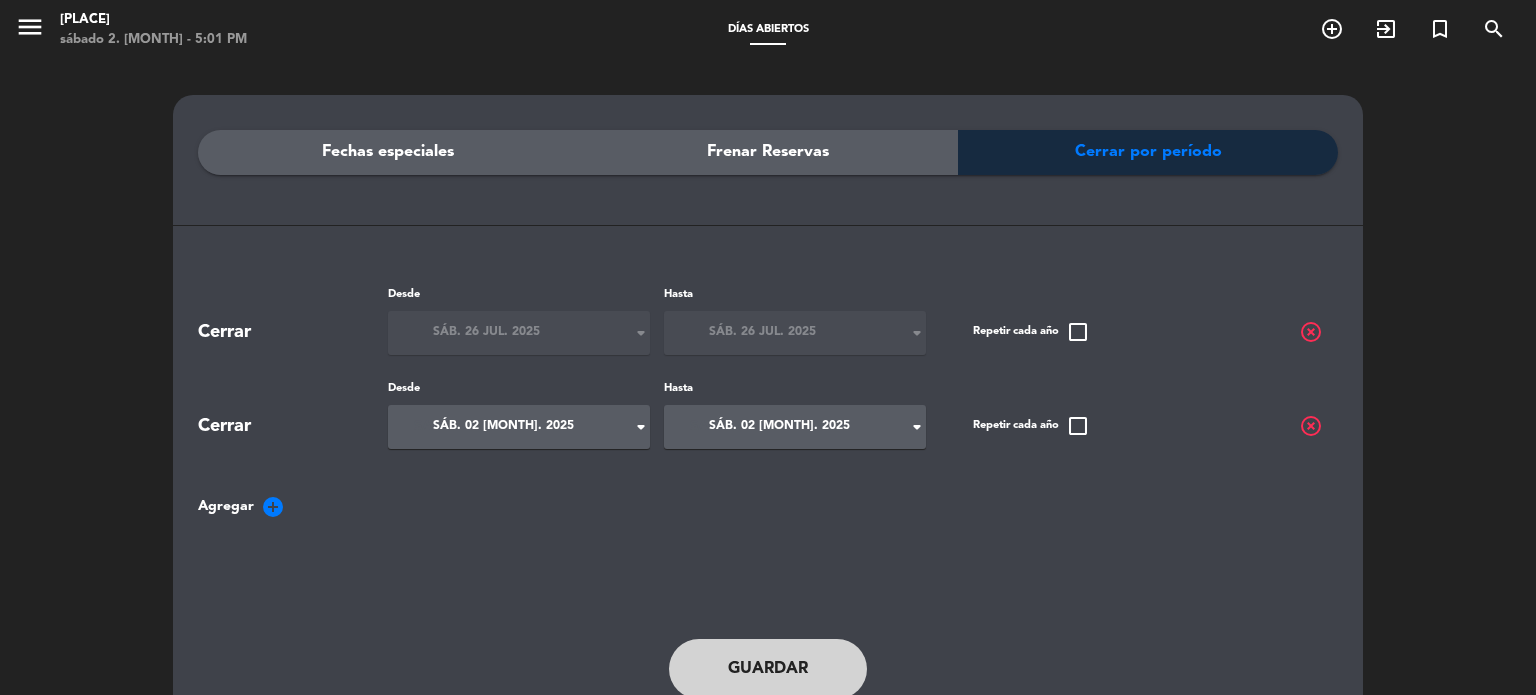 click on "sáb. 02 ago. 2025  sáb. 2 ago. arrow_drop_down" 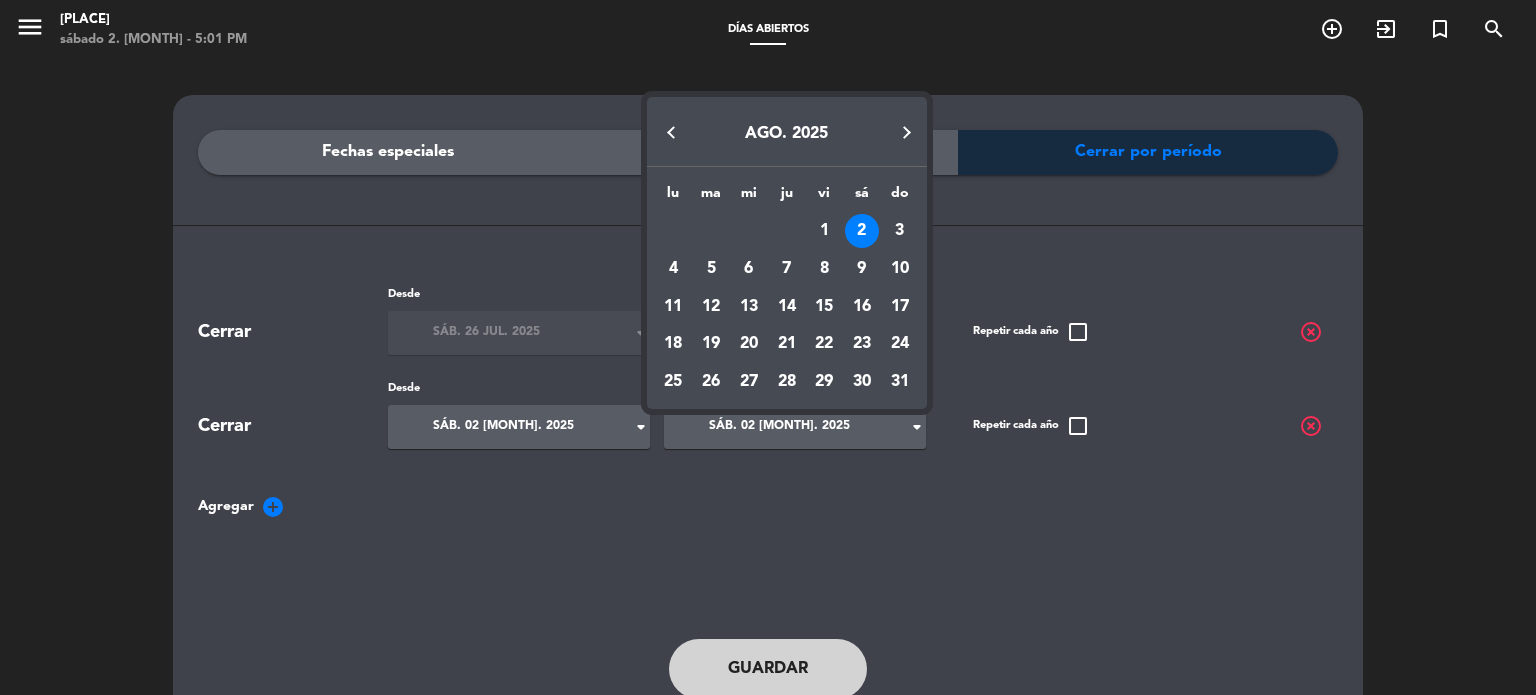 click on "2" at bounding box center (862, 231) 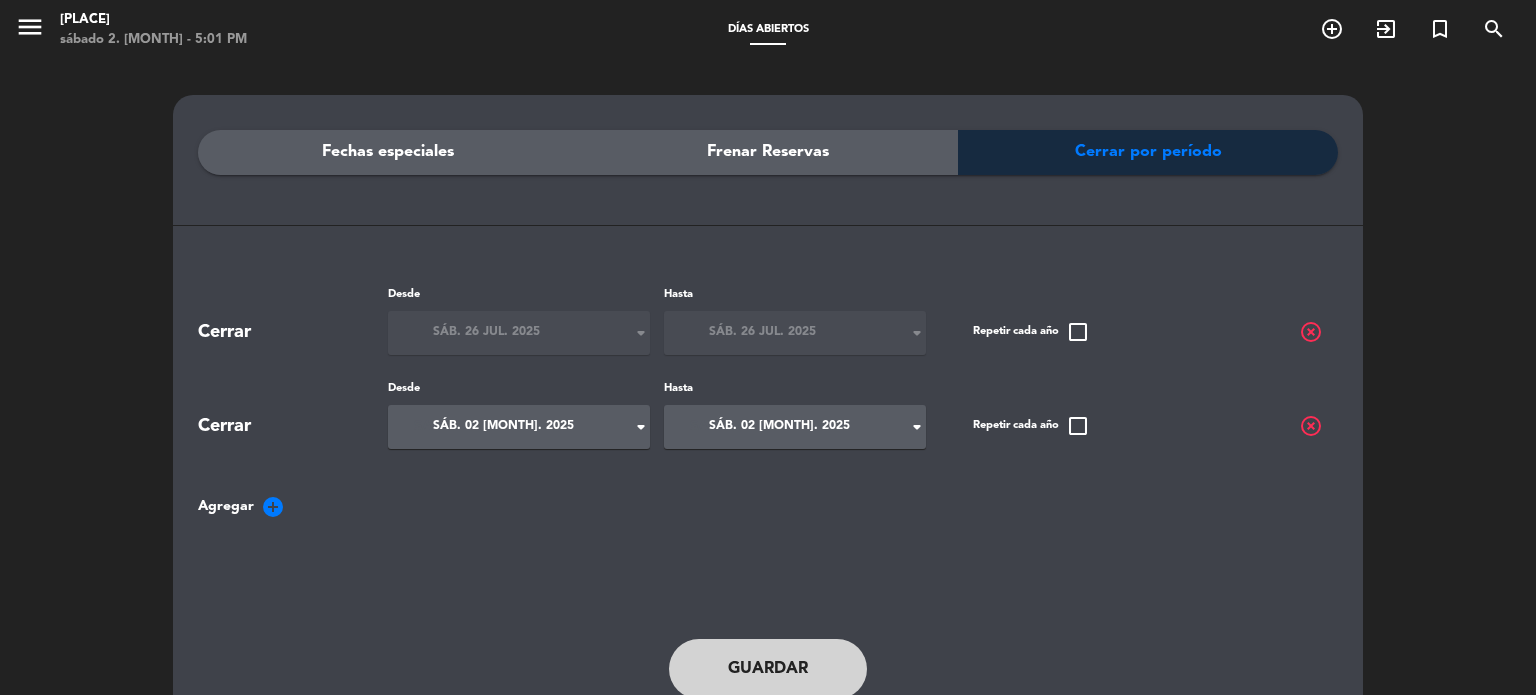 click on "Guardar" 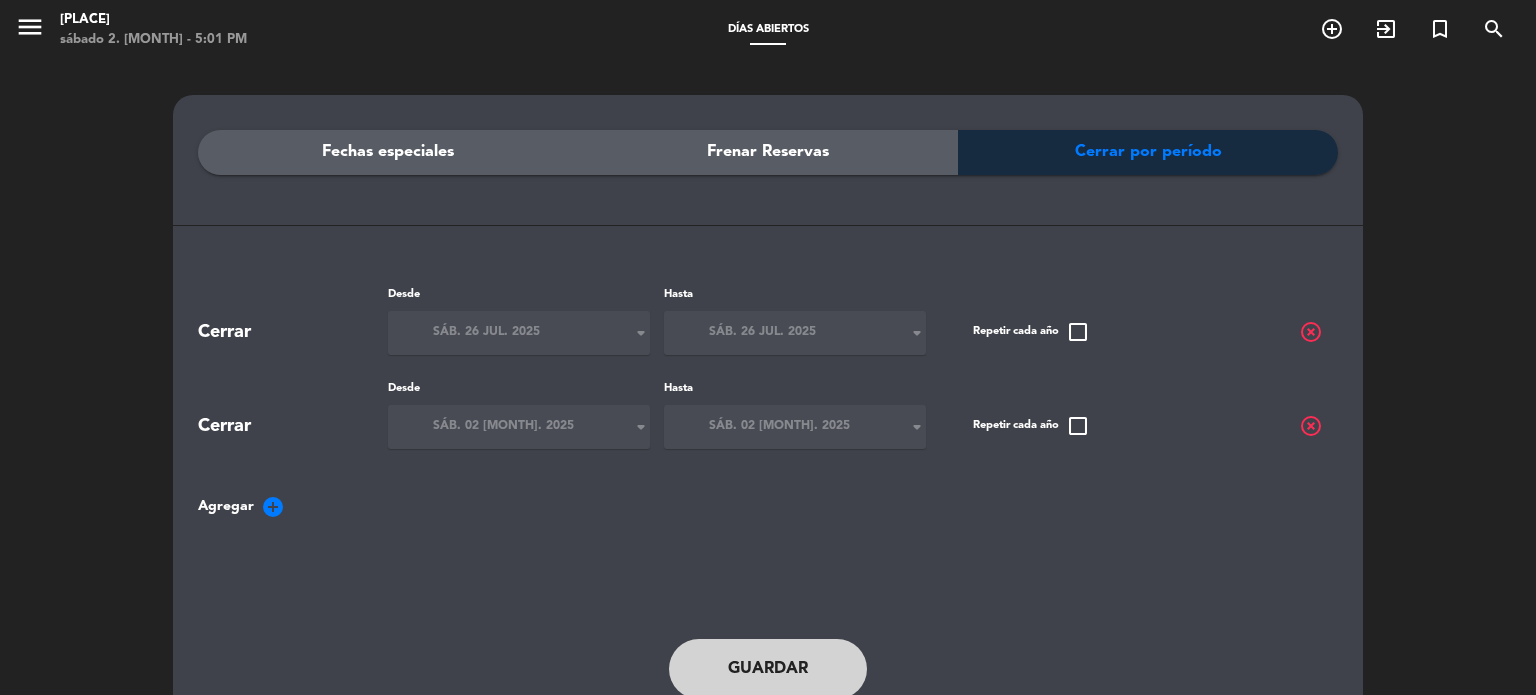 click on "Guardar" 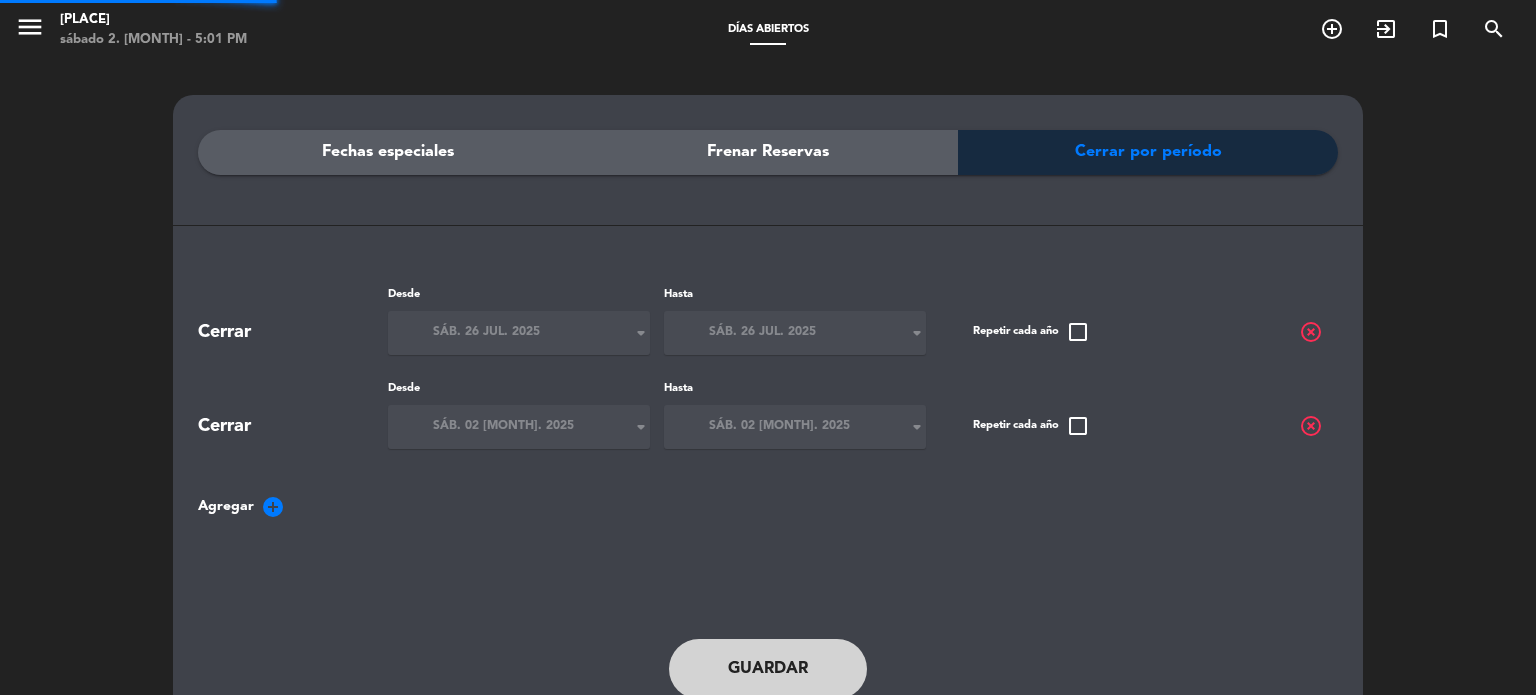 click on "Guardar" 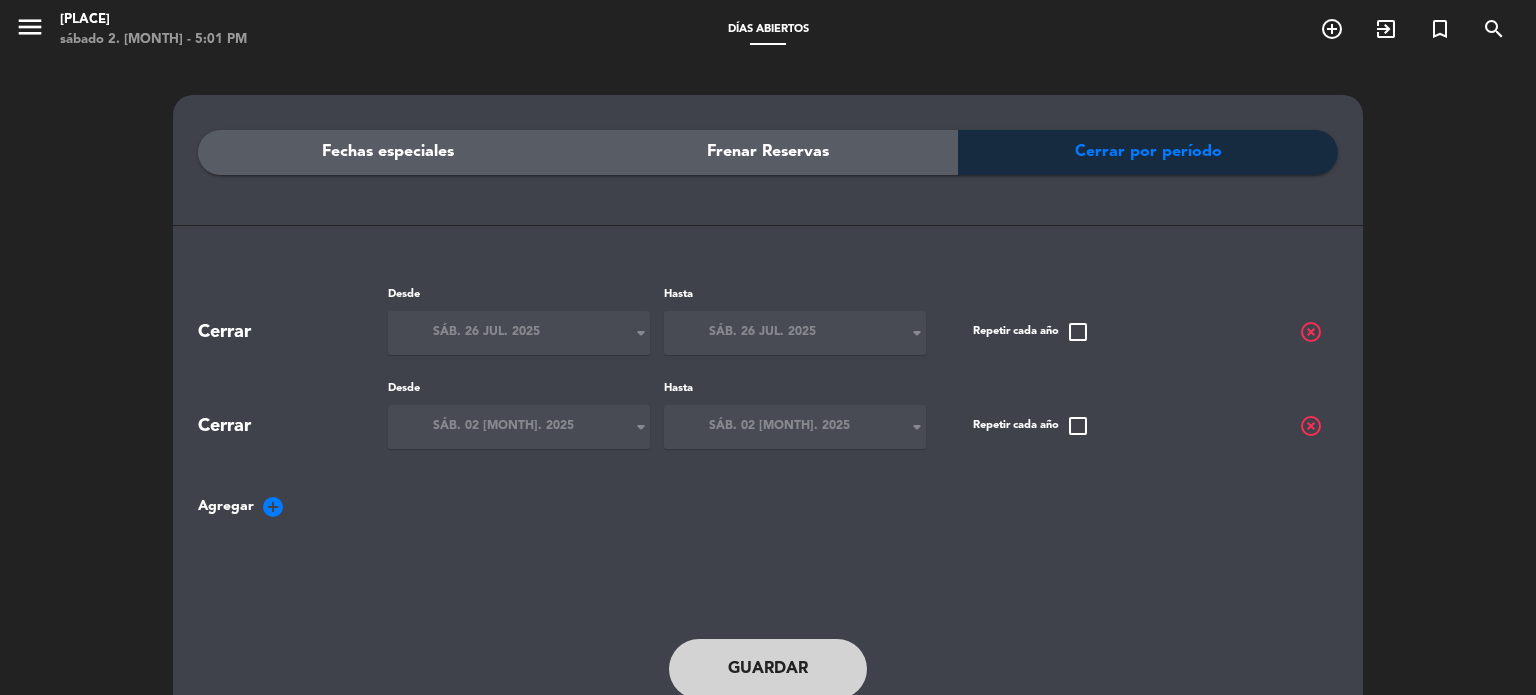 click on "Fechas especiales   Frenar Reservas   Cerrar por período   Cerrar  Desde  sáb. 26 jul. 2025  arrow_drop_down Hasta  sáb. 26 jul. 2025  arrow_drop_down  Repetir cada año   check_box_outline_blank  highlight_off  Cerrar  Desde  sáb. 02 ago. 2025  arrow_drop_down Hasta  sáb. 02 ago. 2025  arrow_drop_down  Repetir cada año   check_box_outline_blank  highlight_off  Agregar  add_circle  Guardar" 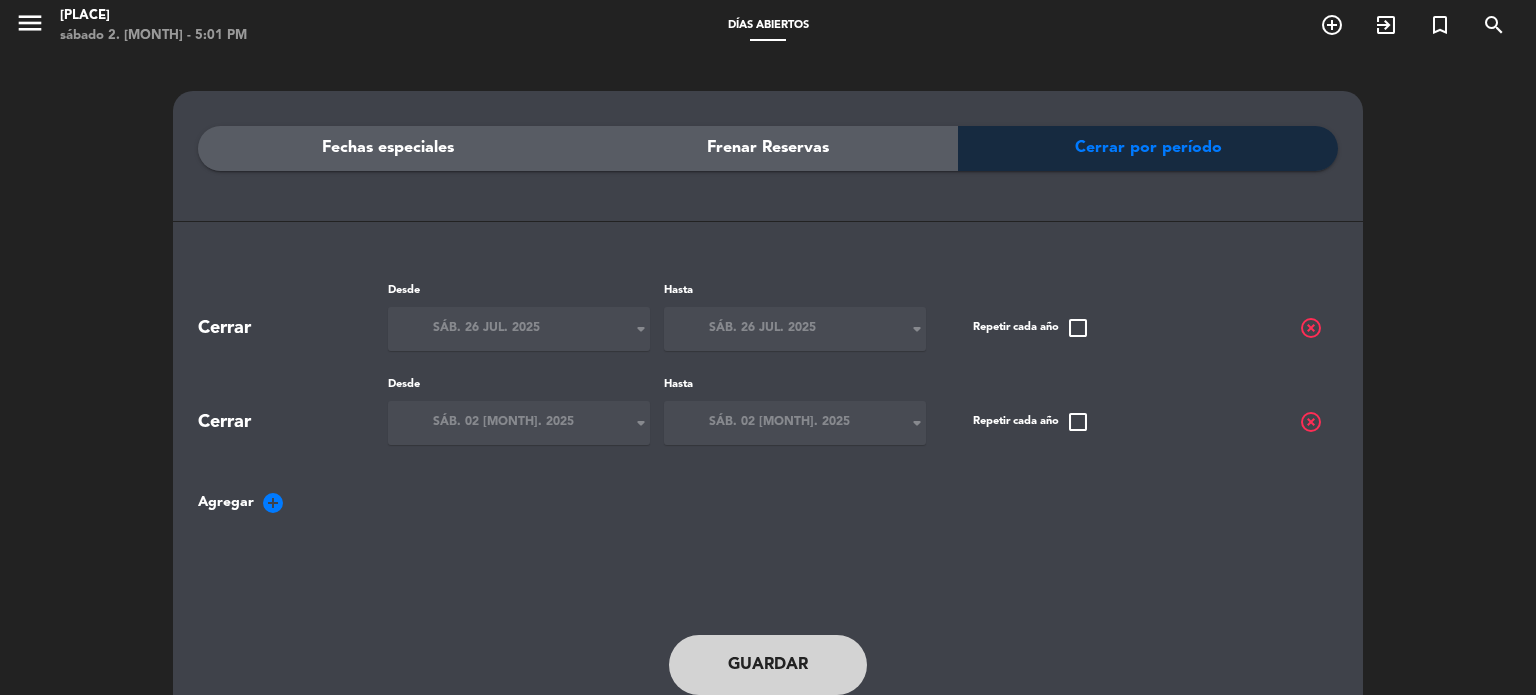 scroll, scrollTop: 0, scrollLeft: 0, axis: both 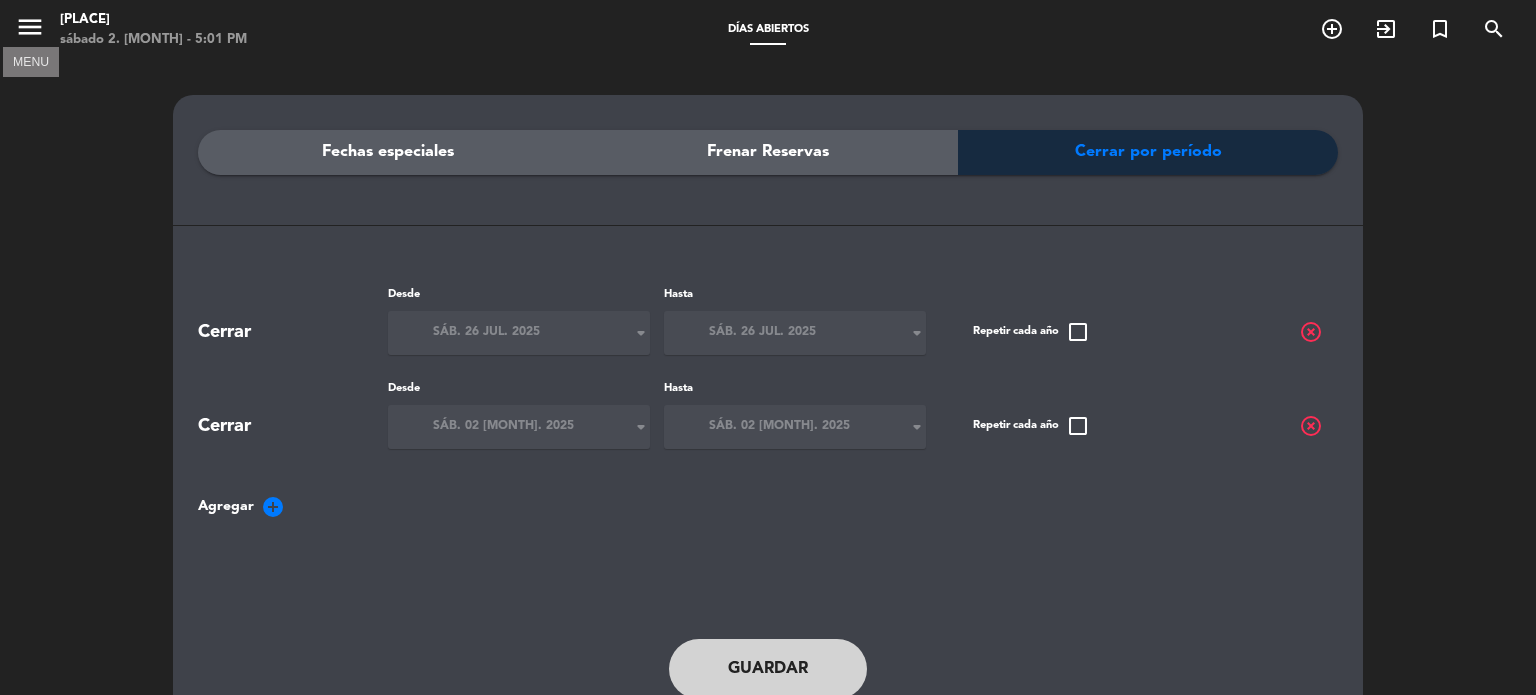 click on "menu" at bounding box center (30, 27) 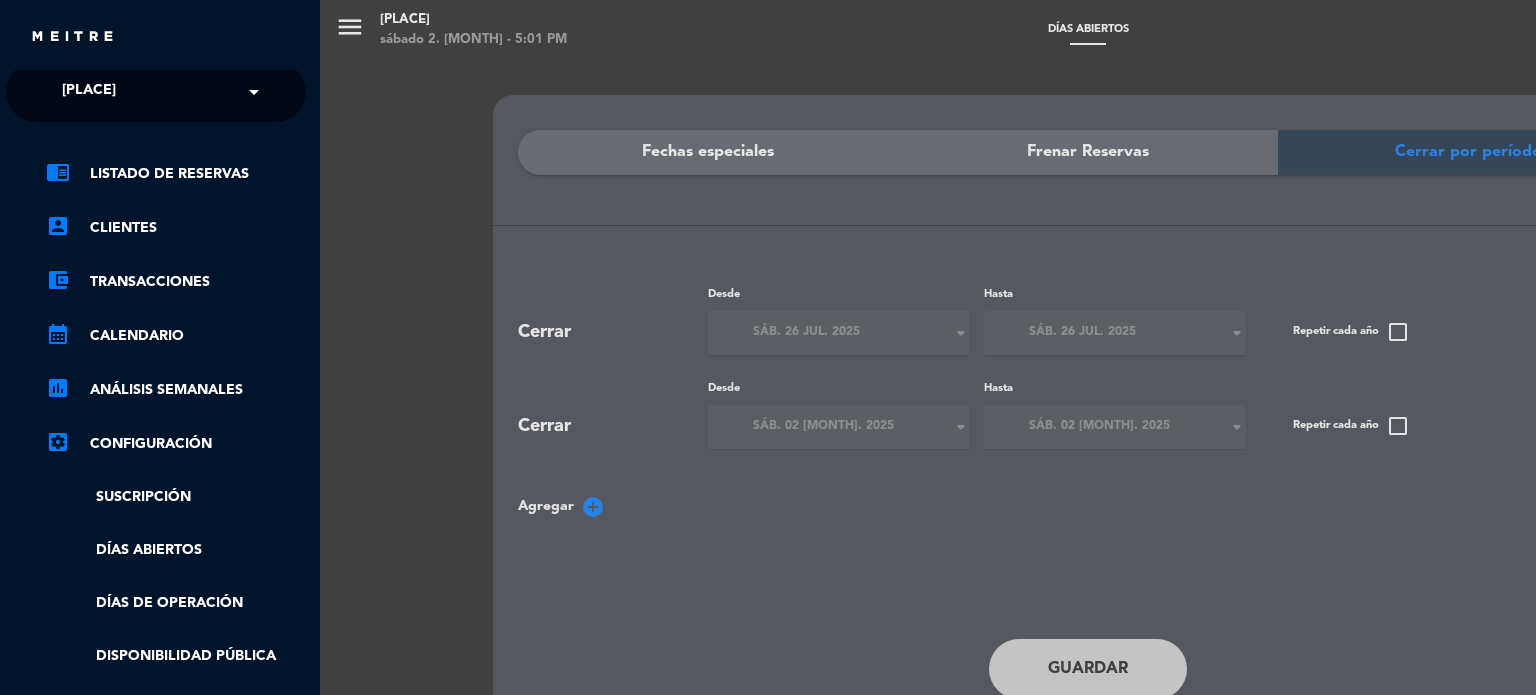 scroll, scrollTop: 0, scrollLeft: 4, axis: horizontal 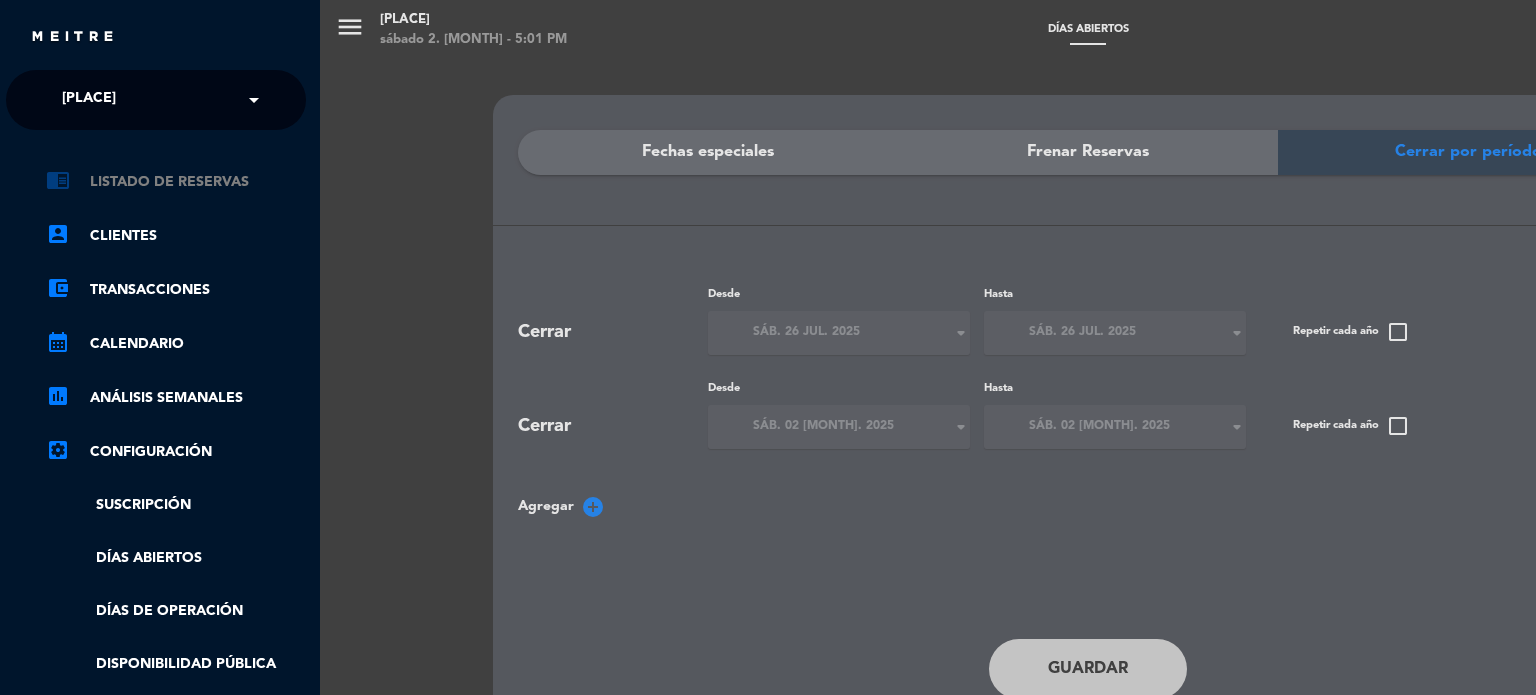 click on "chrome_reader_mode   Listado de Reservas" 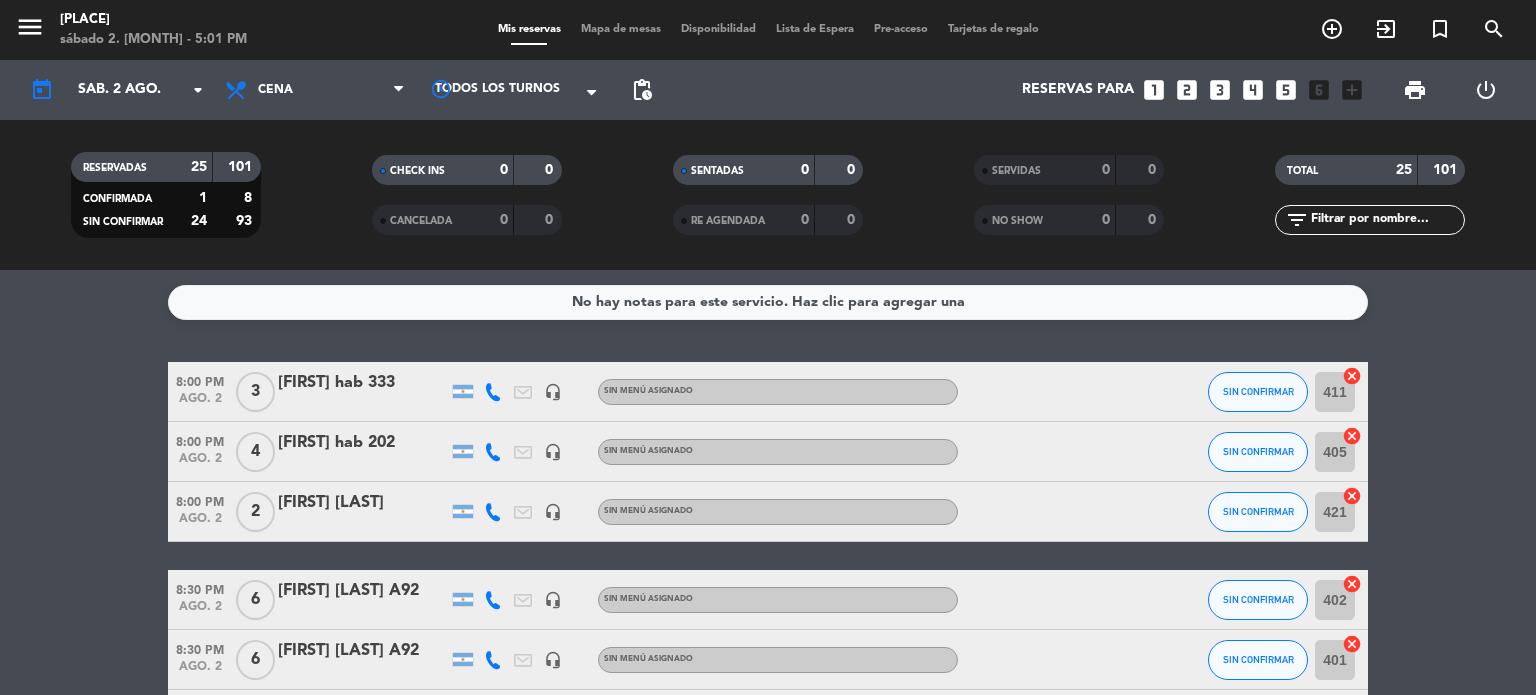 click on "8:00 PM   ago. 2   3   [FIRST] hab 333   headset_mic  Sin menú asignado SIN CONFIRMAR 411  cancel   8:00 PM   ago. 2   4   [FIRST] hab 202   headset_mic  Sin menú asignado SIN CONFIRMAR 405  cancel   8:00 PM   ago. 2   2   [FIRST] [LAST]   headset_mic  Sin menú asignado SIN CONFIRMAR 421  cancel   8:30 PM   ago. 2   6   [FIRST] [LAST]  A92   headset_mic  Sin menú asignado SIN CONFIRMAR 402  cancel   8:30 PM   ago. 2   6   [FIRST] [LAST]  A92   headset_mic  Sin menú asignado SIN CONFIRMAR 401  cancel   8:30 PM   ago. 2   3   [FIRST], huesped    headset_mic  Sin menú asignado SIN CONFIRMAR 410  cancel   9:00 PM   ago. 2   4   #133 [FIRST]   headset_mic  Sin menú asignado SIN CONFIRMAR 413  cancel   9:00 PM   ago. 2   4   [FIRST] [LAST]  credit_card  visa * 1610   mercadopago   MENÚ A LA CARTA SIN CONFIRMAR 428  cancel   9:00 PM   ago. 2   3   [FIRST] [LAST]  credit_card  amex * 1002   mercadopago   MENÚ A LA CARTA  card_giftcard   child_care  SIN CONFIRMAR 409  cancel   9:00 PM   ago. 2   4  420  4" 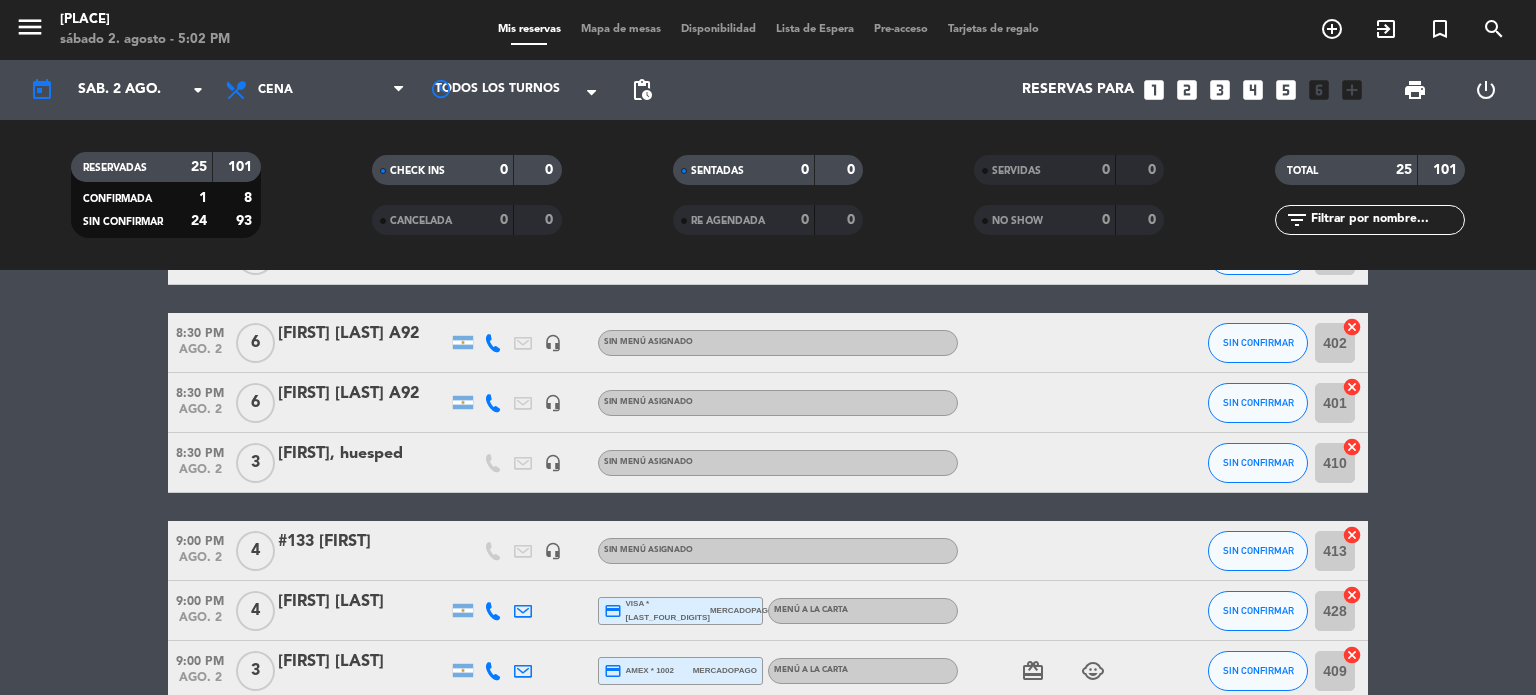 scroll, scrollTop: 320, scrollLeft: 0, axis: vertical 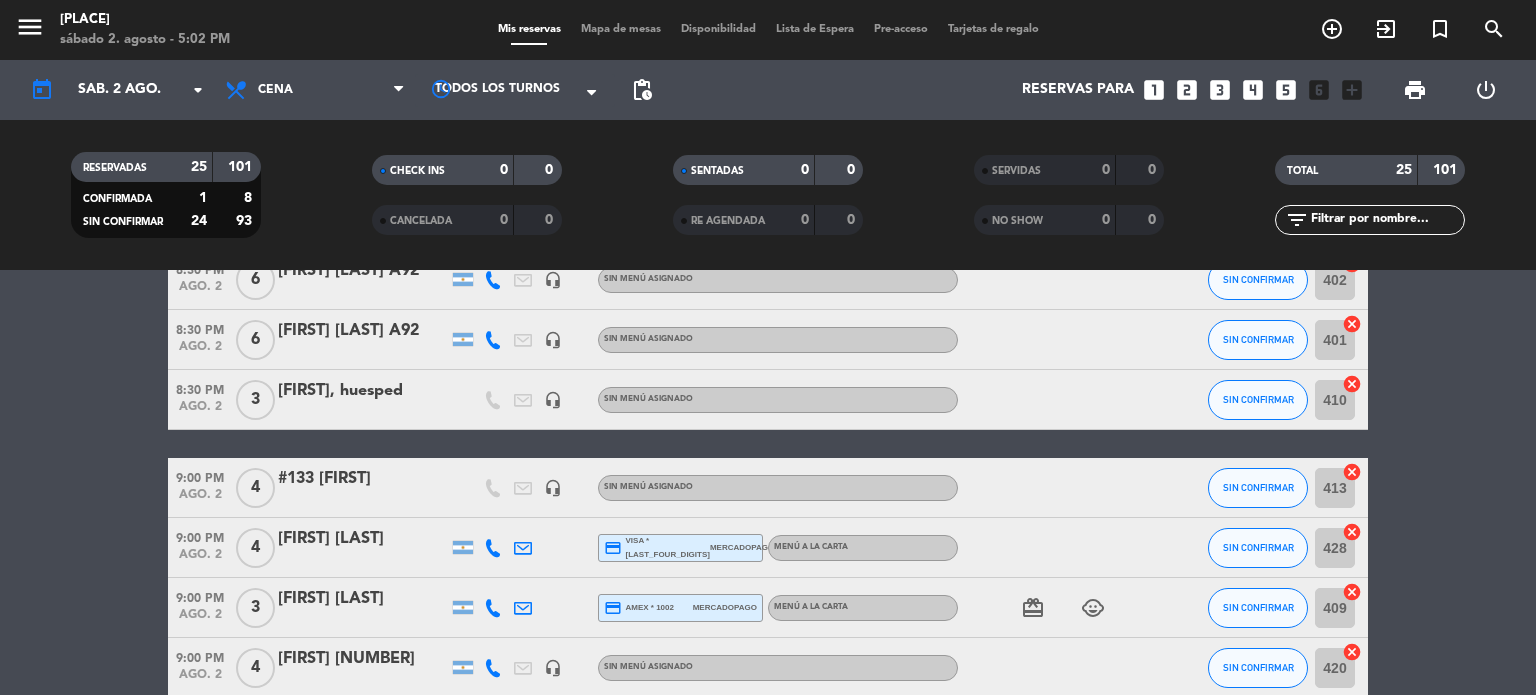 click on "8:00 PM   ago. 2   3   [FIRST] hab 333   headset_mic  Sin menú asignado SIN CONFIRMAR 411  cancel   8:00 PM   ago. 2   4   [FIRST] hab 202   headset_mic  Sin menú asignado SIN CONFIRMAR 405  cancel   8:00 PM   ago. 2   2   [FIRST] [LAST]   headset_mic  Sin menú asignado SIN CONFIRMAR 421  cancel   8:30 PM   ago. 2   6   [FIRST] [LAST]  A92   headset_mic  Sin menú asignado SIN CONFIRMAR 402  cancel   8:30 PM   ago. 2   6   [FIRST] [LAST]  A92   headset_mic  Sin menú asignado SIN CONFIRMAR 401  cancel   8:30 PM   ago. 2   3   [FIRST], huesped    headset_mic  Sin menú asignado SIN CONFIRMAR 410  cancel   9:00 PM   ago. 2   4   #133 [FIRST]   headset_mic  Sin menú asignado SIN CONFIRMAR 413  cancel   9:00 PM   ago. 2   4   [FIRST] [LAST]  credit_card  visa * 1610   mercadopago   MENÚ A LA CARTA SIN CONFIRMAR 428  cancel   9:00 PM   ago. 2   3   [FIRST] [LAST]  credit_card  amex * 1002   mercadopago   MENÚ A LA CARTA  card_giftcard   child_care  SIN CONFIRMAR 409  cancel   9:00 PM   ago. 2   4  420  4" 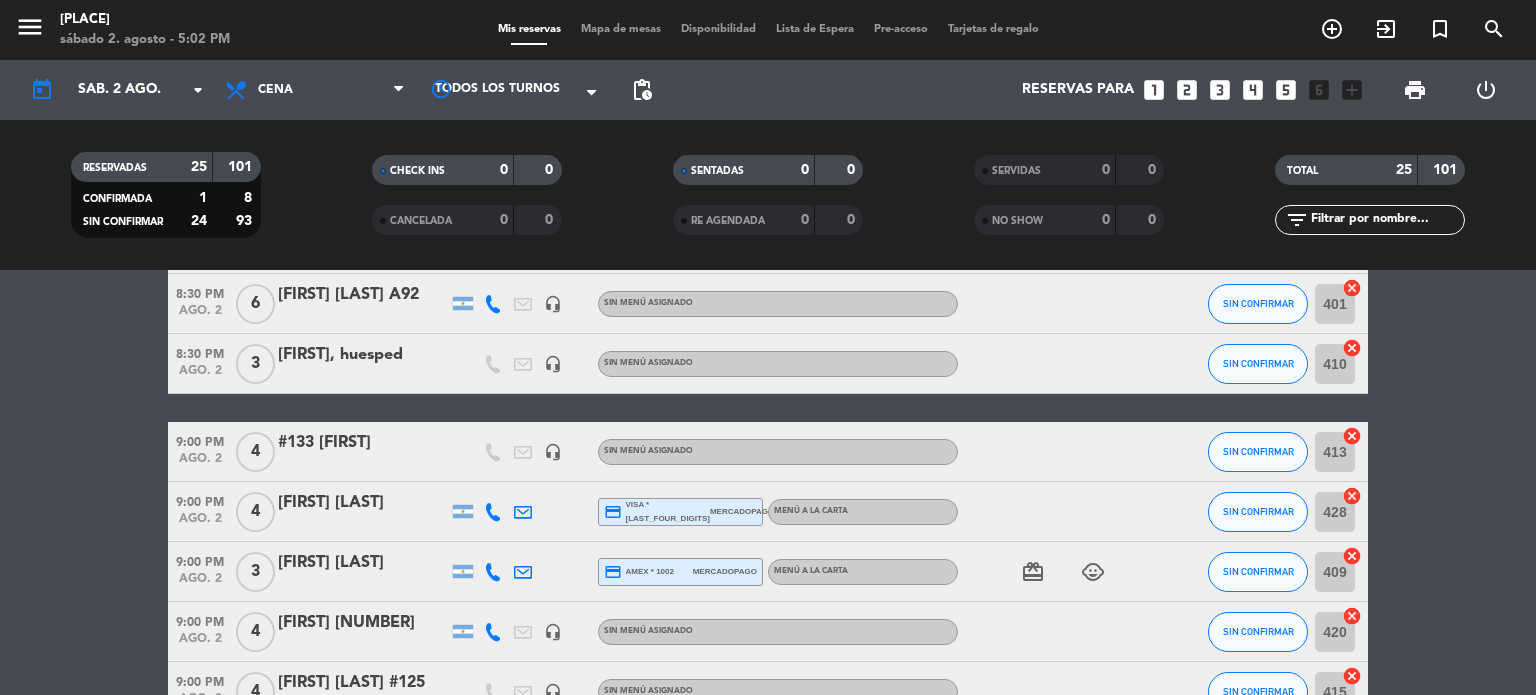 scroll, scrollTop: 360, scrollLeft: 0, axis: vertical 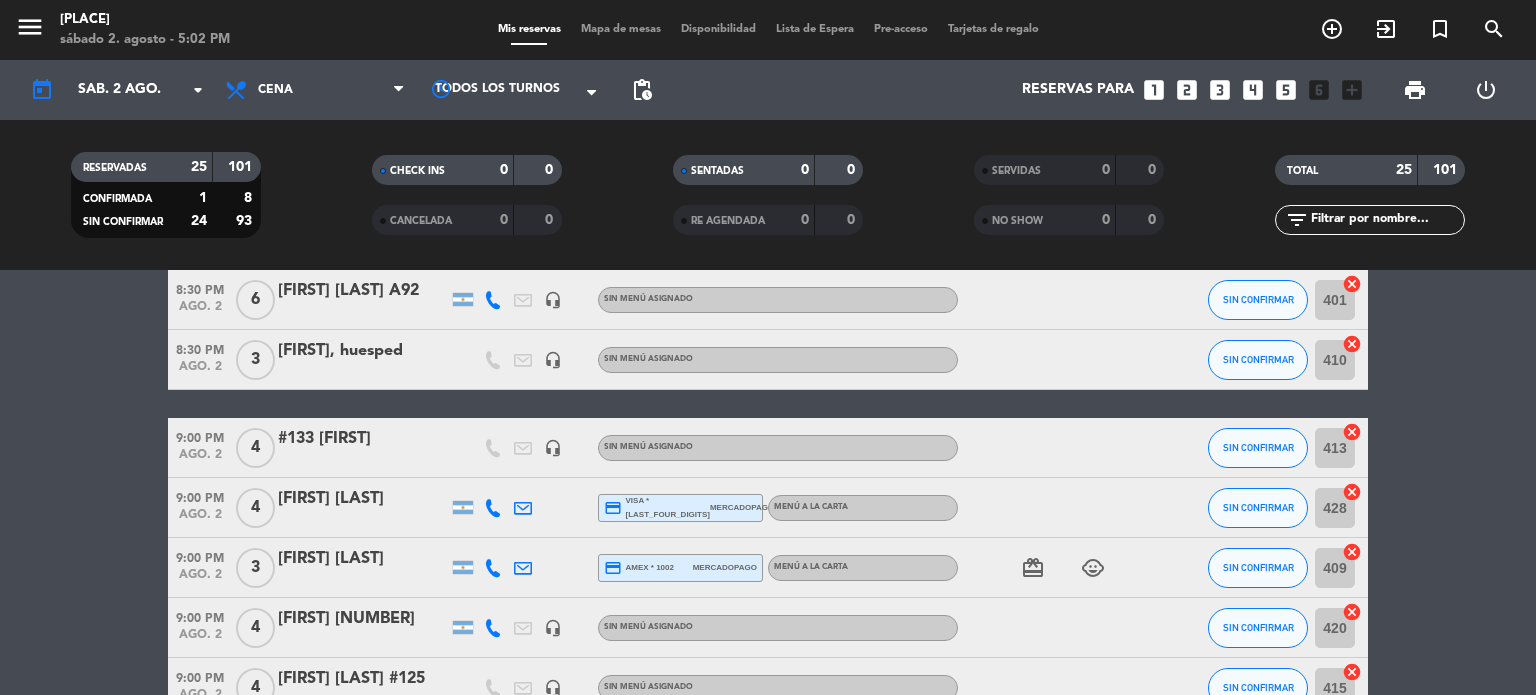 click on "looks_4" at bounding box center [1253, 90] 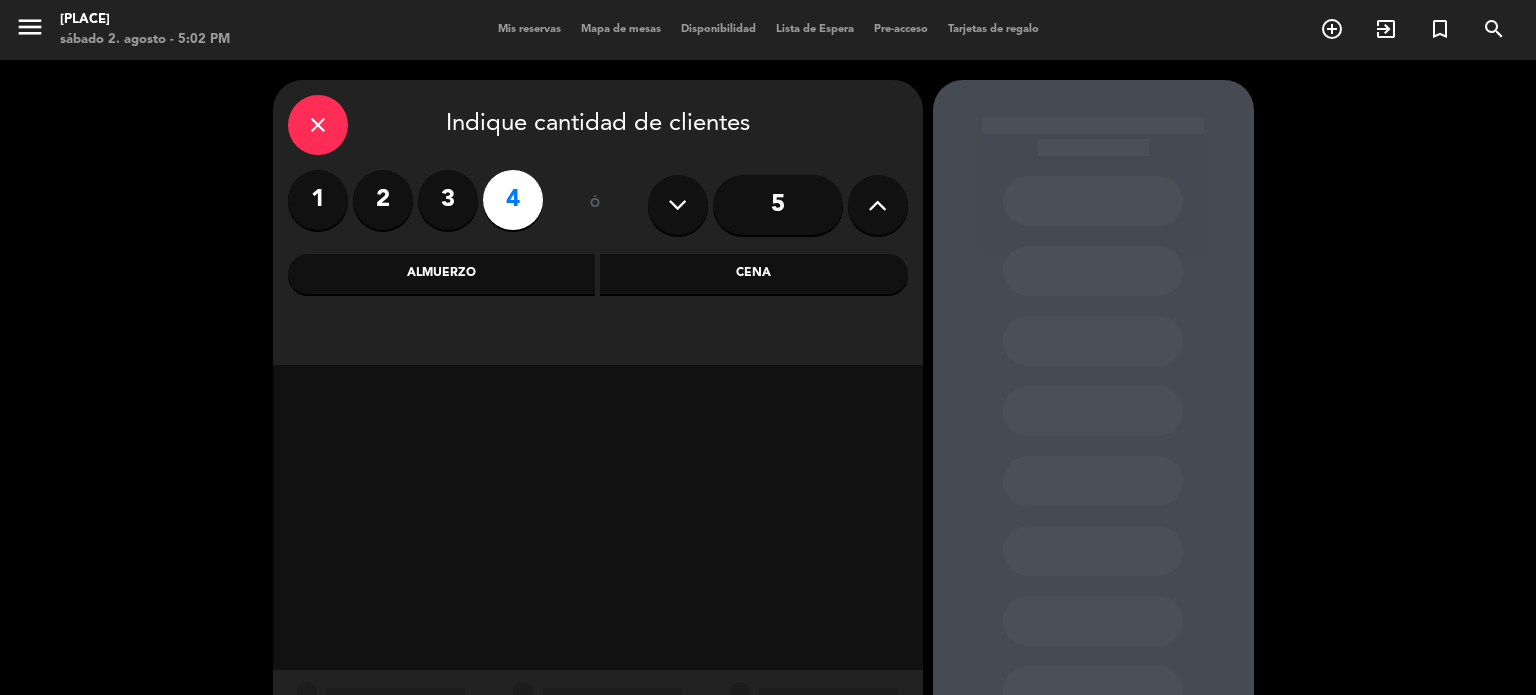 click on "Cena" at bounding box center (754, 274) 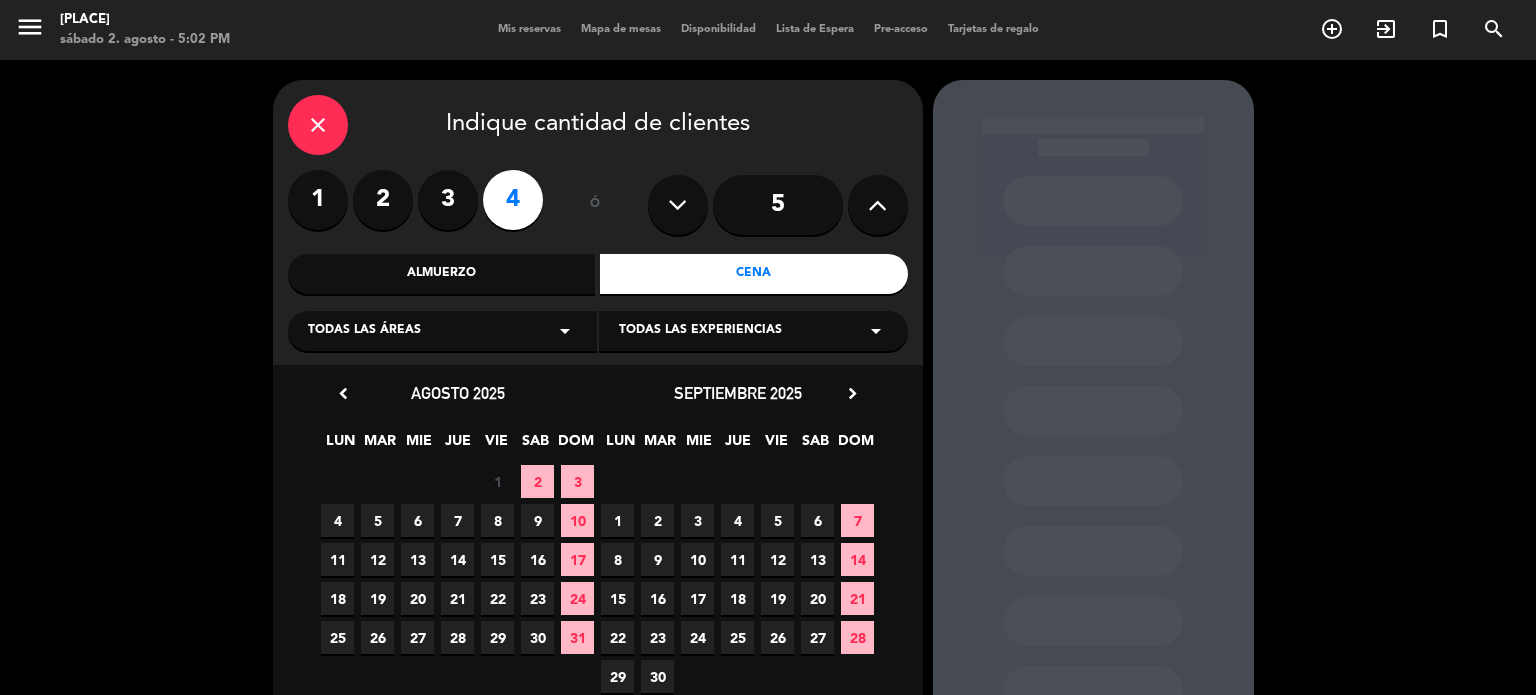 click on "1" at bounding box center [497, 481] 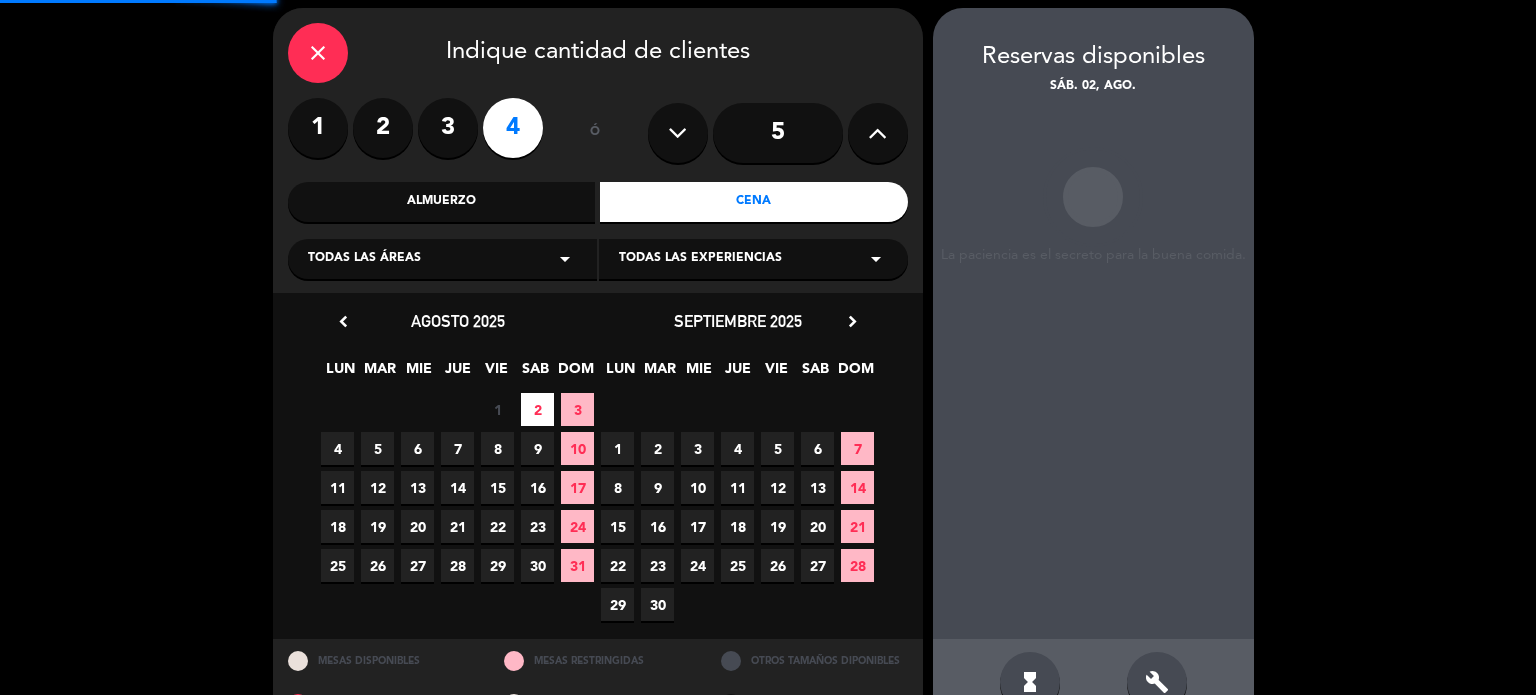 scroll, scrollTop: 80, scrollLeft: 0, axis: vertical 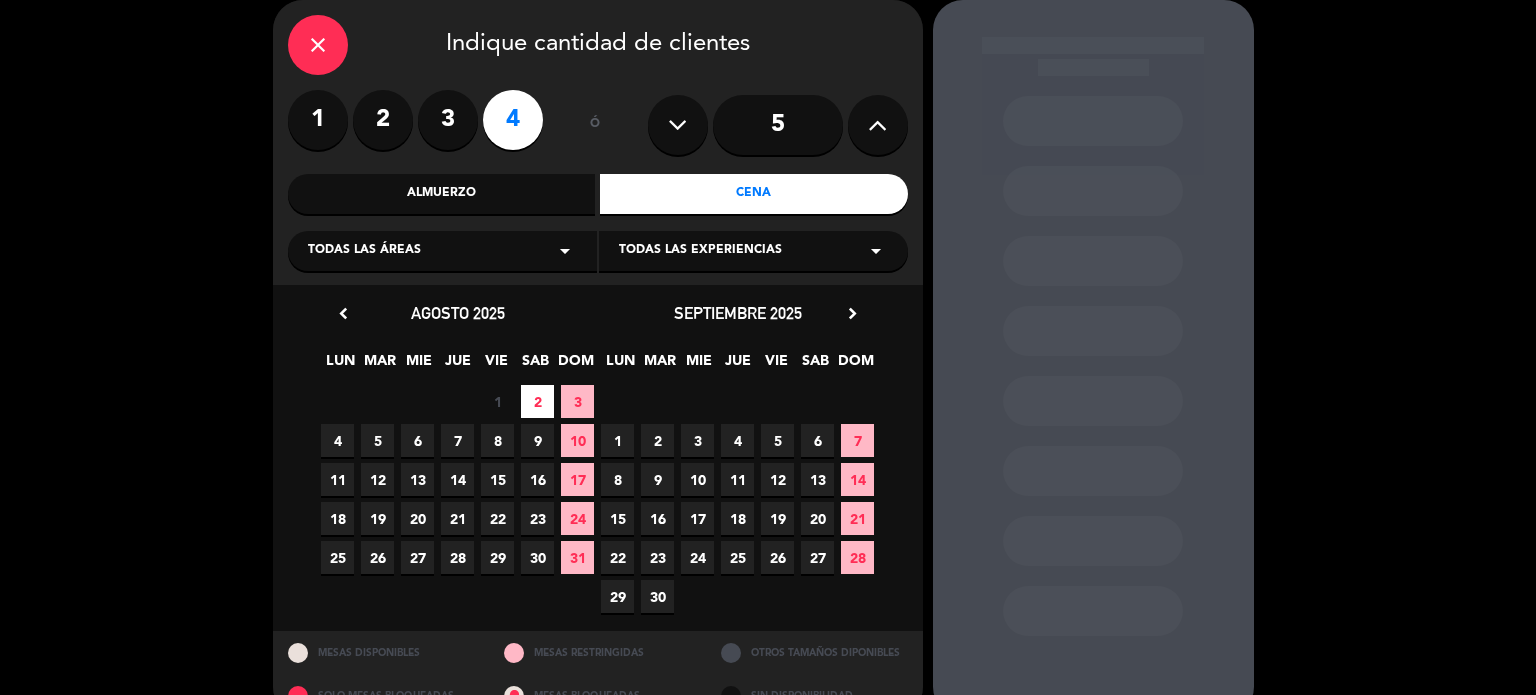 click on "close" at bounding box center (318, 45) 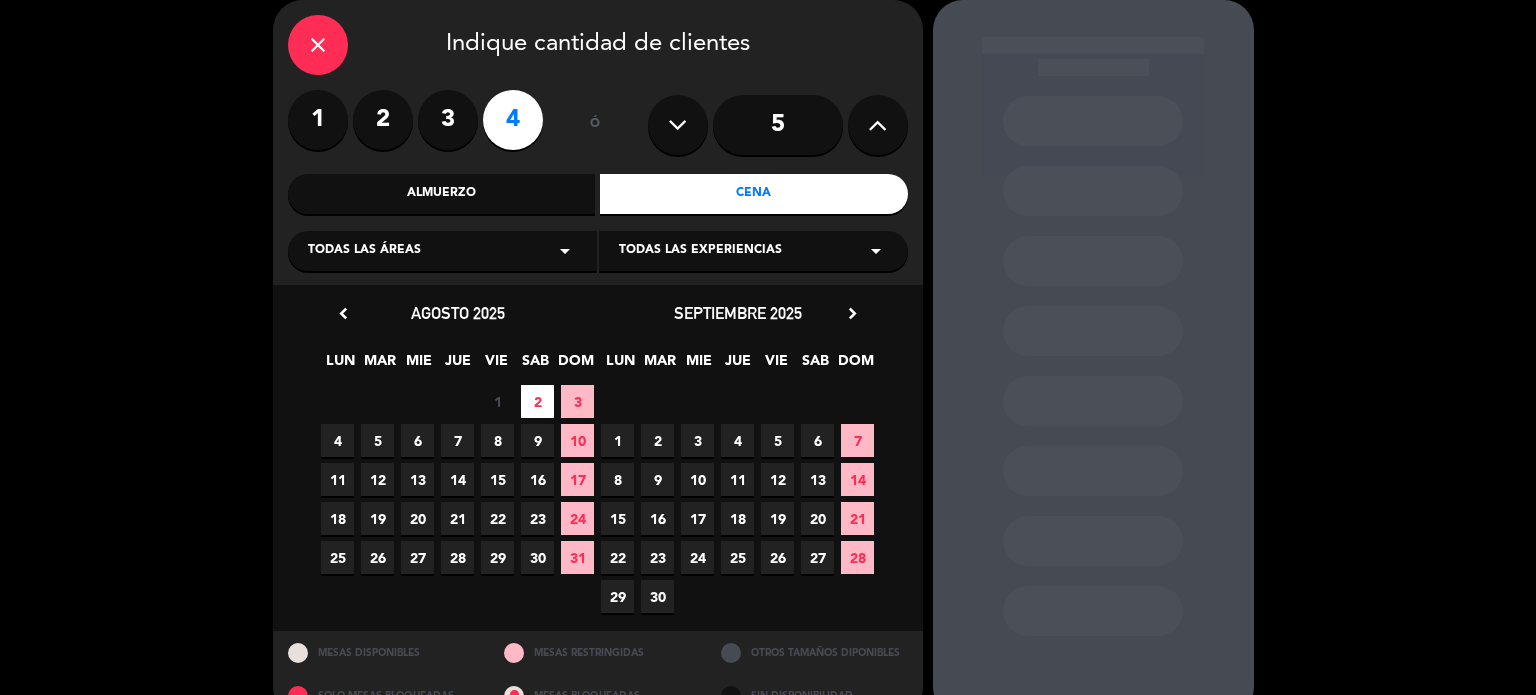 scroll, scrollTop: 0, scrollLeft: 0, axis: both 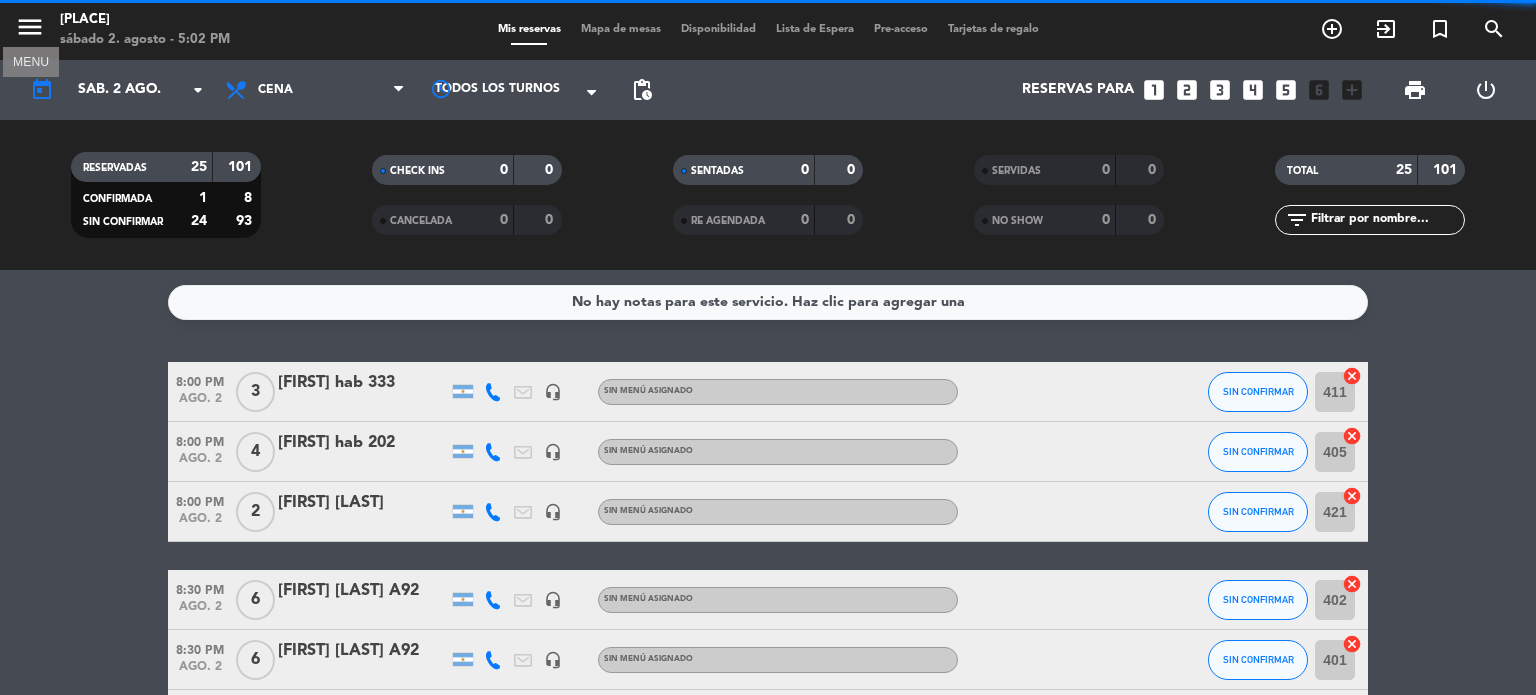 click on "menu" at bounding box center (30, 27) 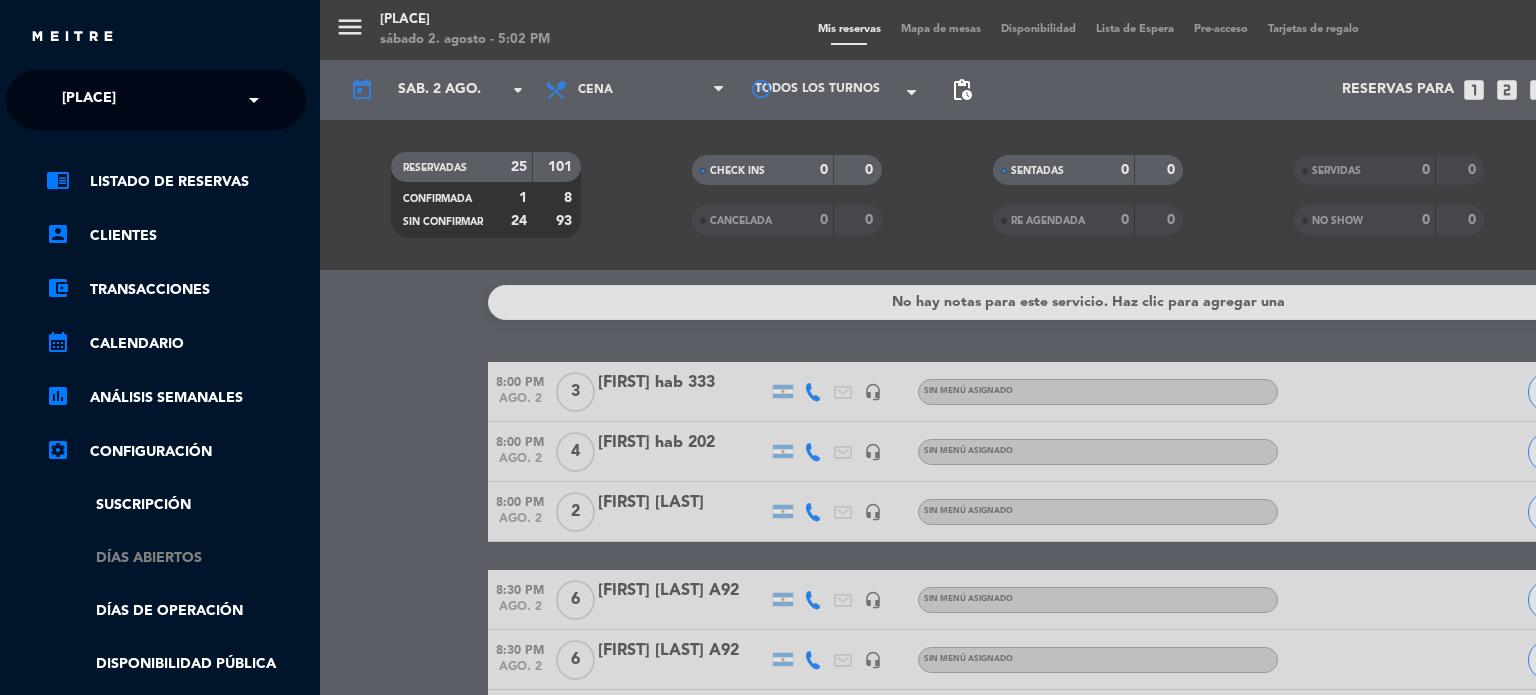 click on "Días abiertos" 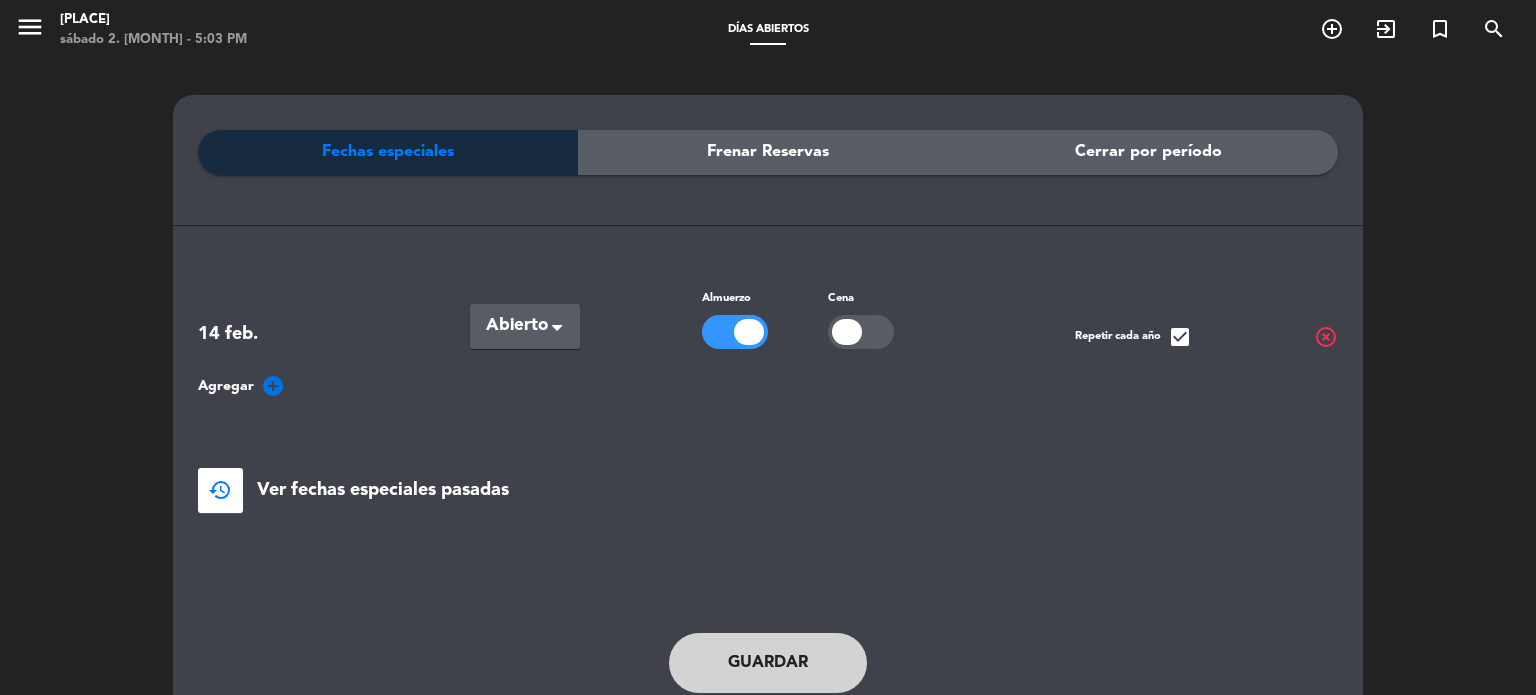 click on "highlight_off" 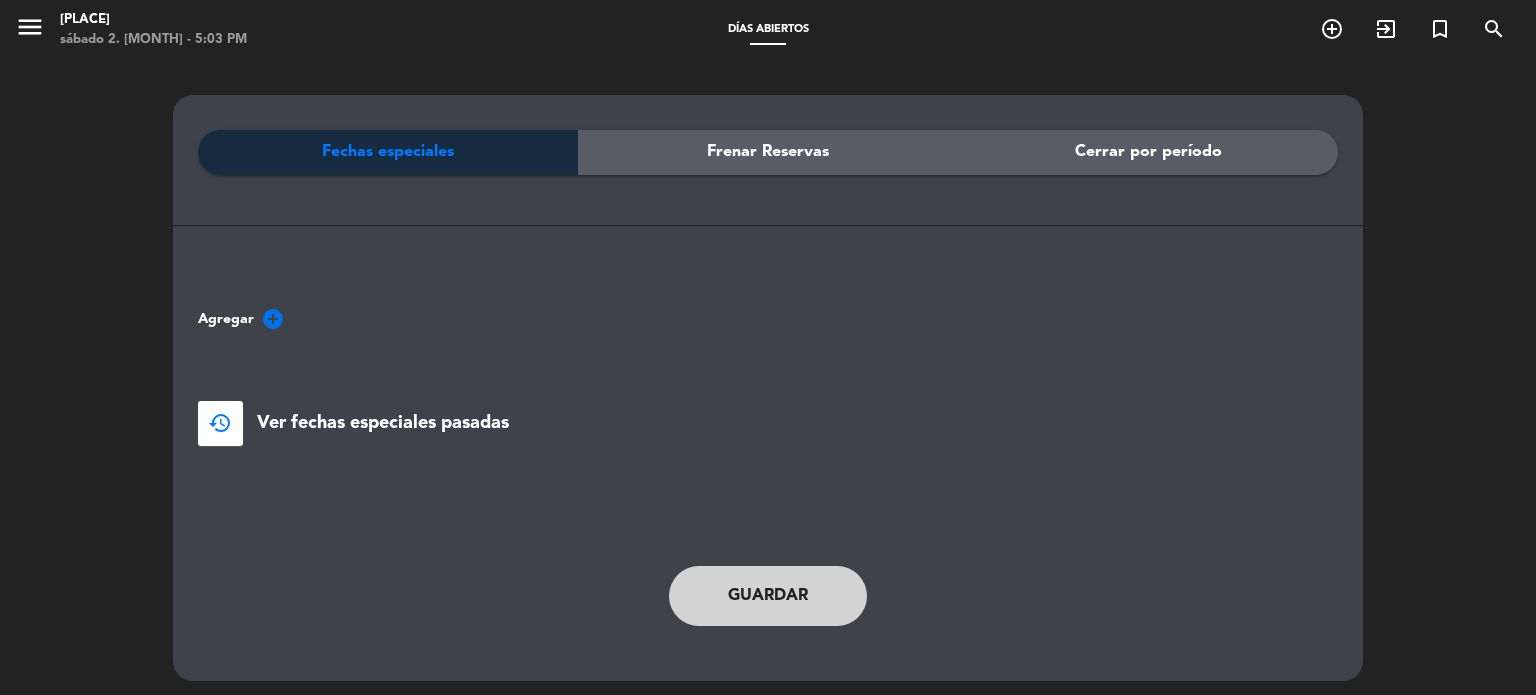 click on "Cerrar por período" 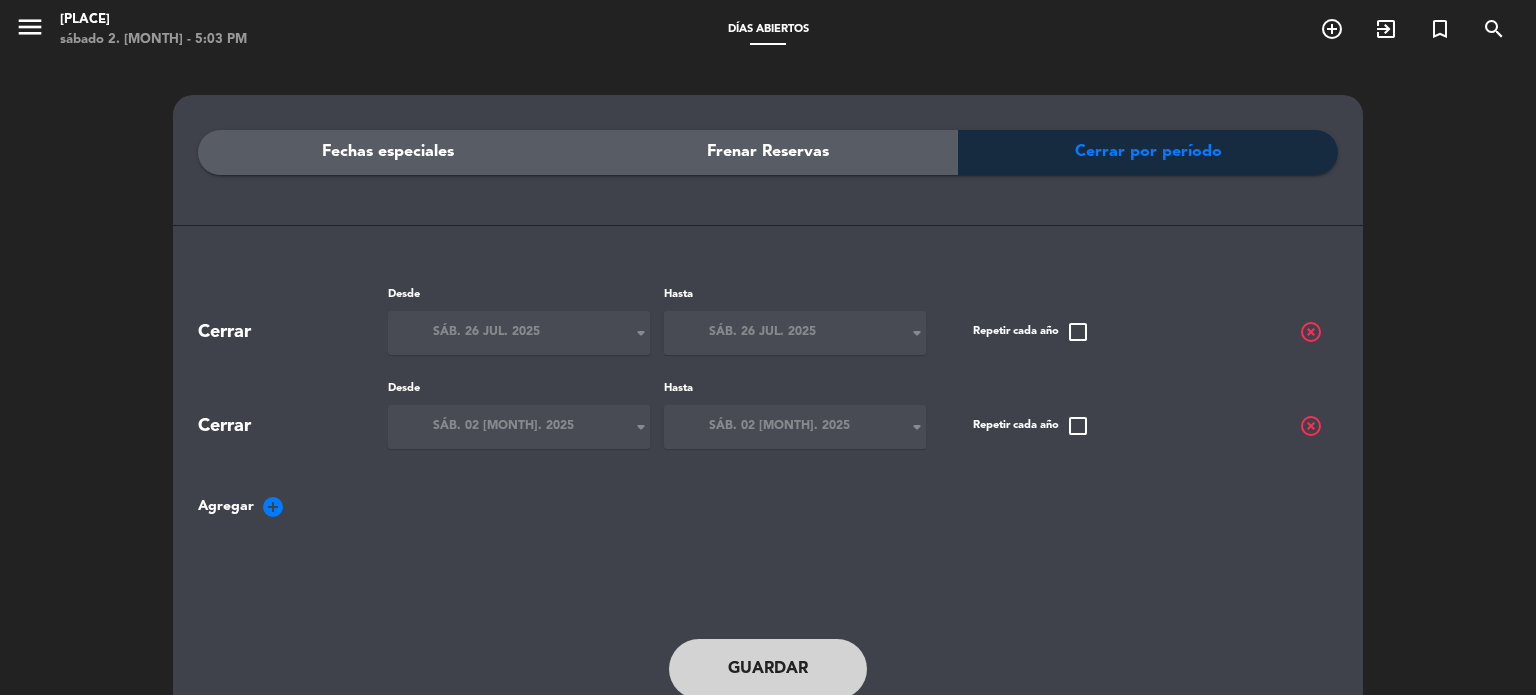click on "highlight_off" 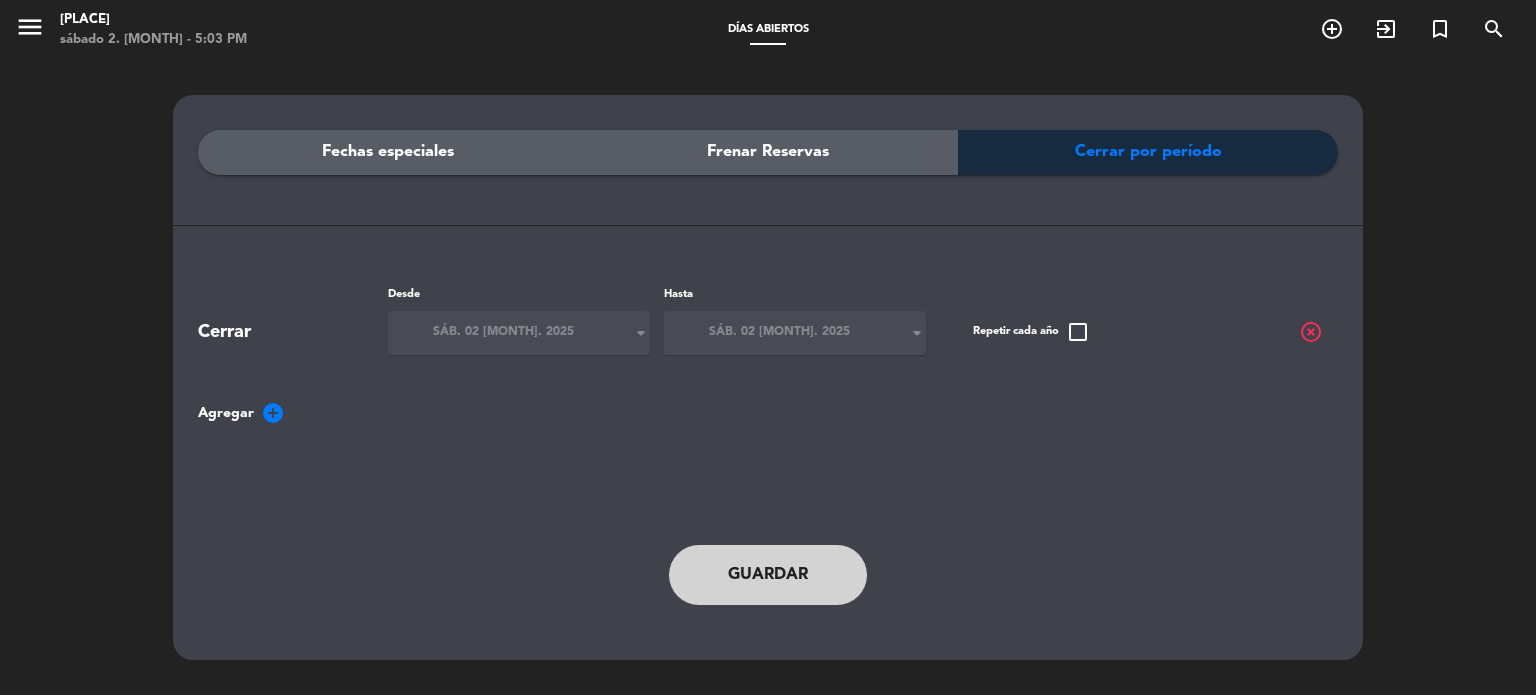 click on "highlight_off" 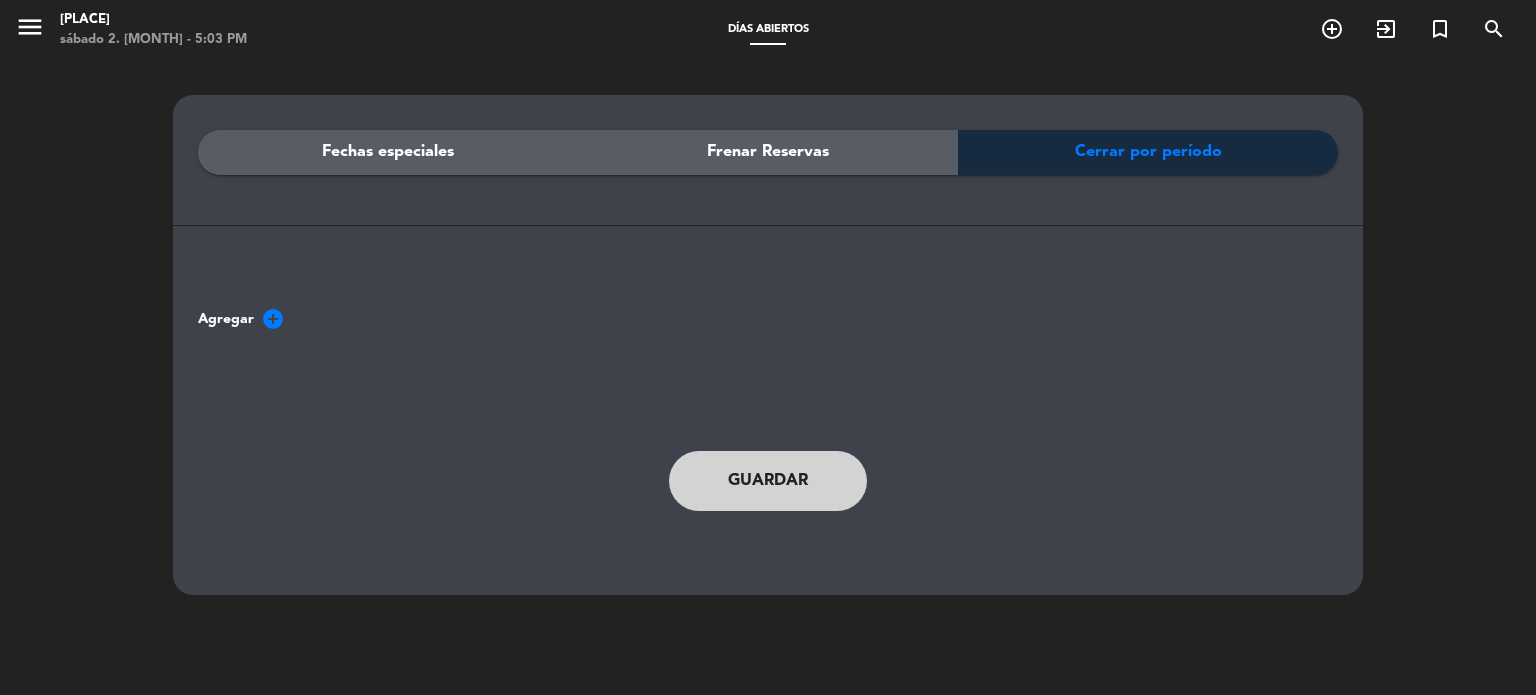 click on "Guardar" 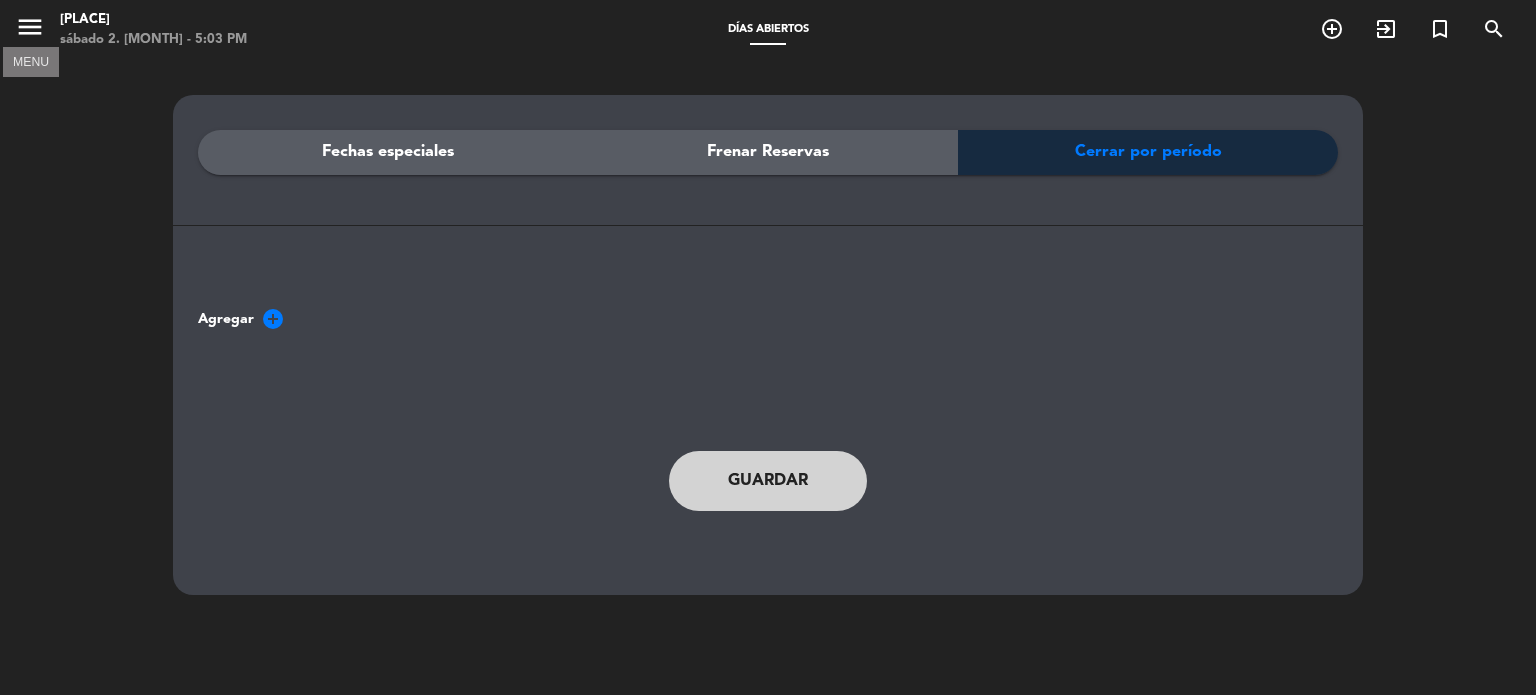click on "menu" at bounding box center [30, 27] 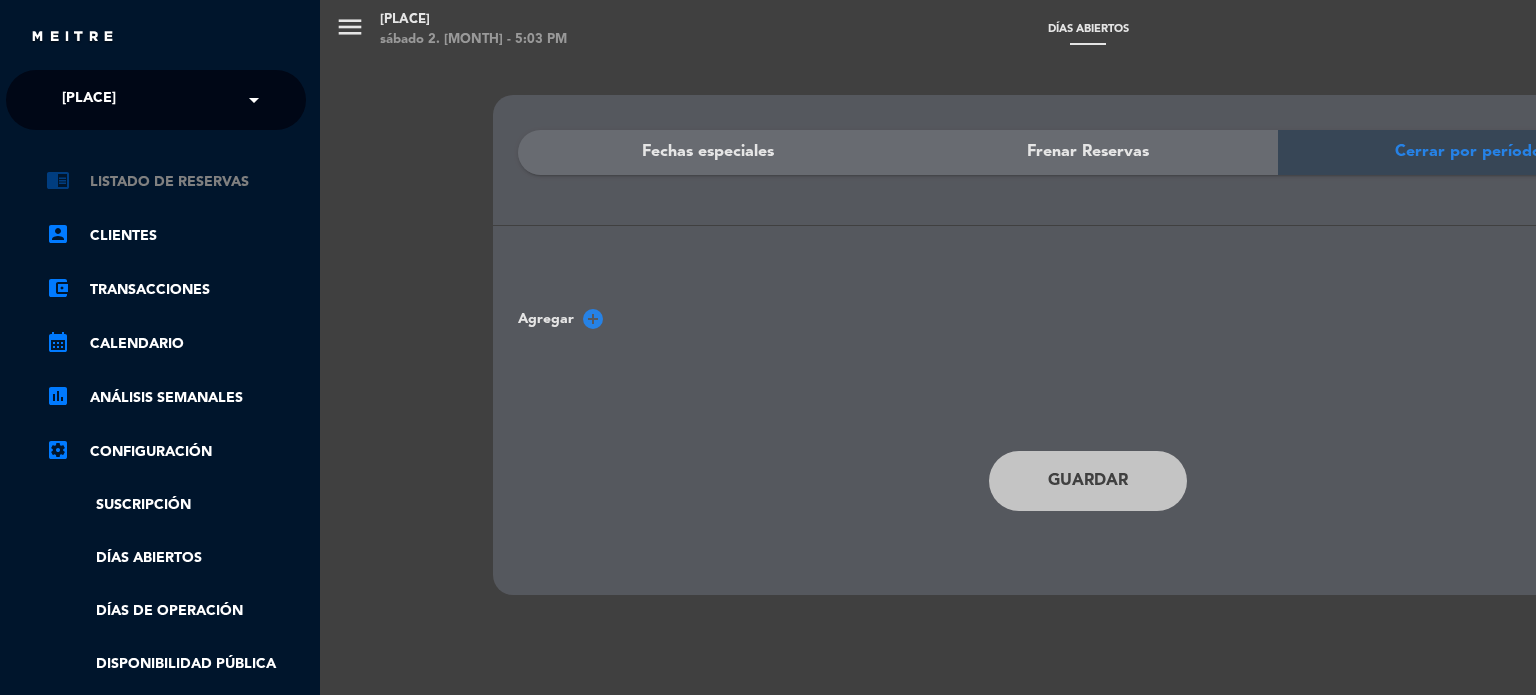 click on "chrome_reader_mode   Listado de Reservas" 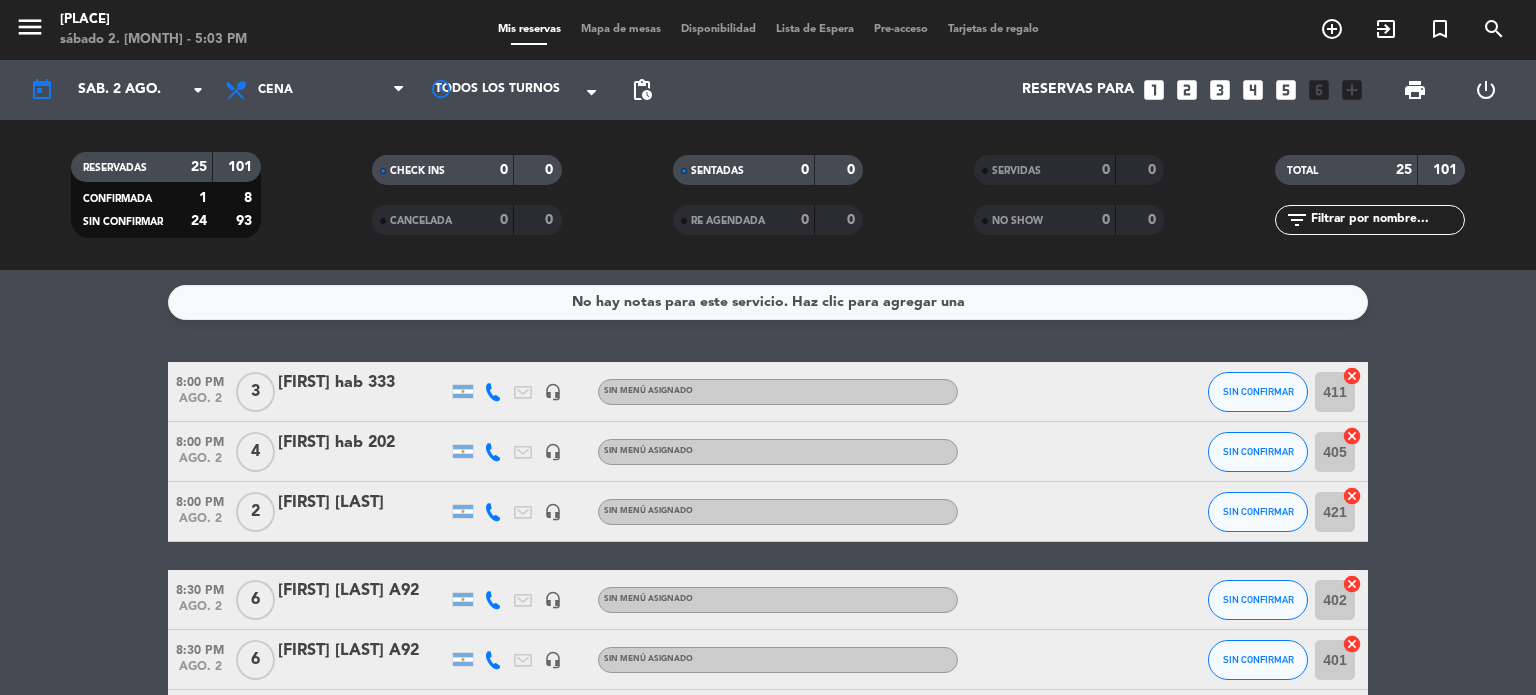 click on "looks_4" at bounding box center [1253, 90] 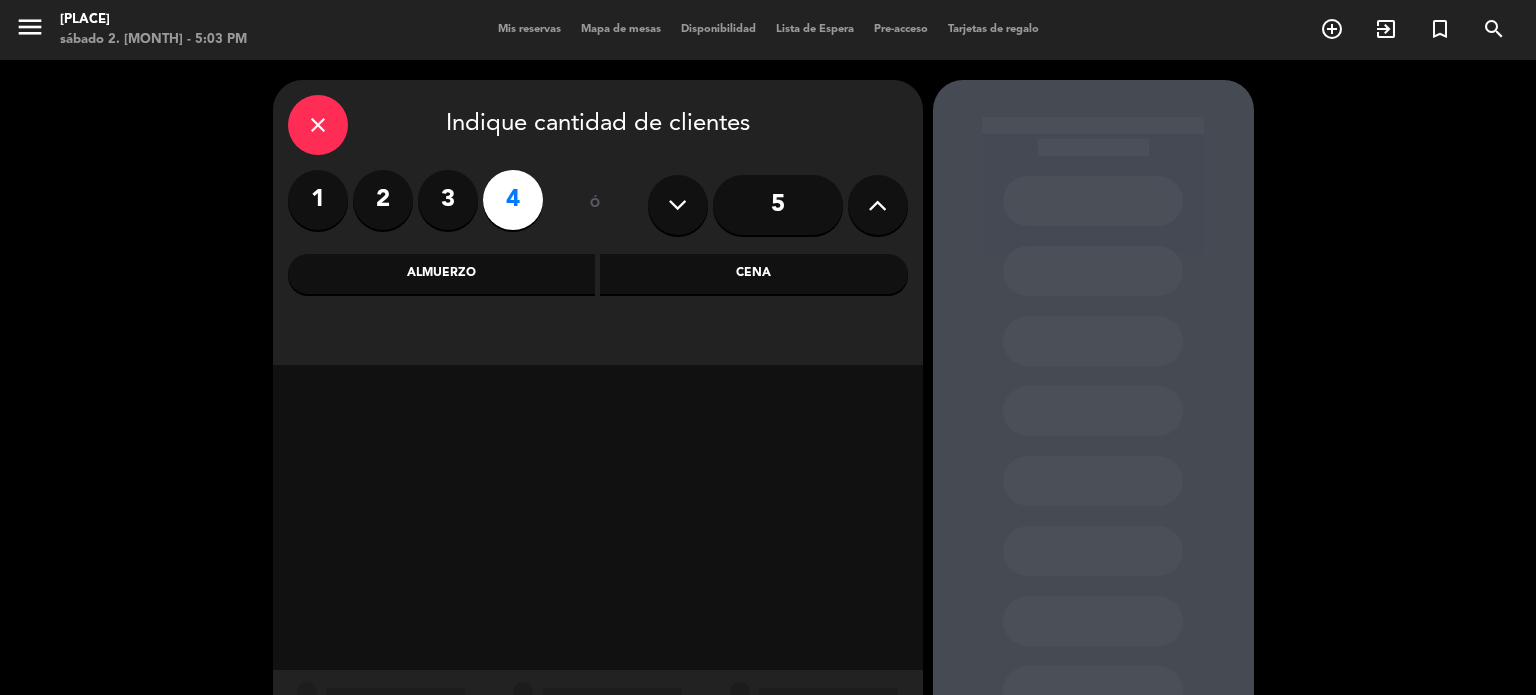 click on "Cena" at bounding box center [754, 274] 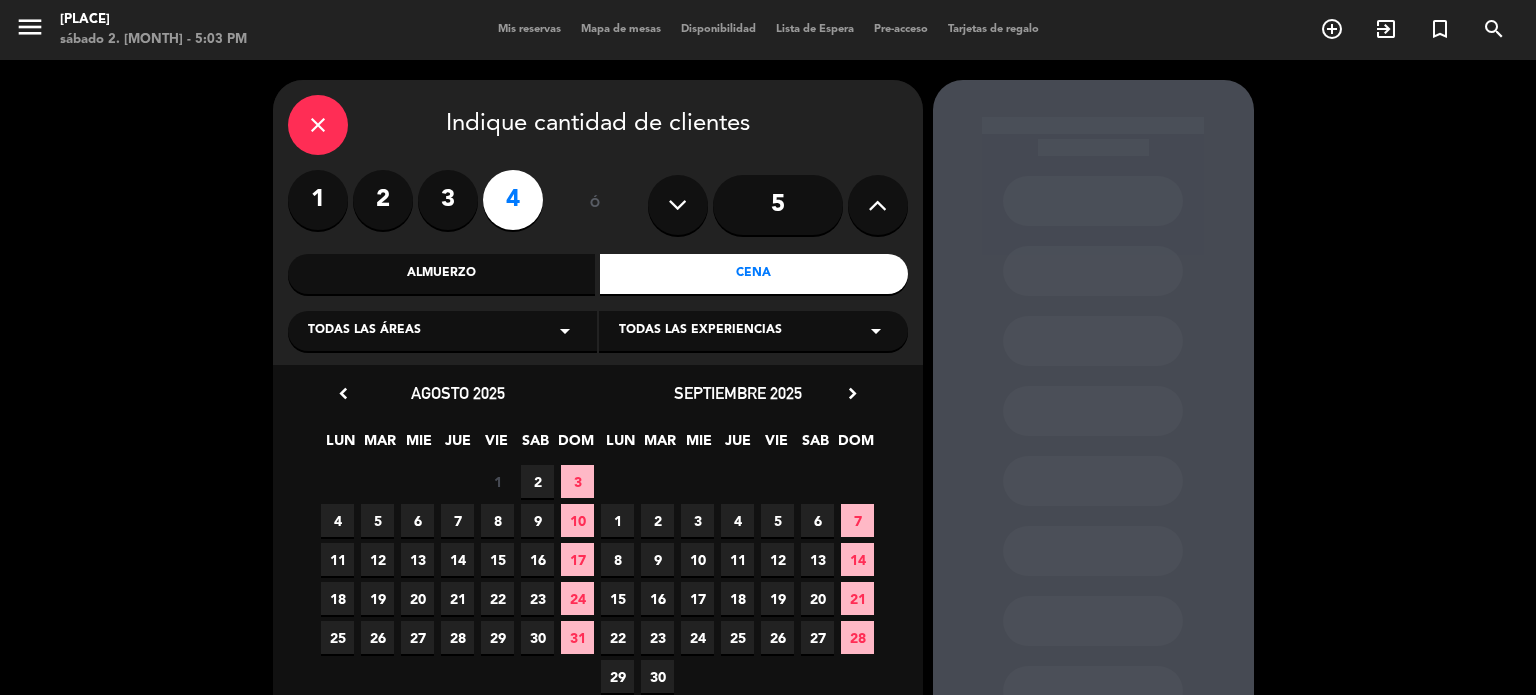 click on "2" at bounding box center [537, 481] 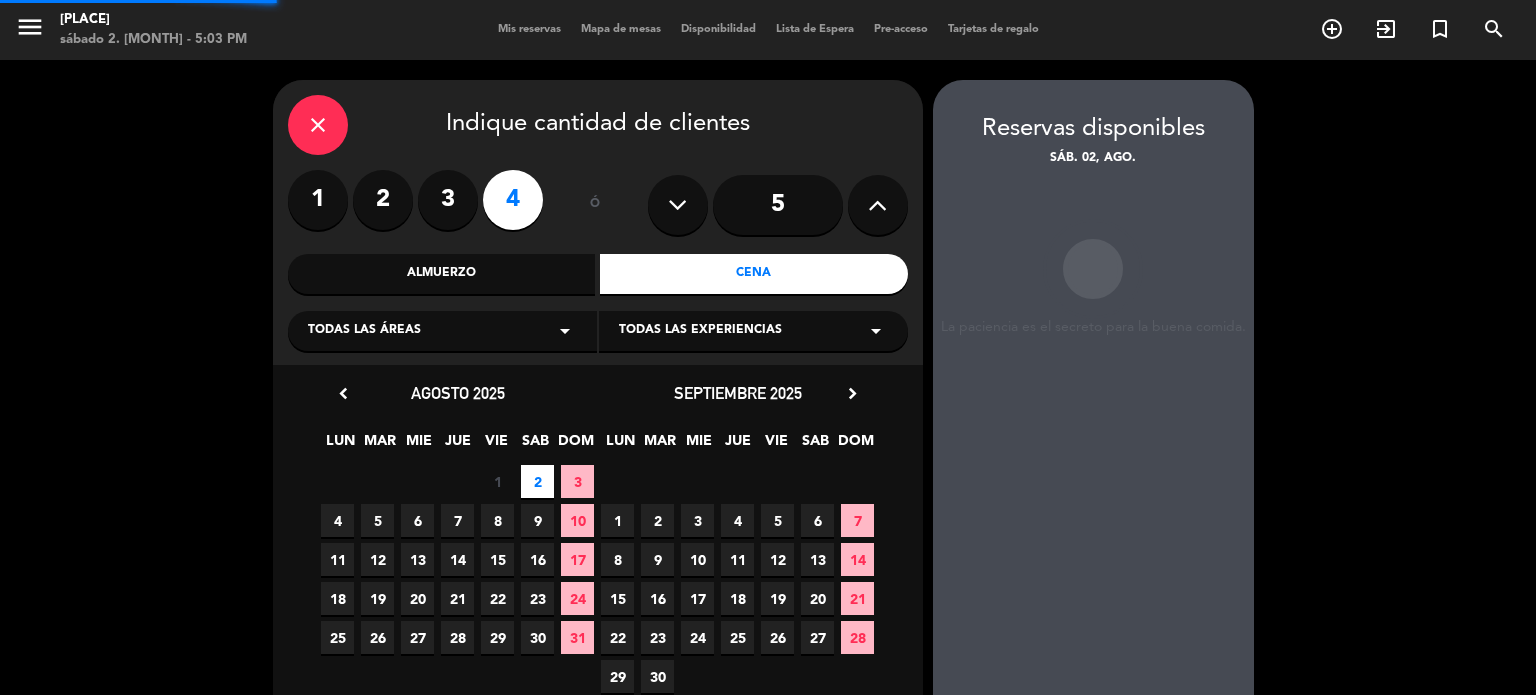 scroll, scrollTop: 80, scrollLeft: 0, axis: vertical 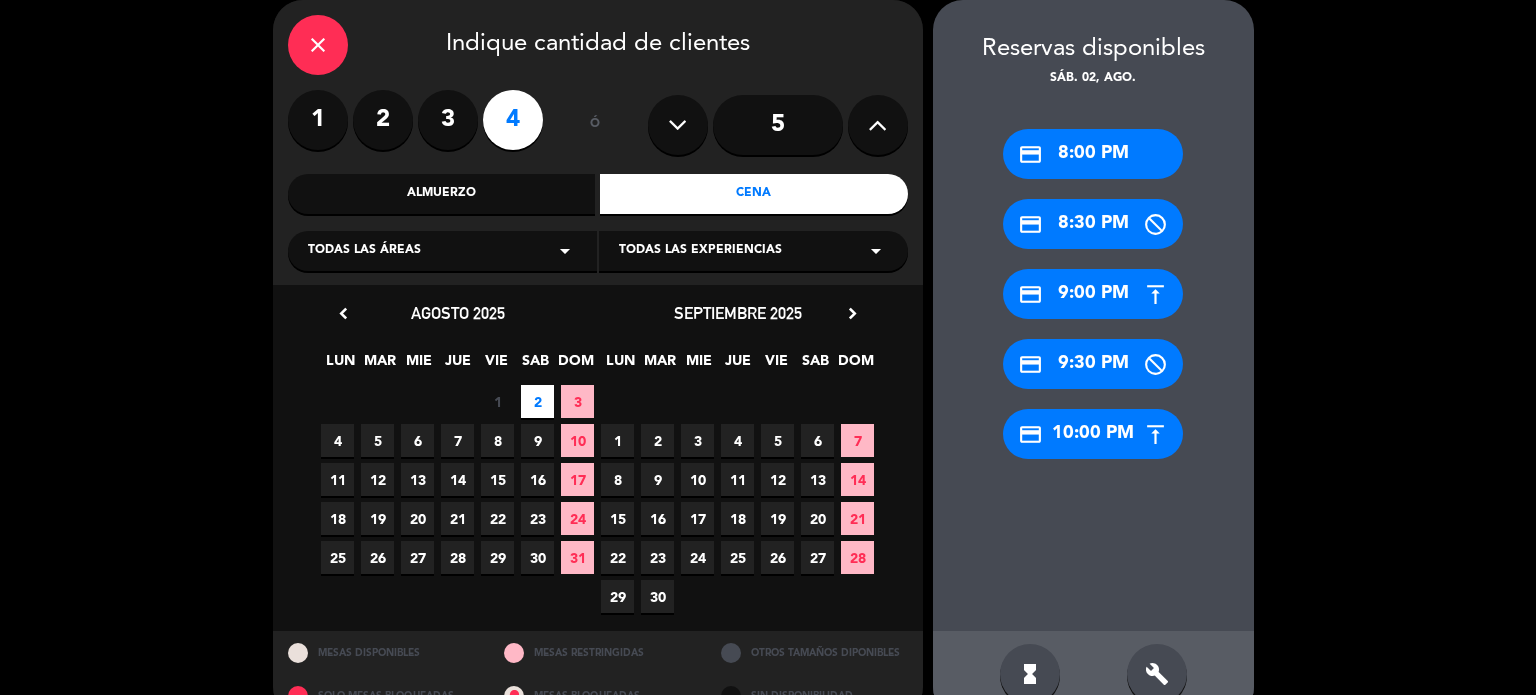 click on "credit_card  9:30 PM" at bounding box center (1093, 364) 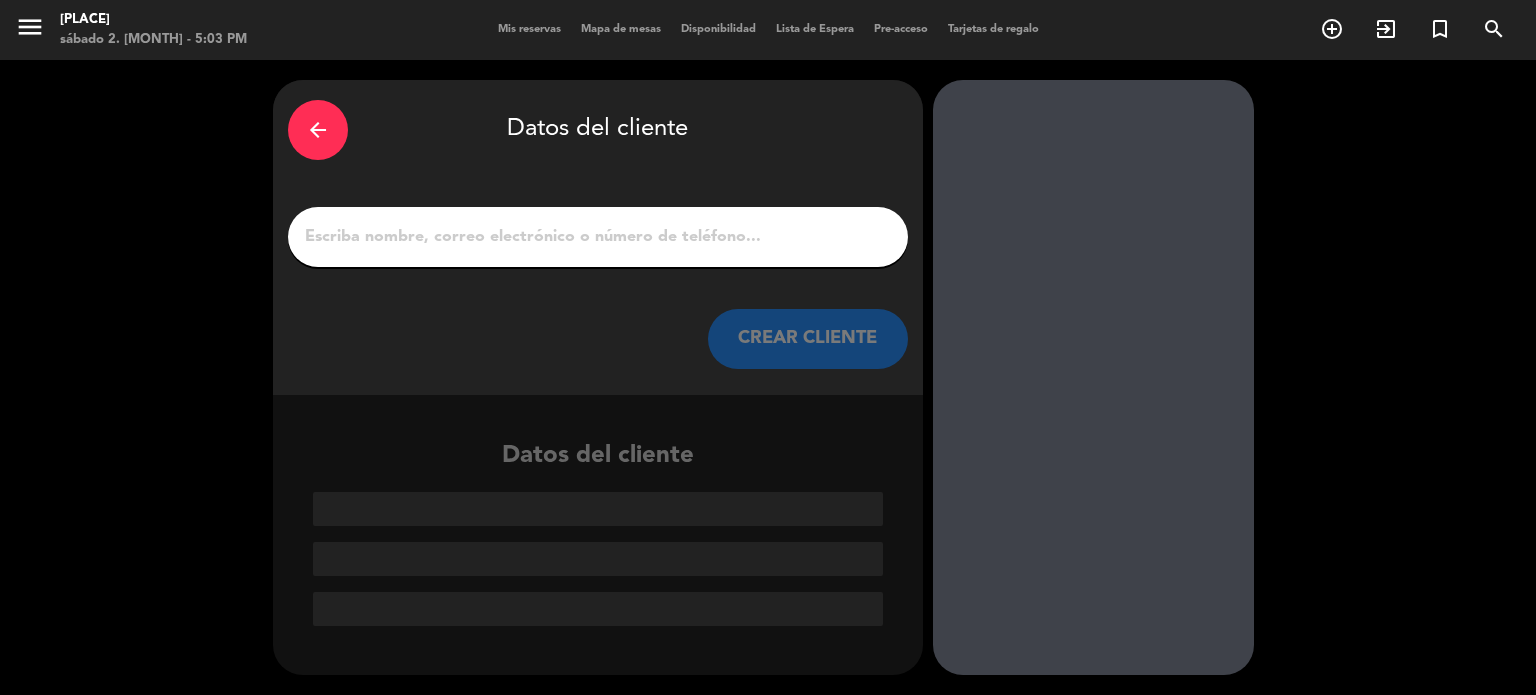 scroll, scrollTop: 0, scrollLeft: 0, axis: both 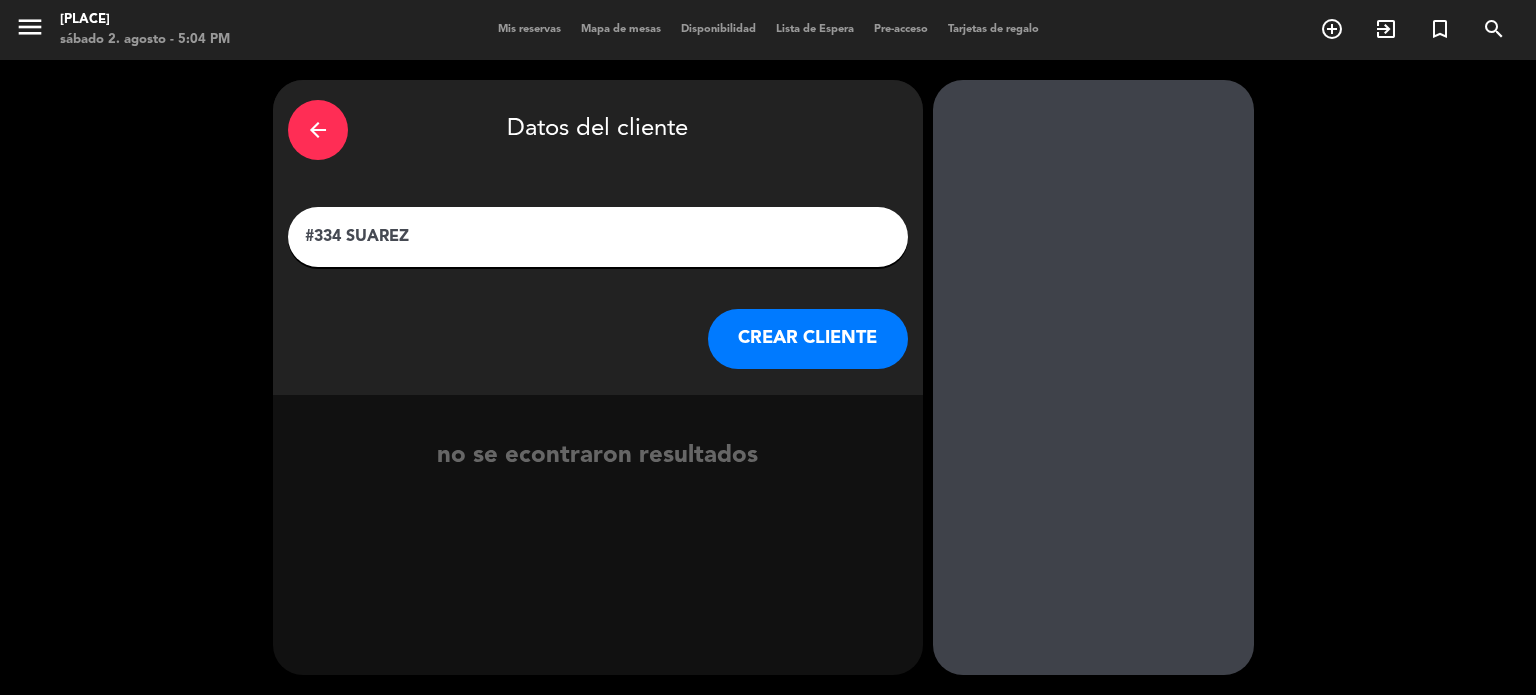click on "#334 SUAREZ" at bounding box center [598, 237] 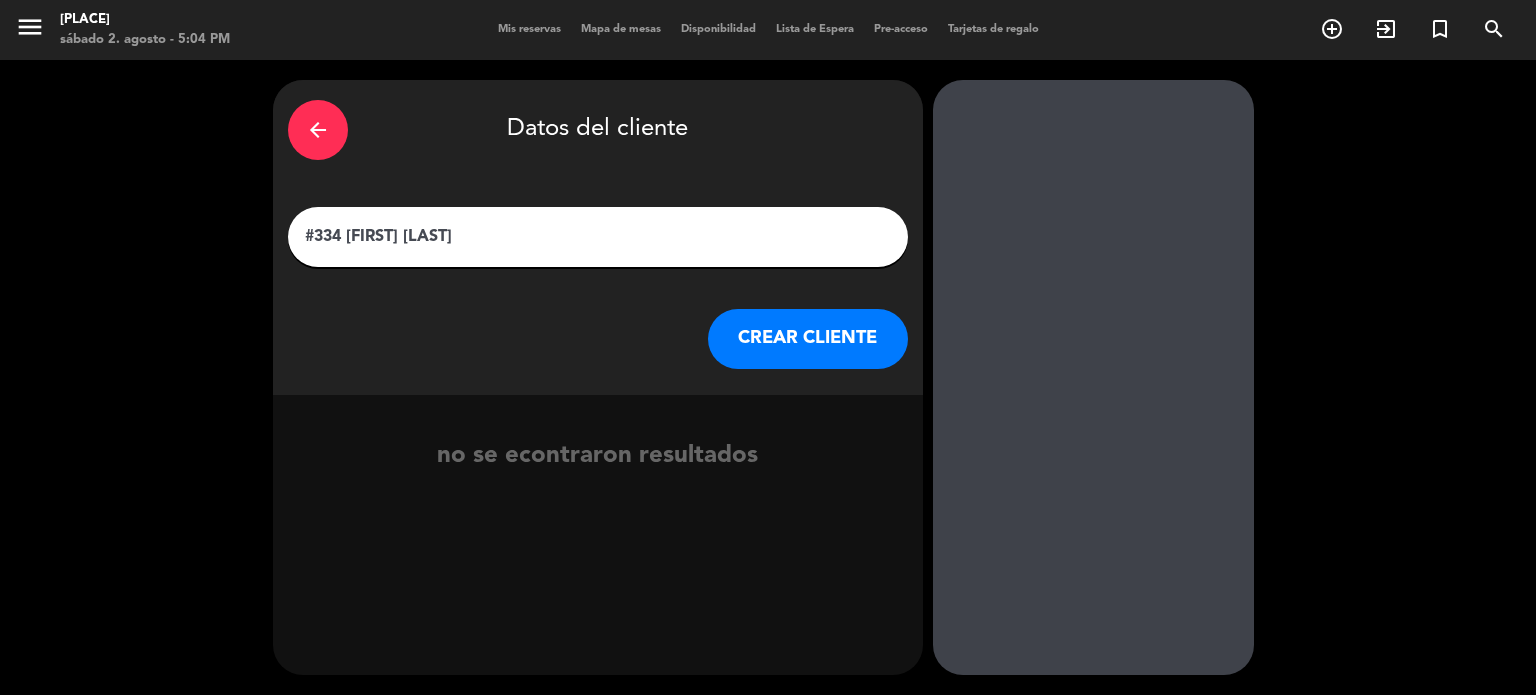 type on "#334 [FIRST] [LAST]" 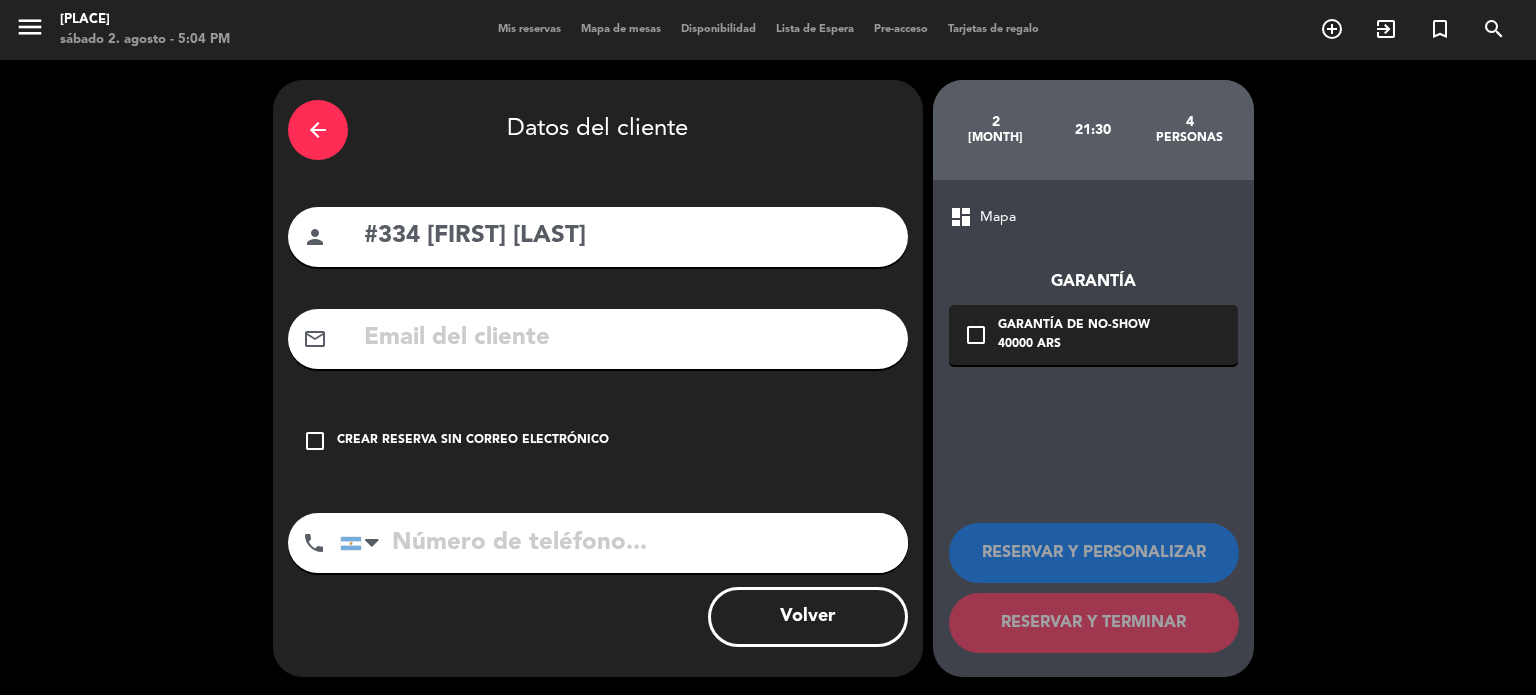 click on "arrow_back   Datos del cliente  person #334 [LAST] [LAST] mail_outline  check_box_outline_blank   Crear reserva sin correo electrónico  phone United States +1 United Kingdom +44 Peru (Perú) +51 Argentina +54 Brazil (Brasil) +55 Afghanistan (‫افغانستان‬‎) +93 Albania (Shqipëri) +355 Algeria (‫الجزائر‬‎) +213 American Samoa +1684 Andorra +376 Angola +244 Anguilla +1264 Antigua and Barbuda +1268 Argentina +54 Armenia (Հայաստան) +374 Aruba +297 Australia +61 Austria (Österreich) +43 Azerbaijan (Azərbaycan) +994 Bahamas +1242 Bahrain (‫البحرين‬‎) +973 Bangladesh (বাংলাদেশ) +880 Barbados +1246 Belarus (Беларусь) +375 Belgium (België) +32 Belize +501 Benin (Bénin) +229 Bermuda +1441 Bhutan (འབྲུག) +975 Bolivia +591 Bosnia and Herzegovina (Босна и Херцеговина) +387 Botswana +267 Brazil (Brasil) +55 British Indian Ocean Territory +246 British Virgin Islands +1284 Brunei +673 Bulgaria (България) +359 +1" at bounding box center [598, 378] 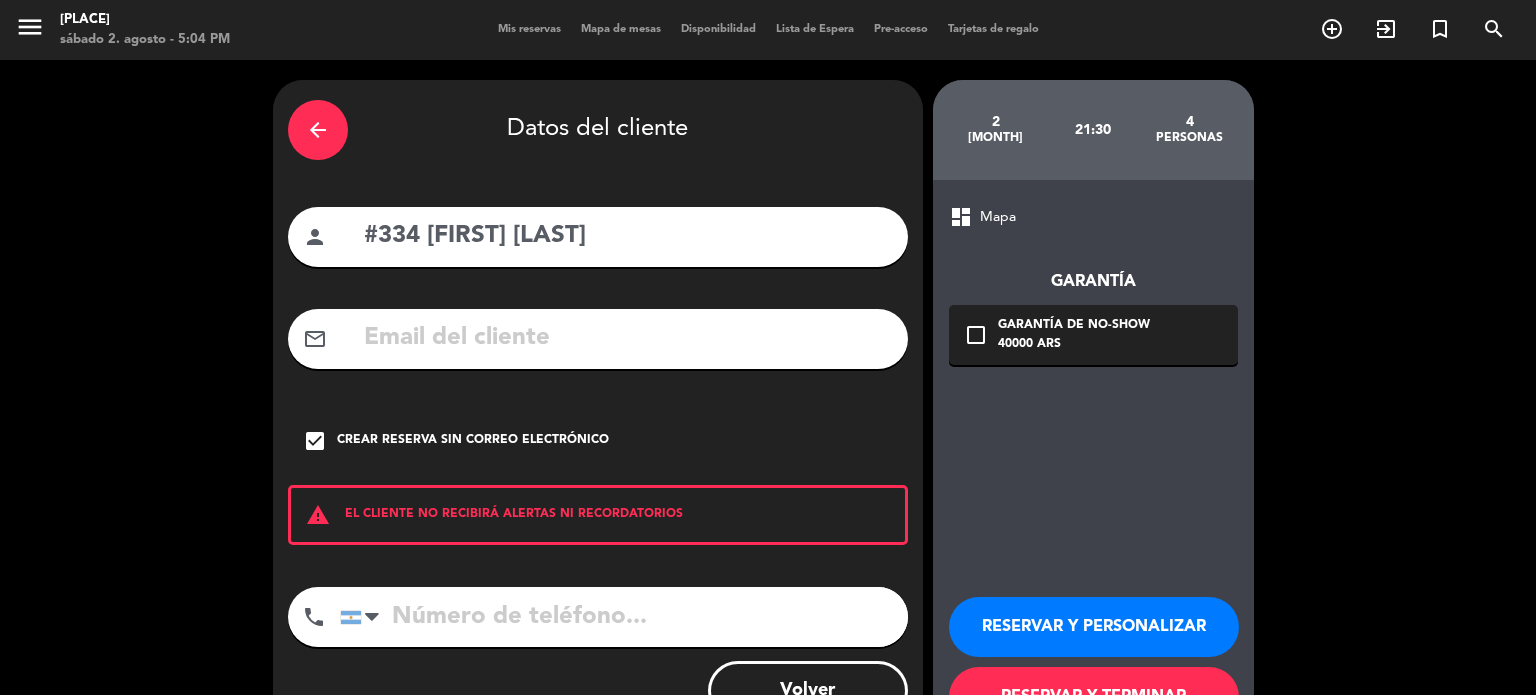 click on "RESERVAR Y PERSONALIZAR" at bounding box center [1094, 627] 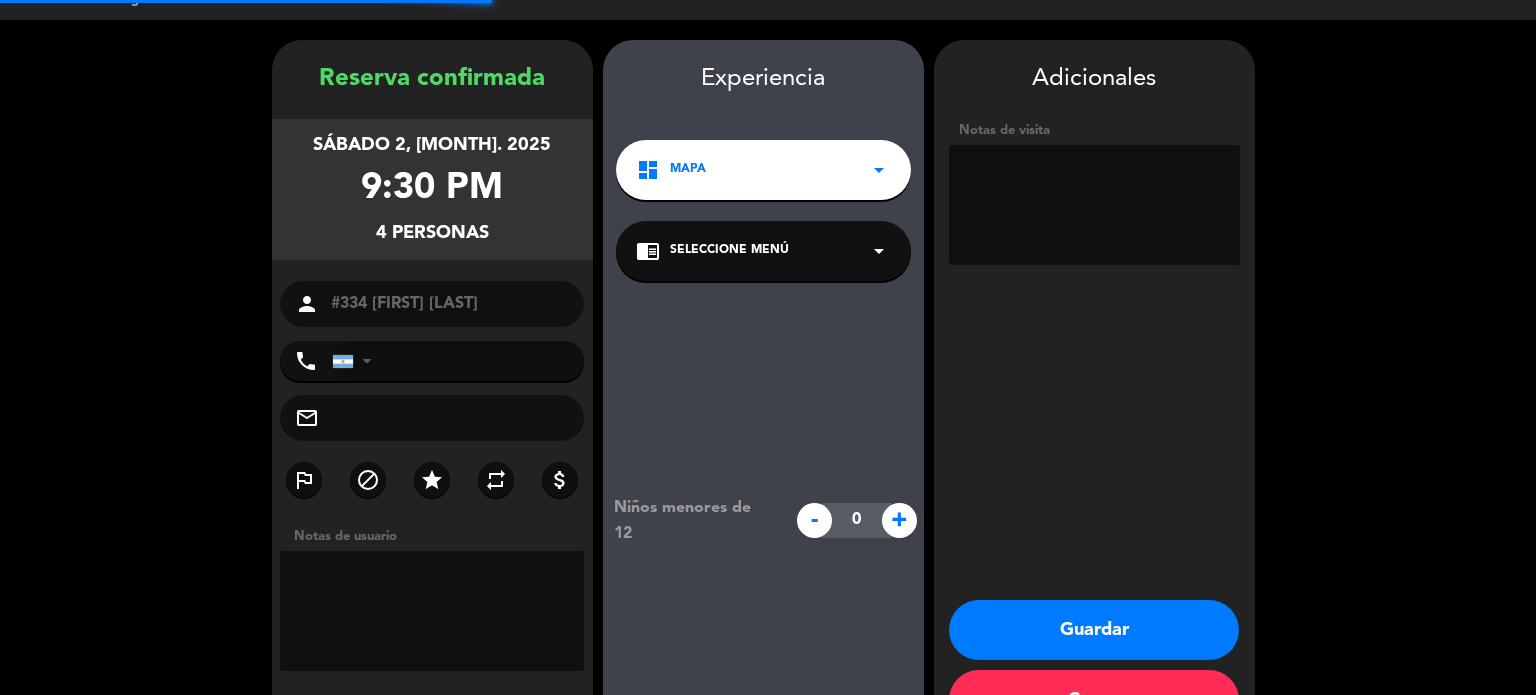 scroll, scrollTop: 80, scrollLeft: 0, axis: vertical 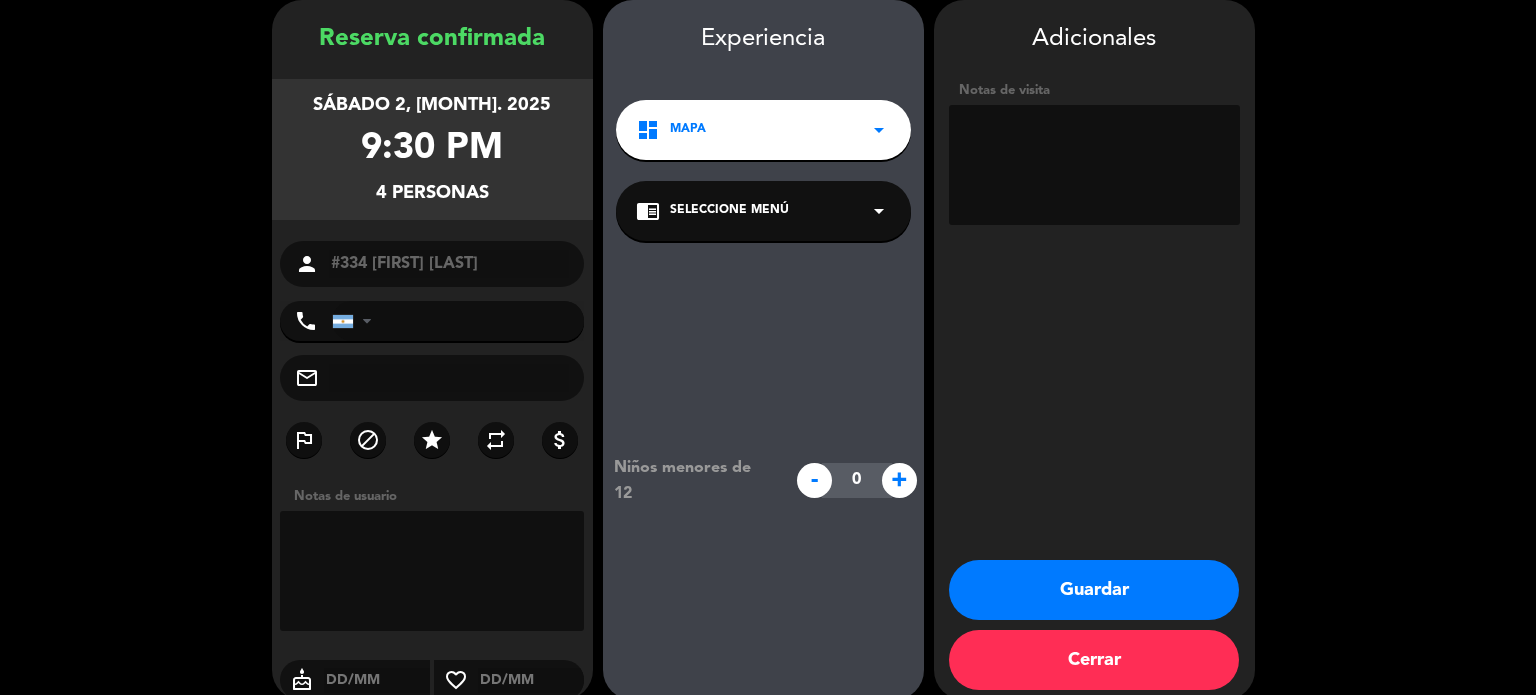click on "+" at bounding box center (899, 480) 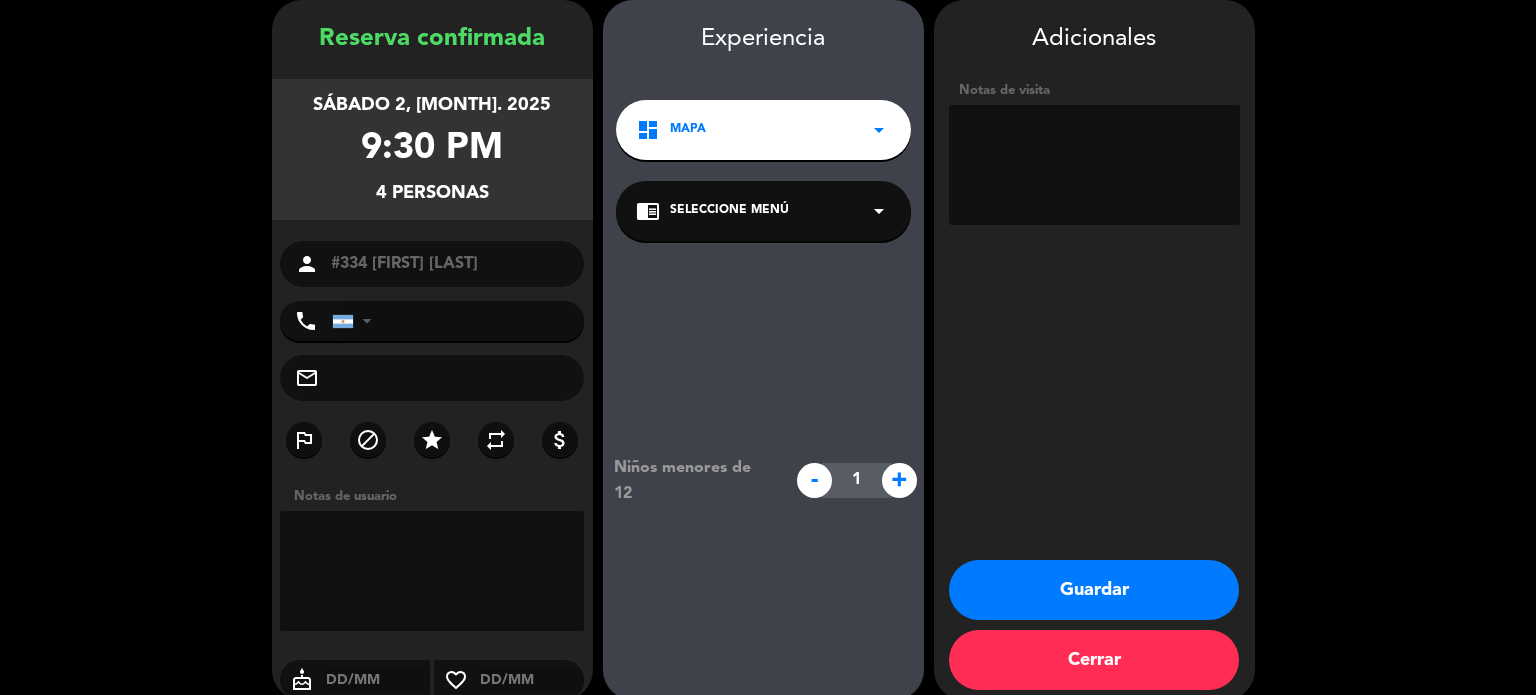 click on "+" at bounding box center (899, 480) 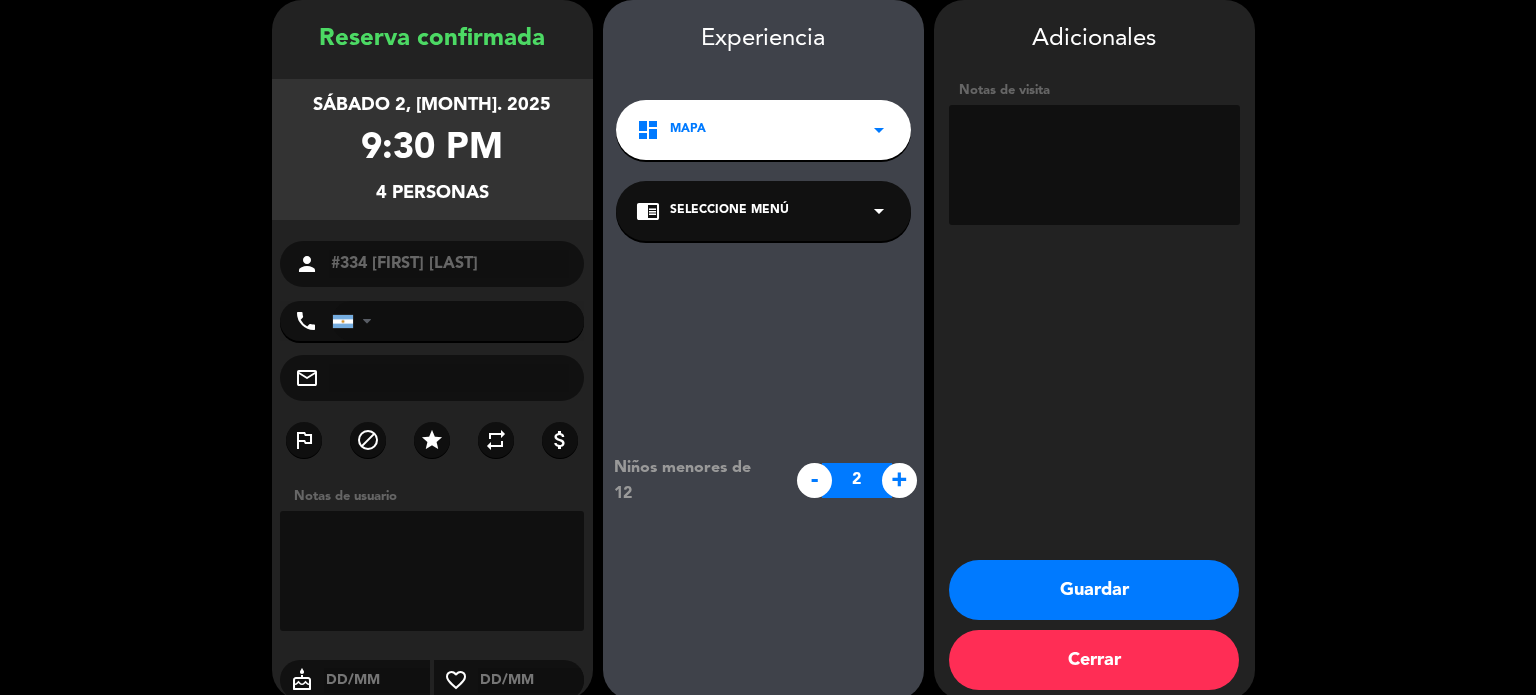 click on "Guardar" at bounding box center [1094, 590] 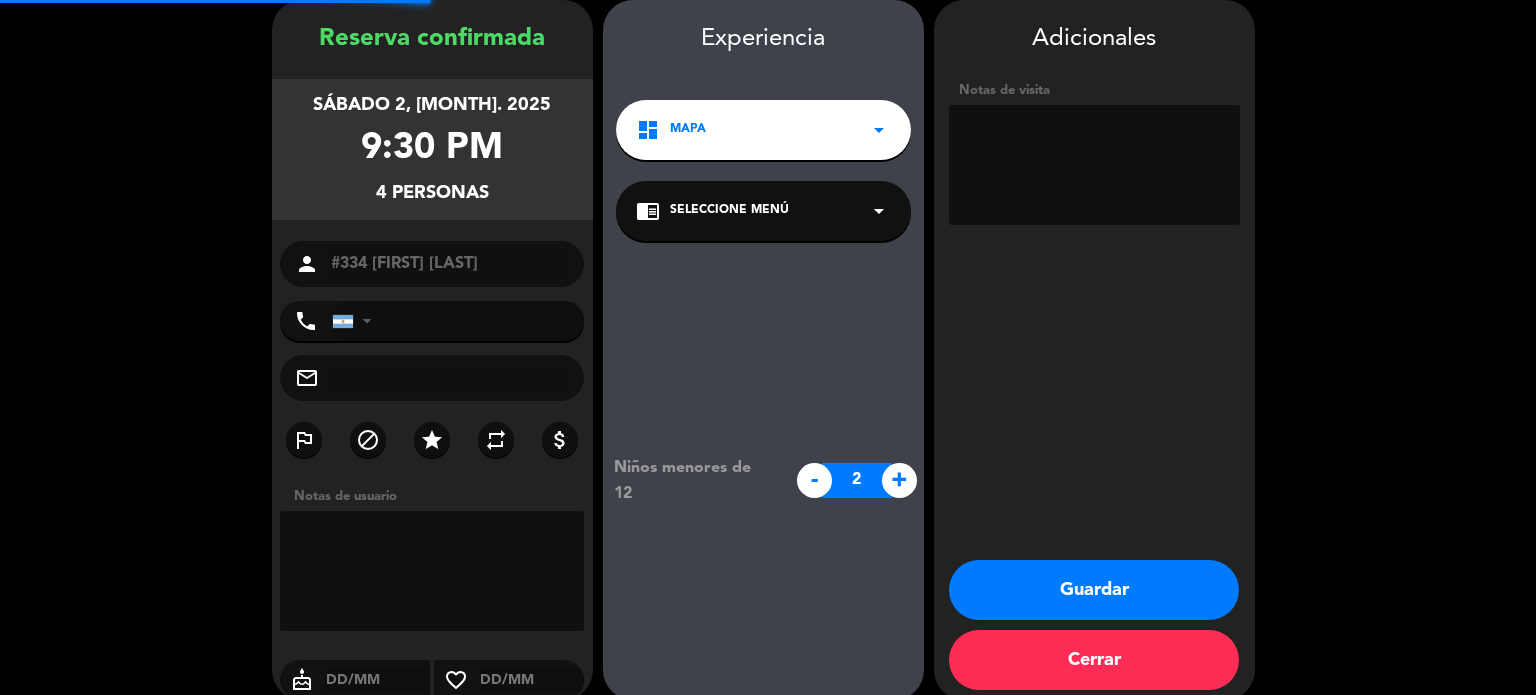 scroll, scrollTop: 0, scrollLeft: 0, axis: both 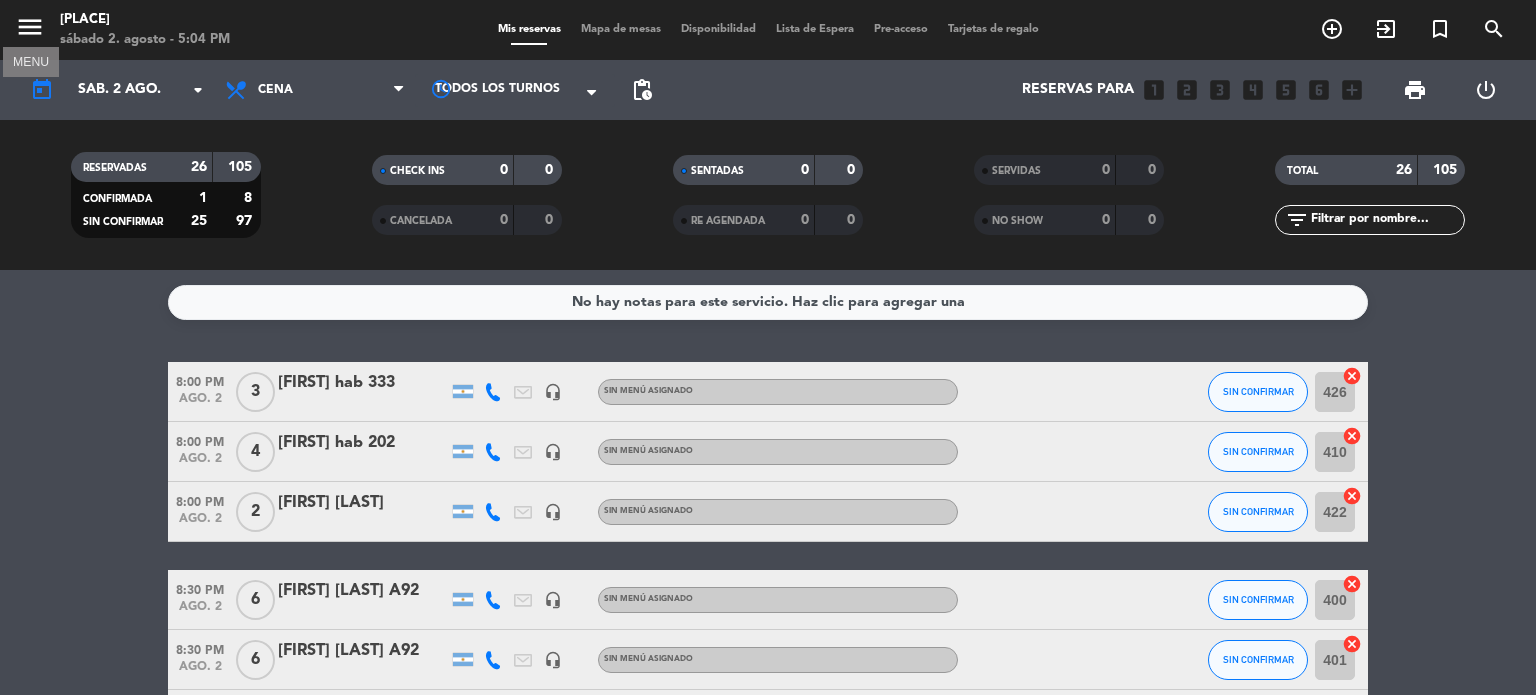 click on "menu" at bounding box center (30, 27) 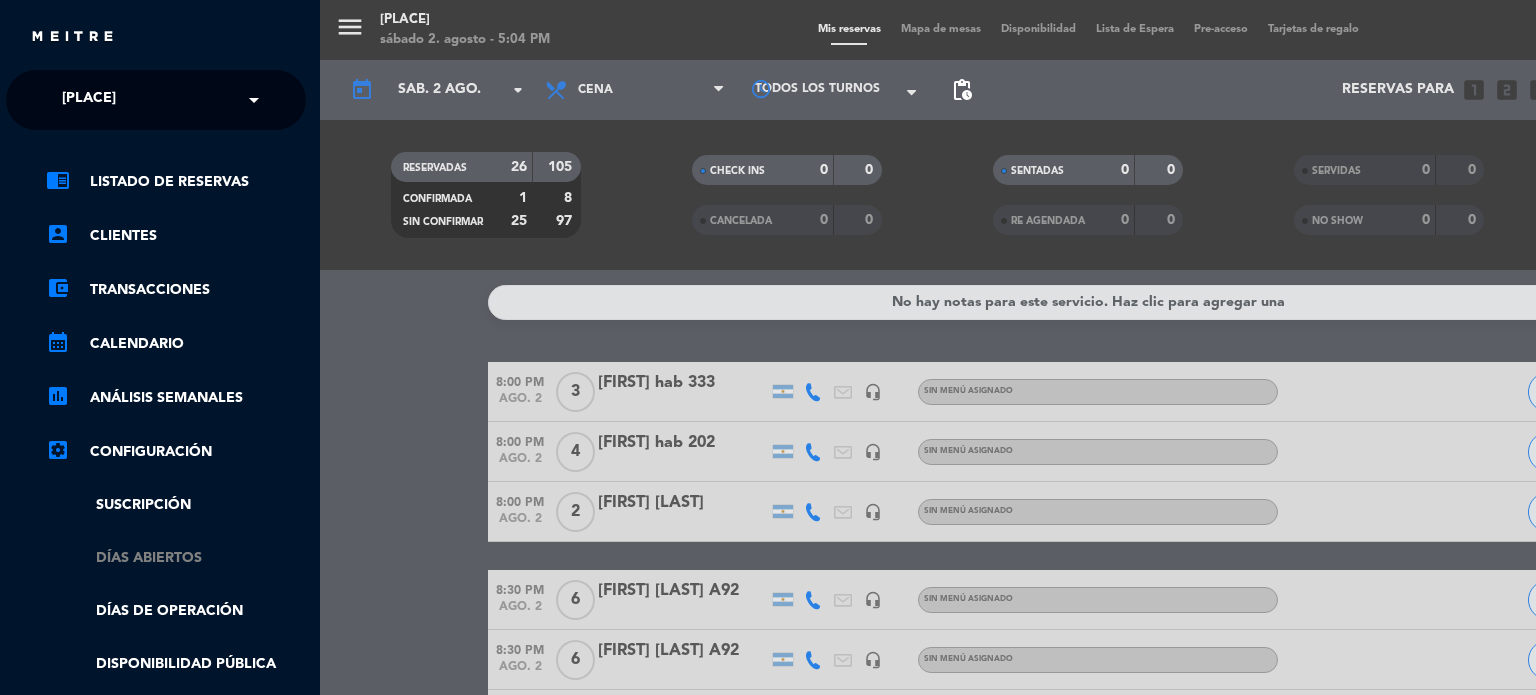 click on "Días abiertos" 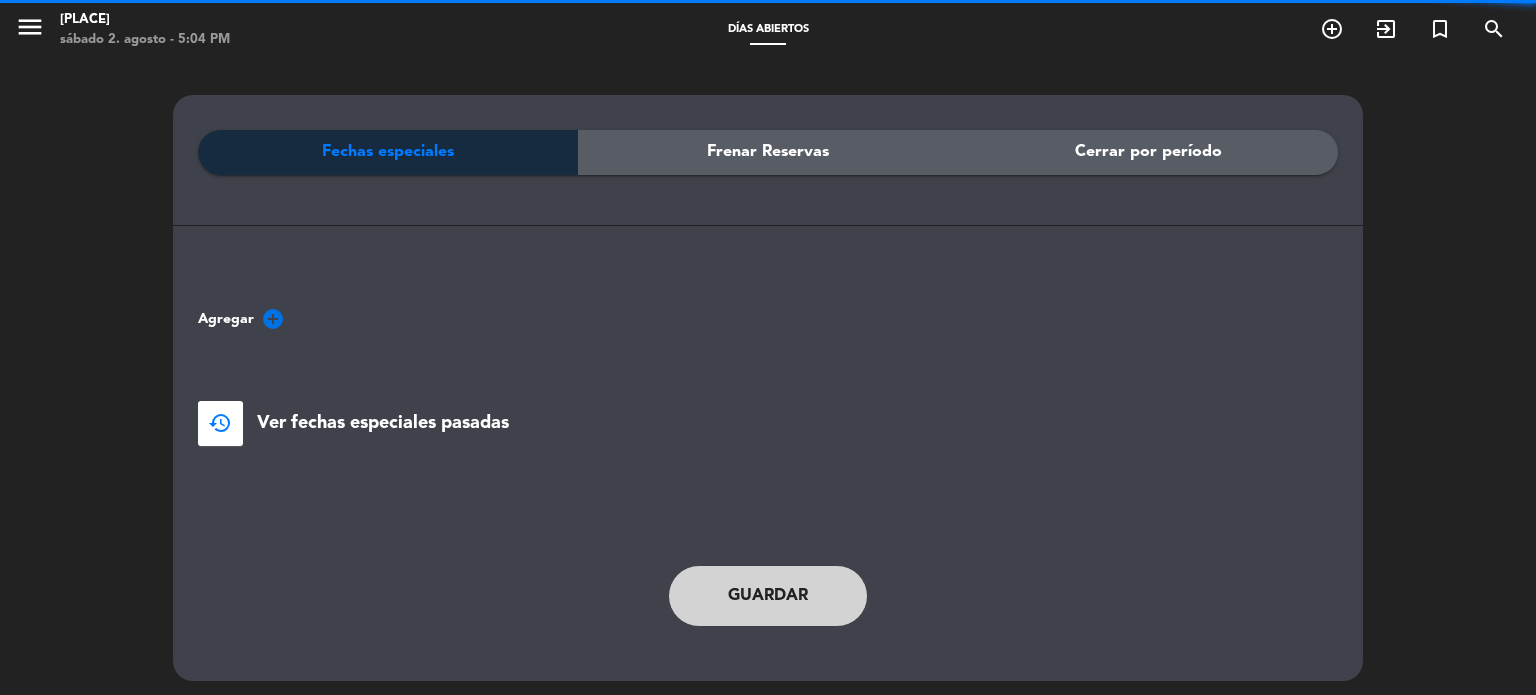 click on "Cerrar por período" 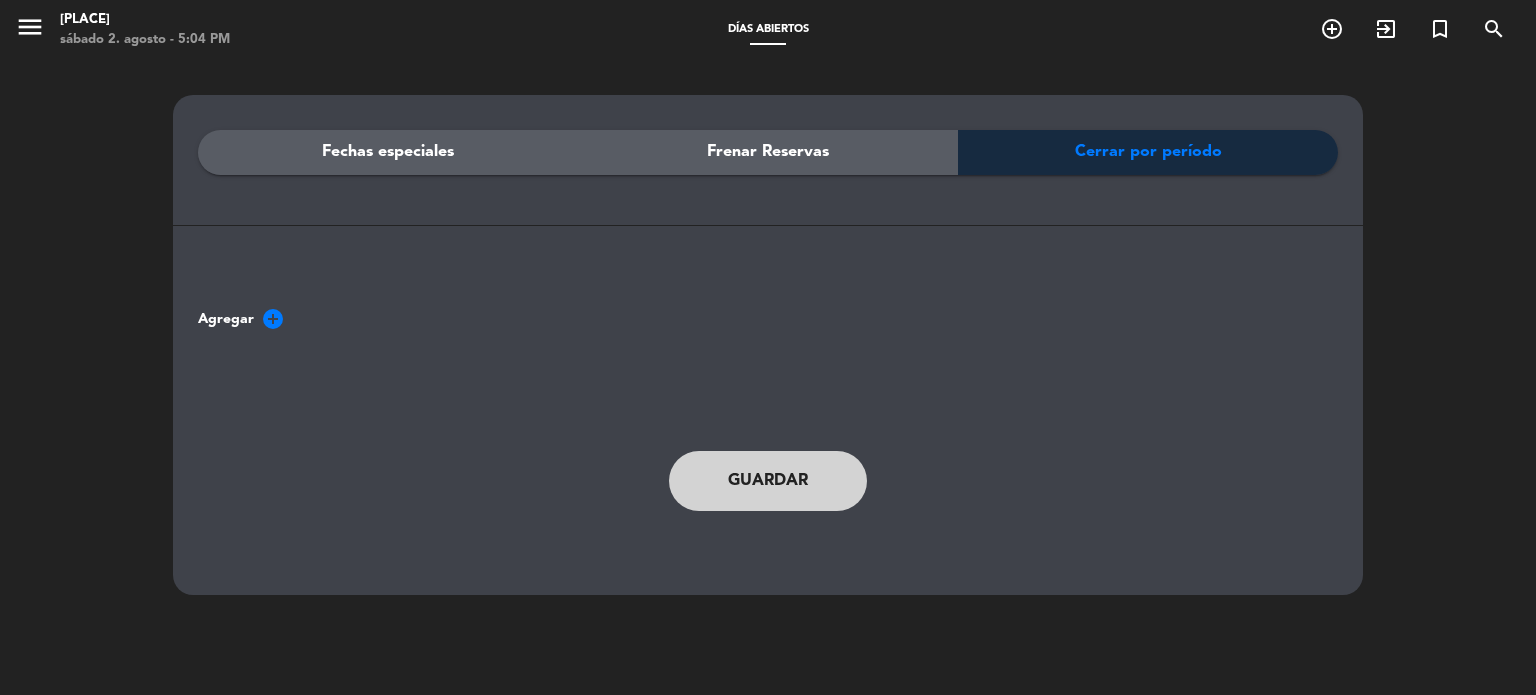 click on "add_circle" 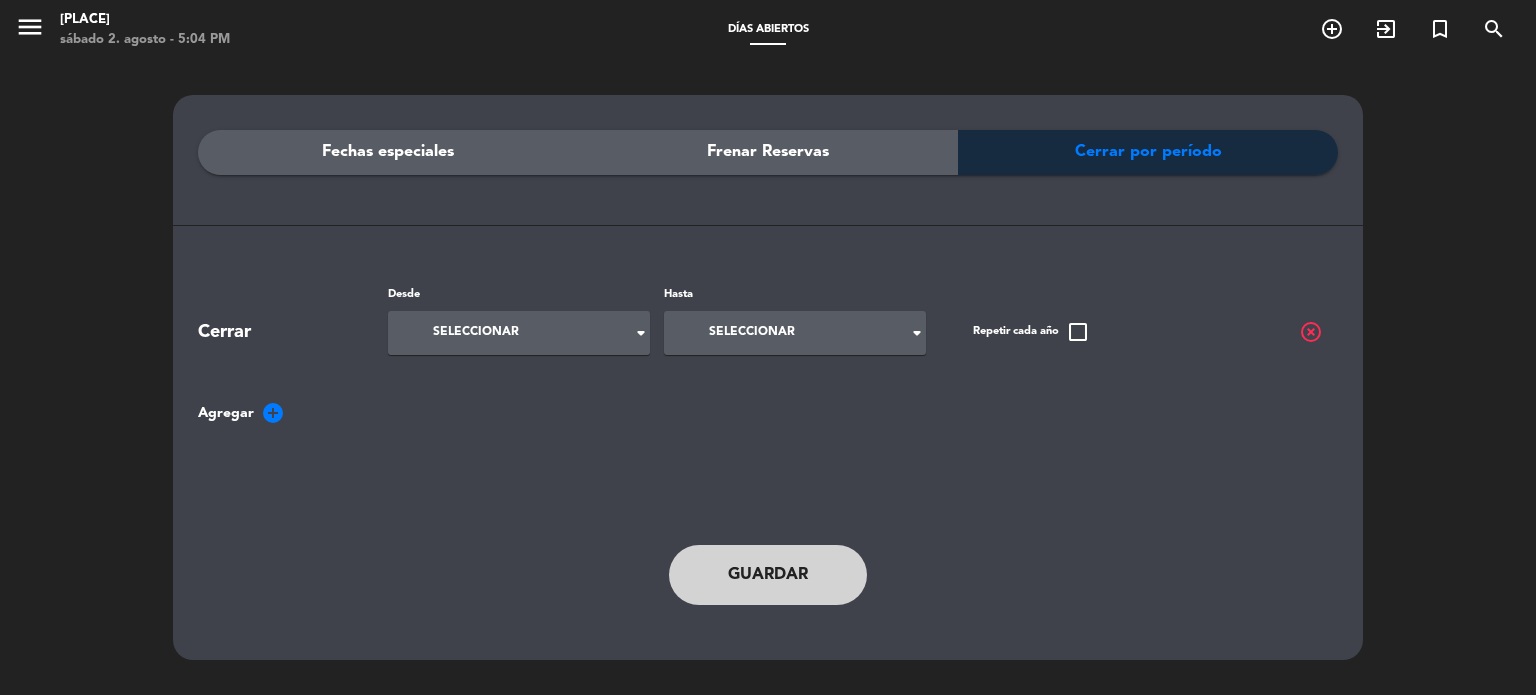 click on "Cerrar  Desde  Seleccionar  arrow_drop_down Hasta  Seleccionar  arrow_drop_down  Repetir cada año   check_box_outline_blank  highlight_off" 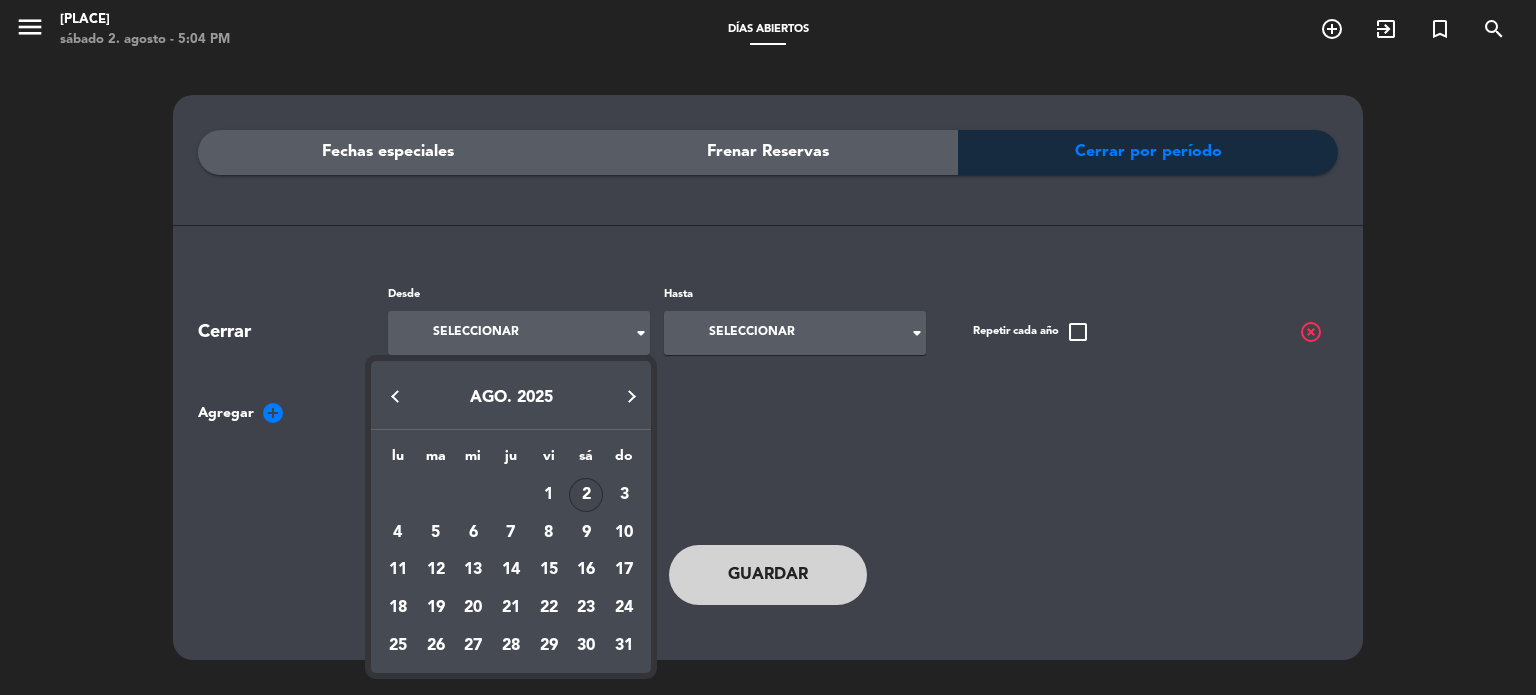 click on "2" at bounding box center [586, 495] 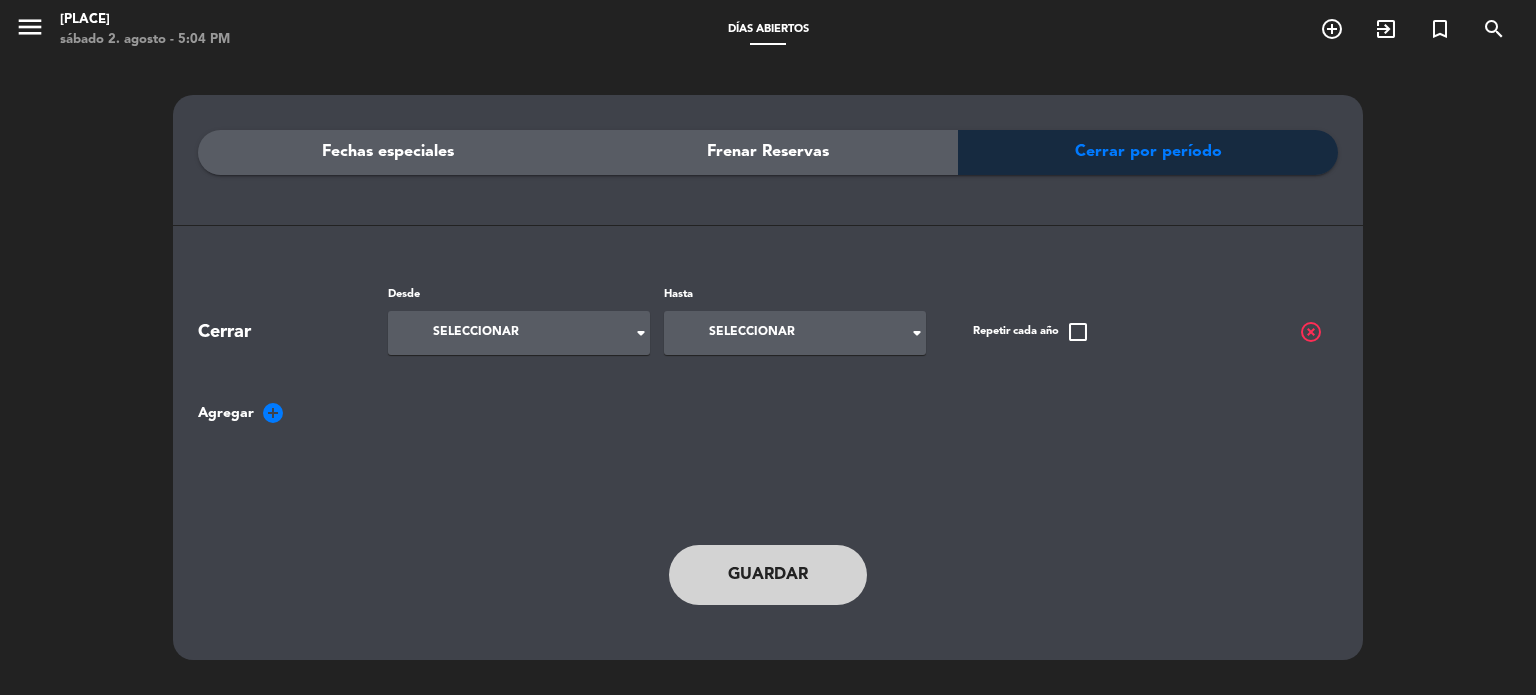 type on "sáb. 2 ago." 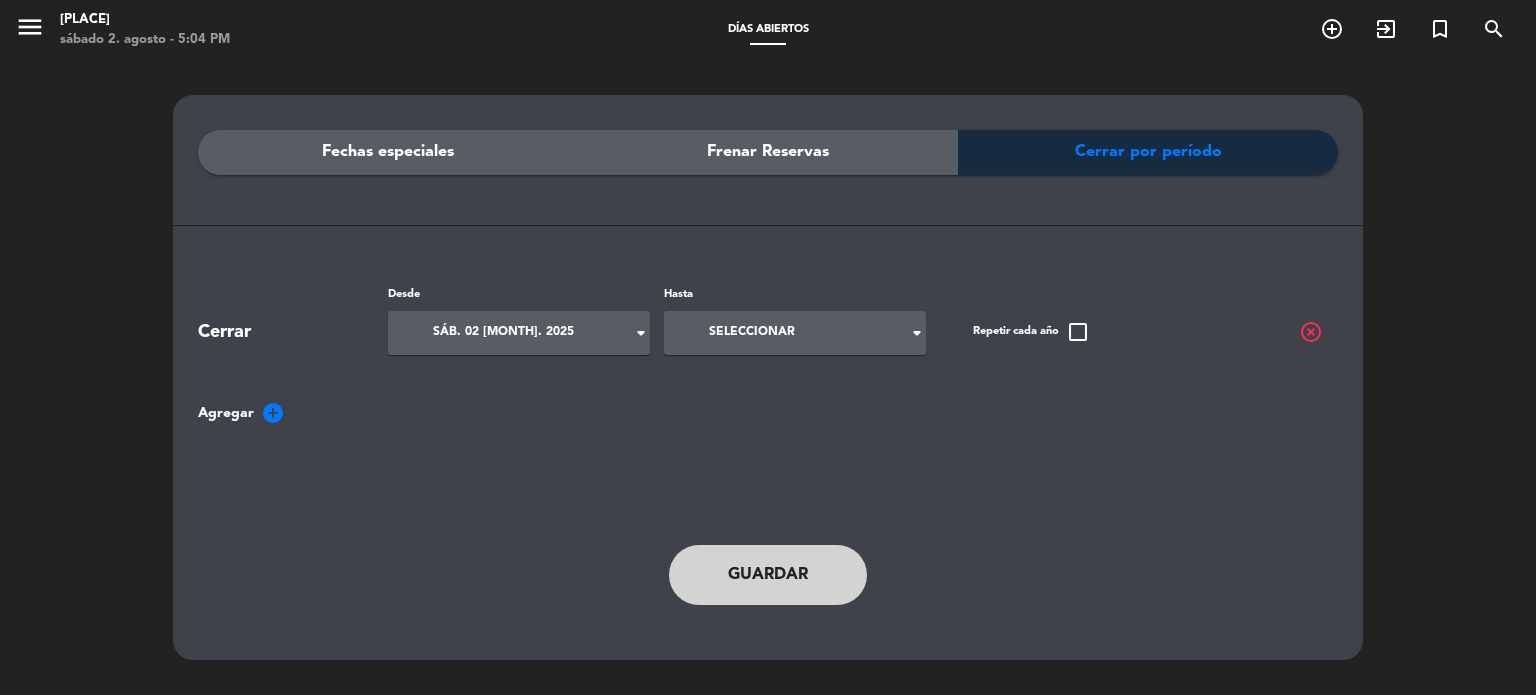 click on "Seleccionar" 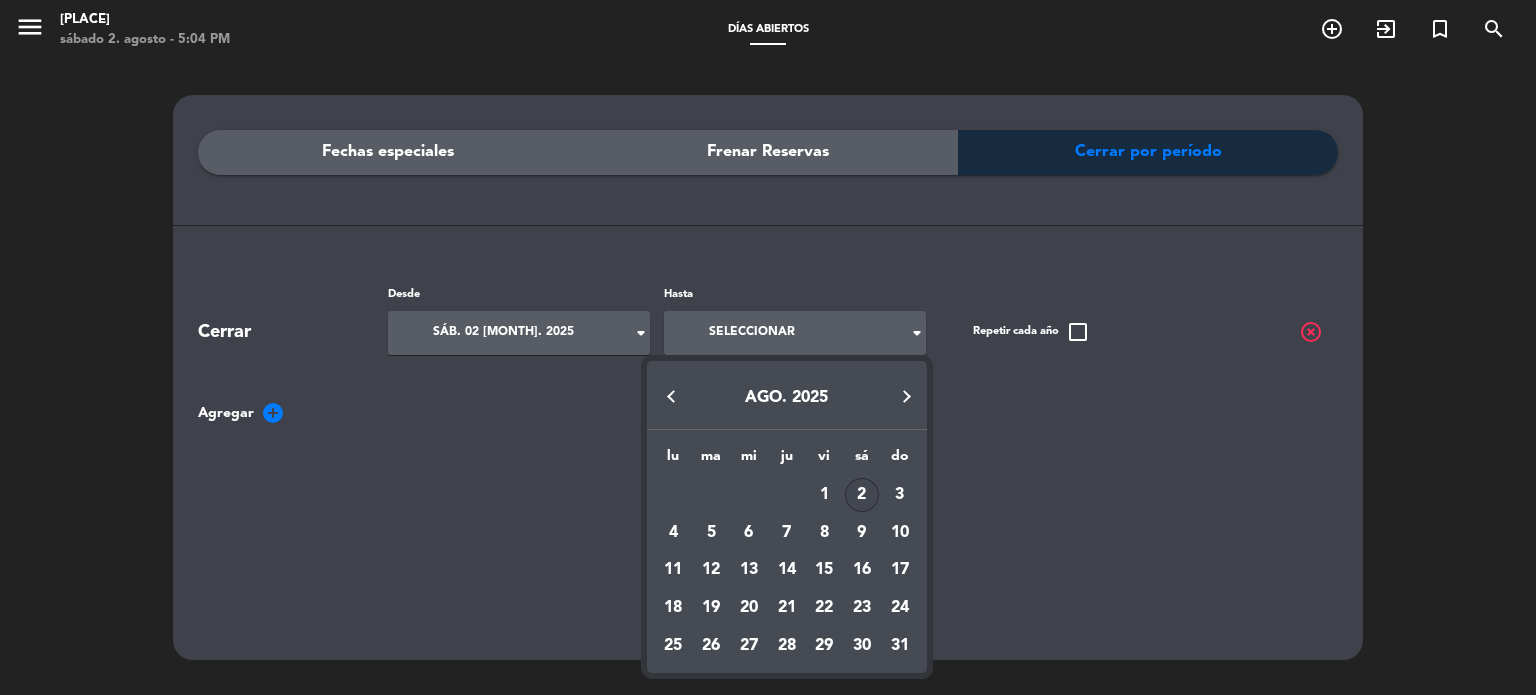 click on "2" at bounding box center (862, 495) 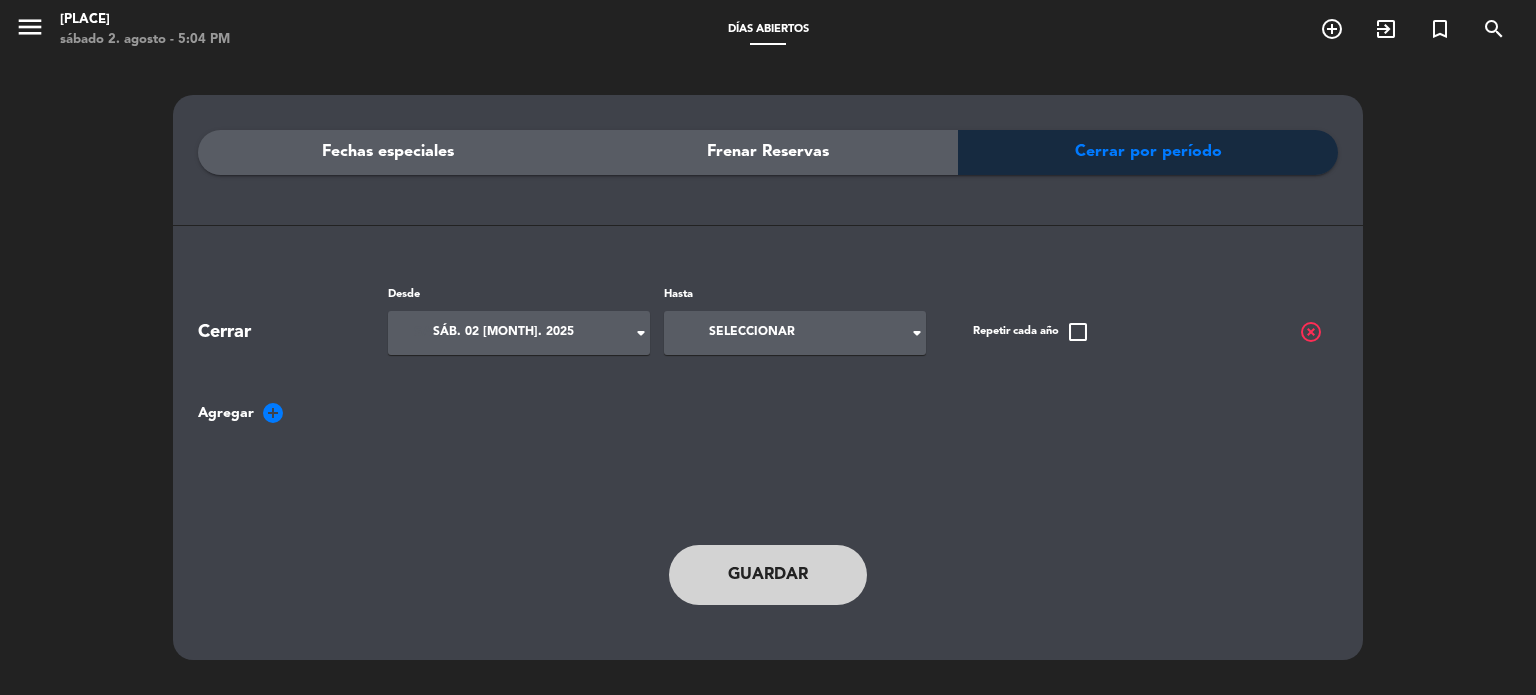 type on "sáb. 2 ago." 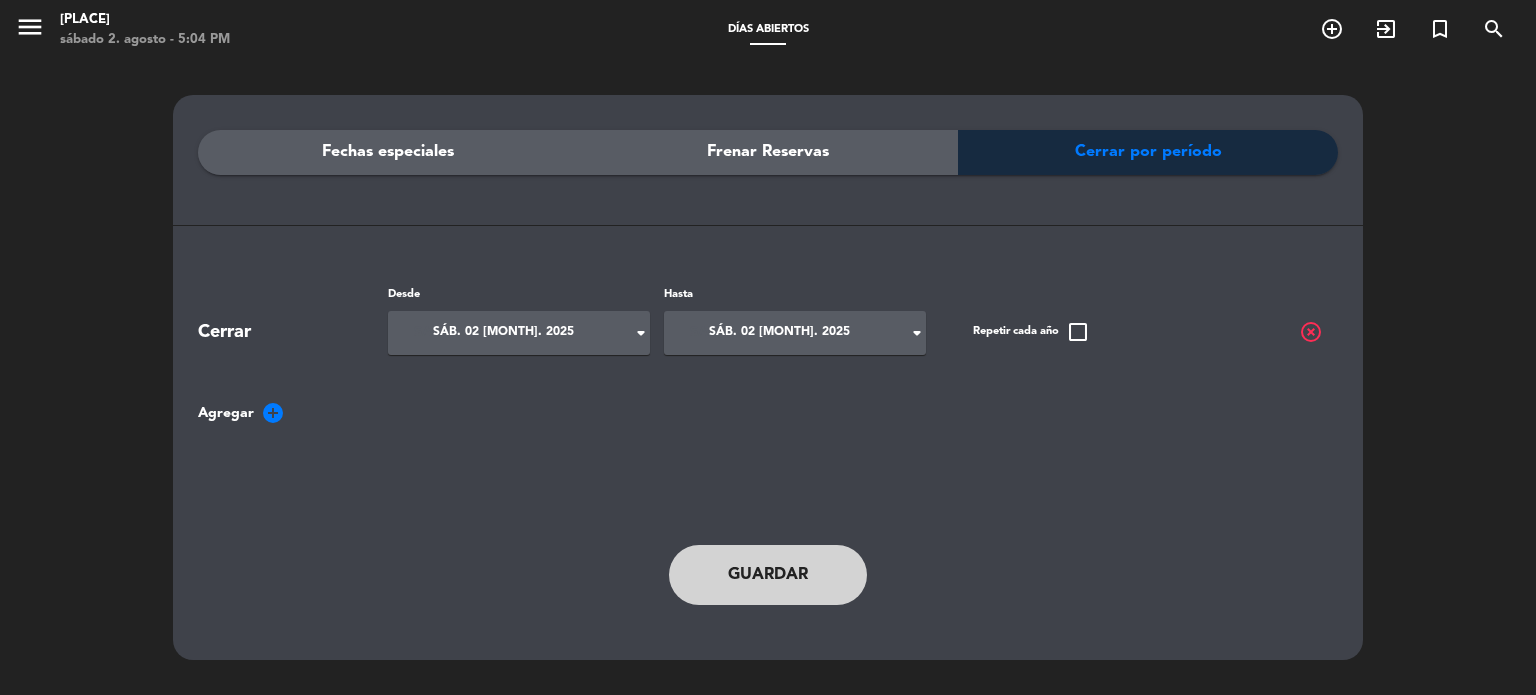 drag, startPoint x: 816, startPoint y: 547, endPoint x: 792, endPoint y: 568, distance: 31.890438 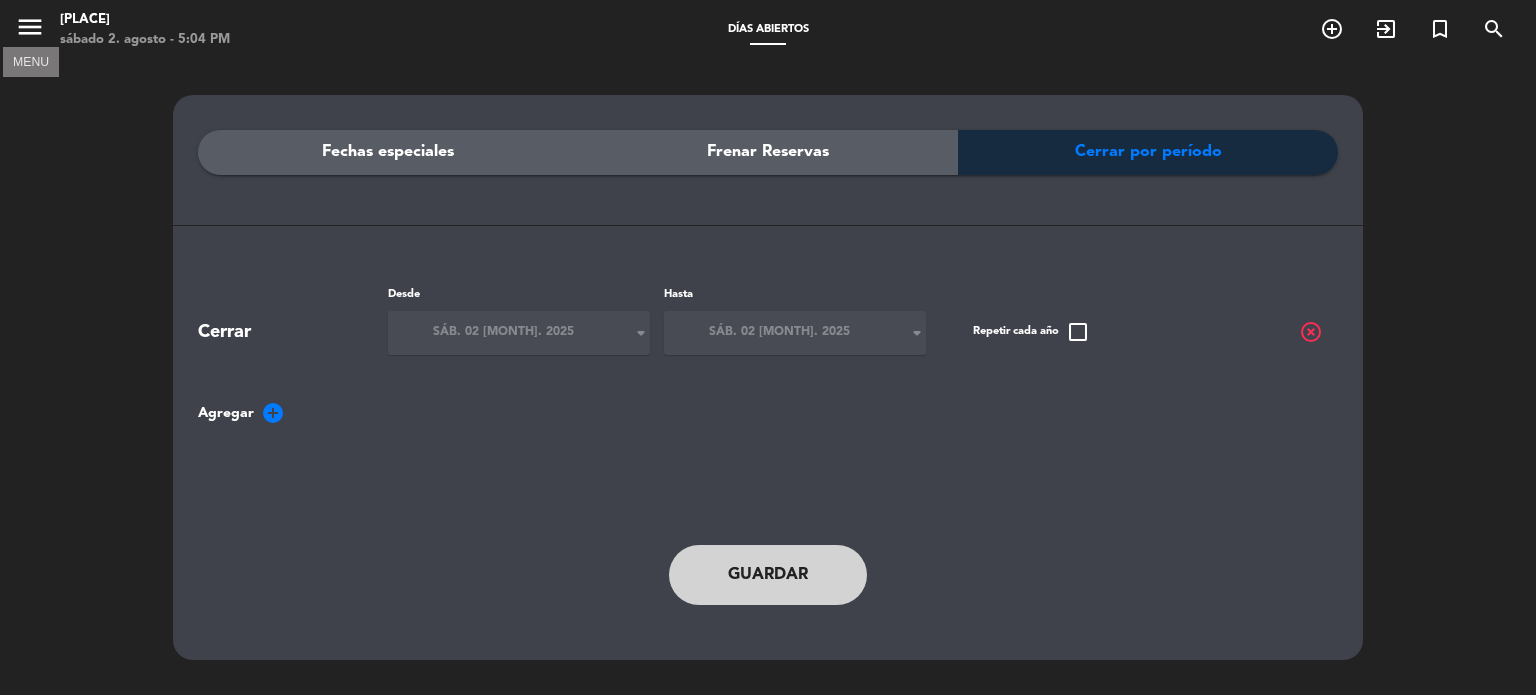 click on "menu" at bounding box center (30, 27) 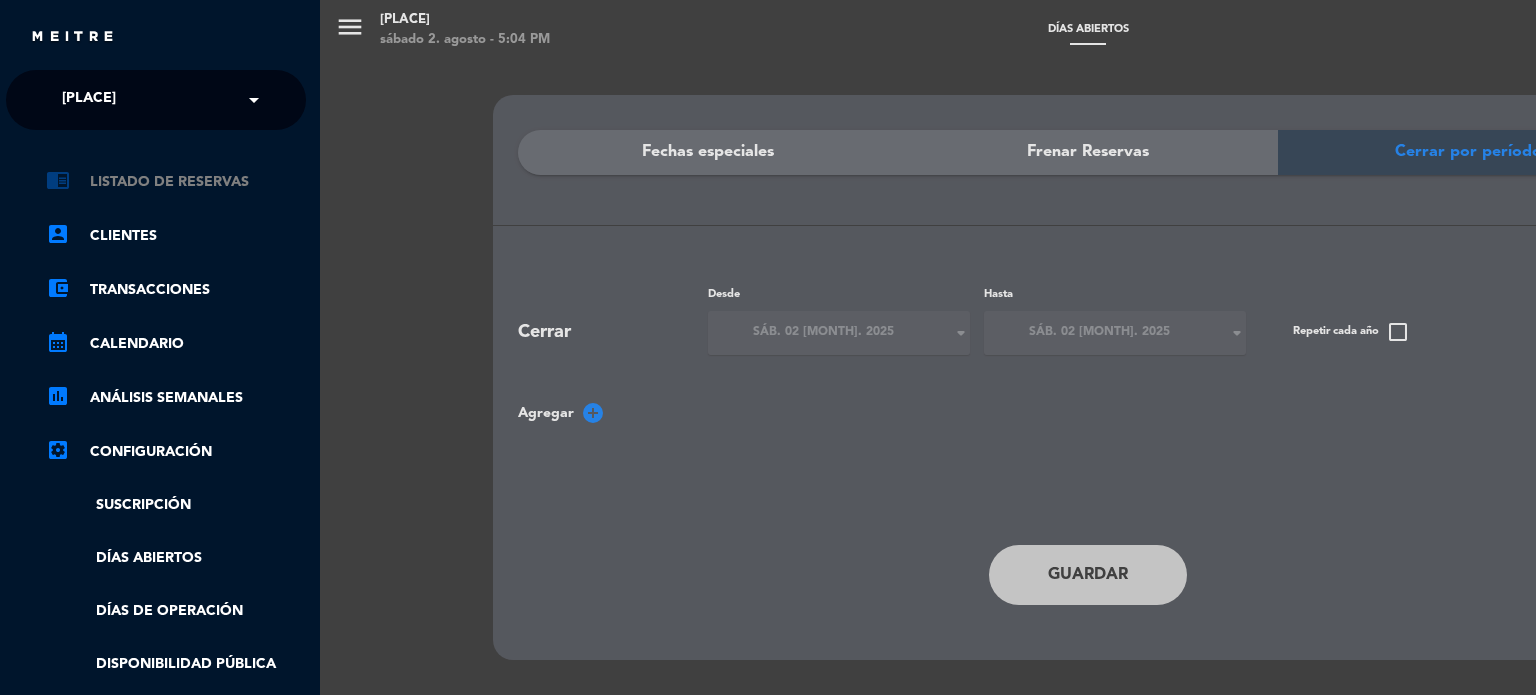 drag, startPoint x: 163, startPoint y: 200, endPoint x: 169, endPoint y: 183, distance: 18.027756 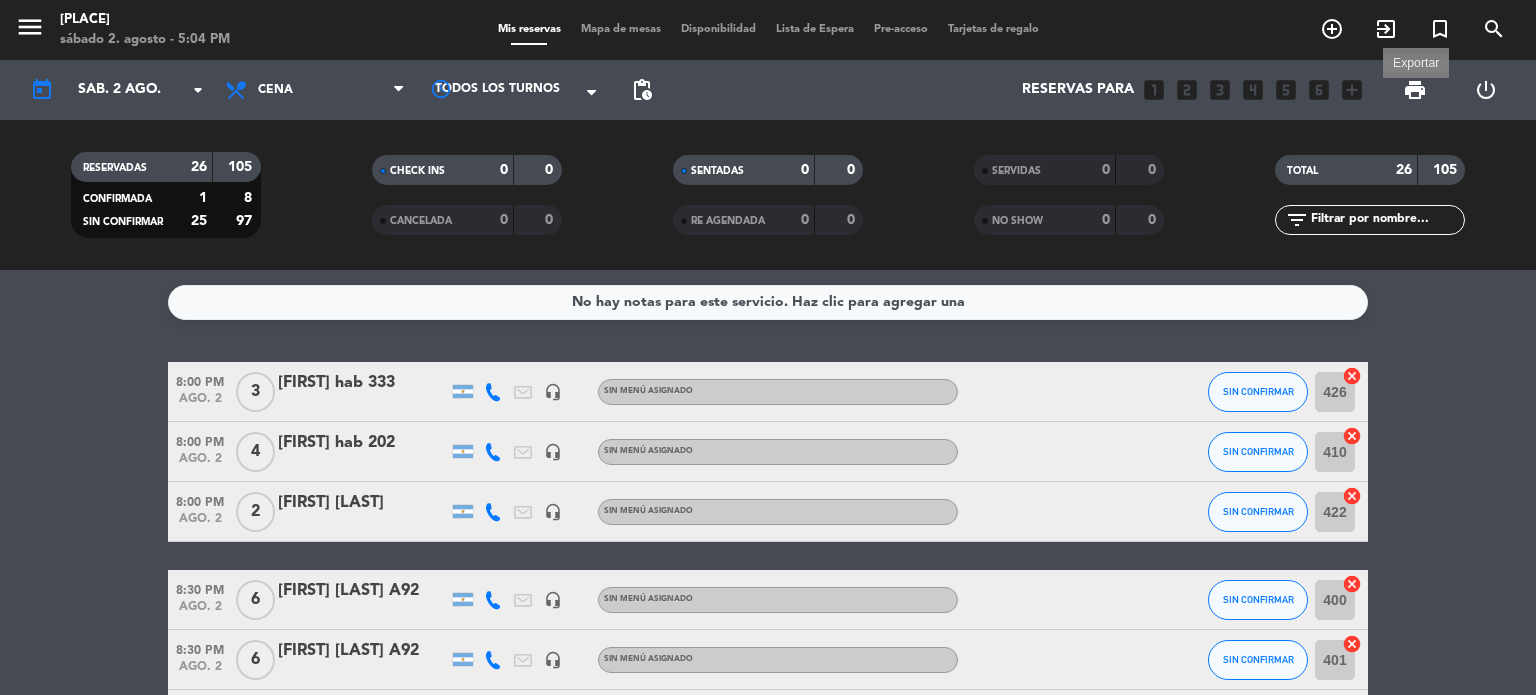 click on "print" at bounding box center (1415, 90) 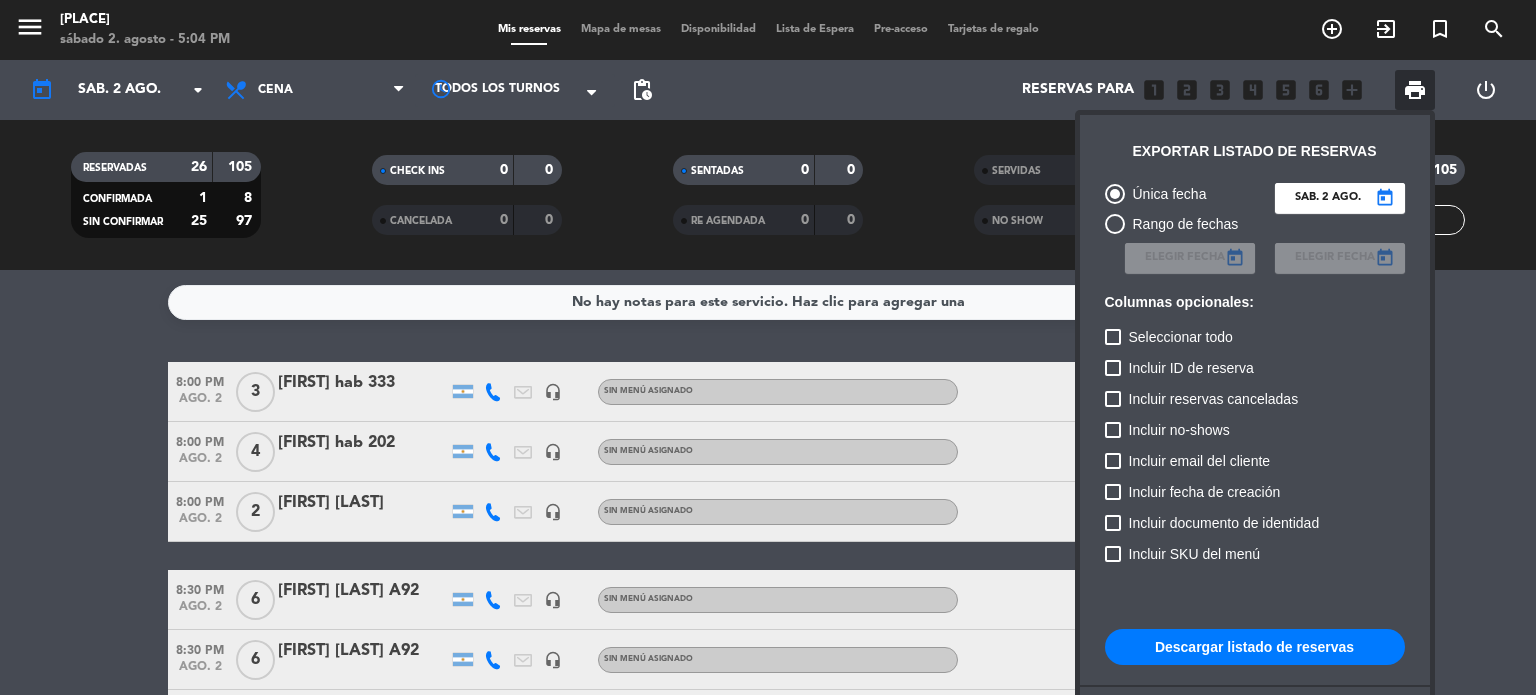 click on "Descargar listado de reservas" at bounding box center [1255, 647] 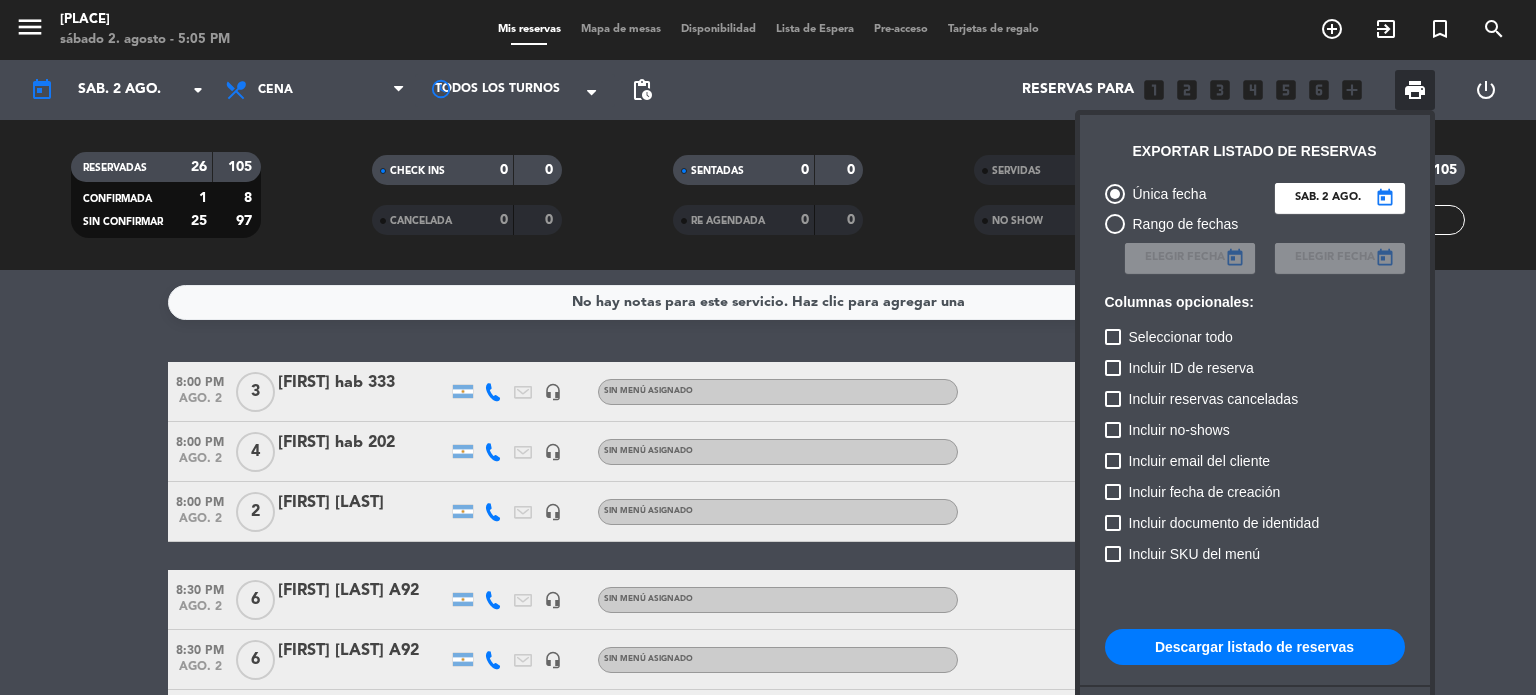 click on "Descargar listado de reservas" at bounding box center (1255, 647) 